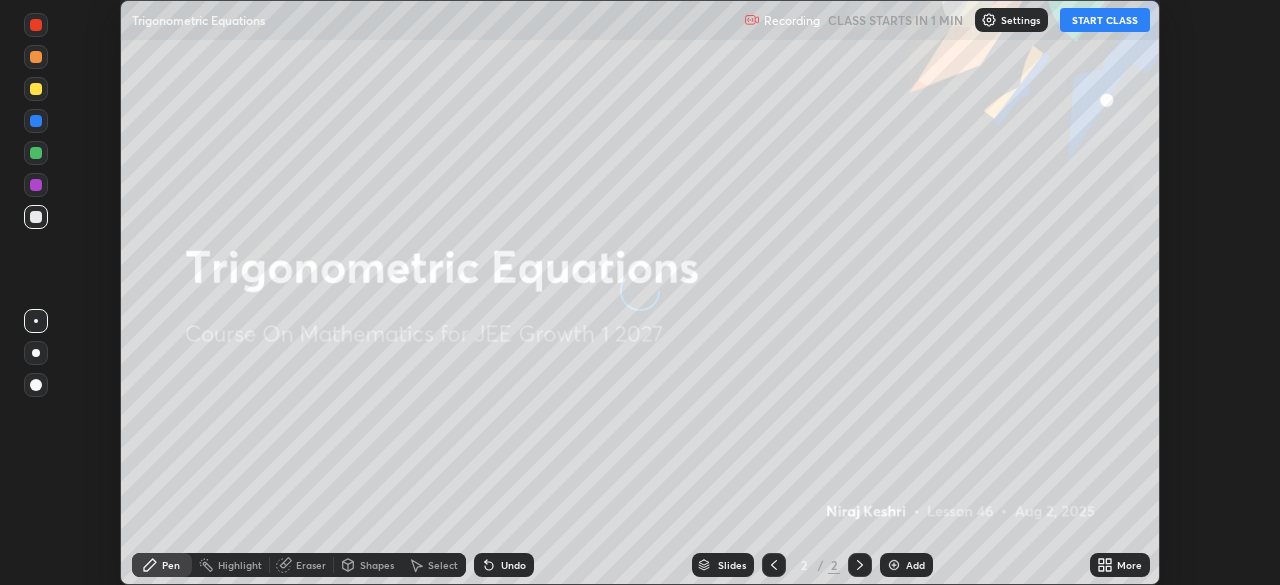 scroll, scrollTop: 0, scrollLeft: 0, axis: both 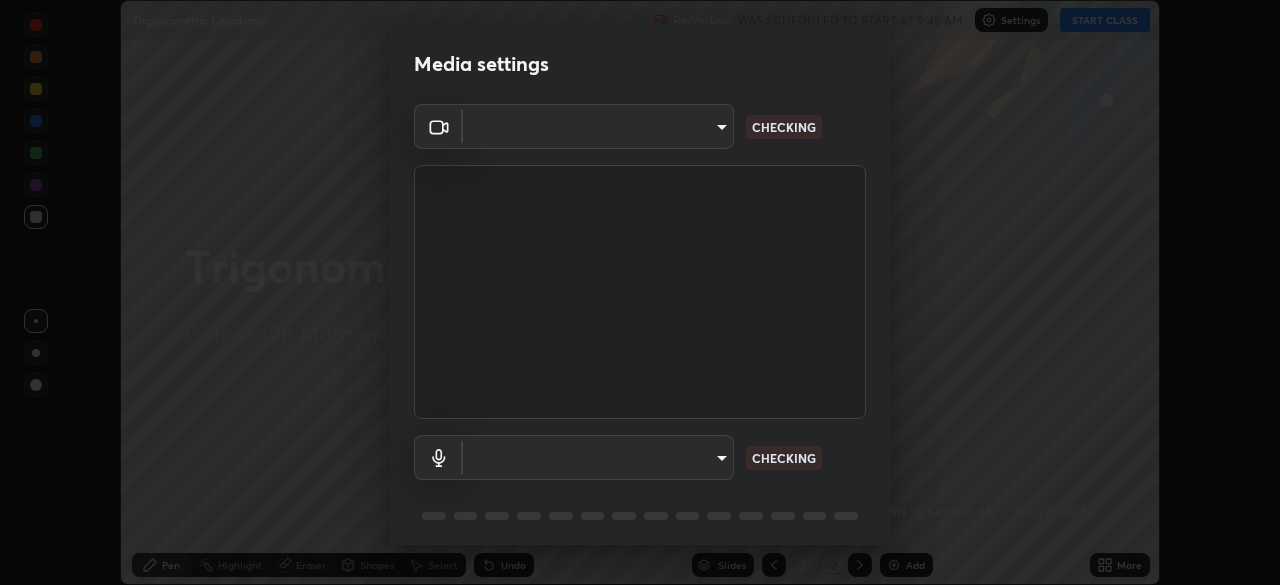 click on "Erase all Trigonometric Equations Recording WAS SCHEDULED TO START AT 9:45 AM Settings START CLASS Setting up your live class Trigonometric Equations • L46 of Course On Mathematics for JEE Growth 1 2027 [PERSON] Pen Highlight Eraser Shapes Select Undo Slides 2 / 2 Add More No doubts shared Encourage your learners to ask a doubt for better clarity Report an issue Reason for reporting Buffering Chat not working Audio - Video sync issue Educator video quality low ​ Attach an image Report Media settings ​ CHECKING ​ CHECKING 1 / 5 Next" at bounding box center (640, 292) 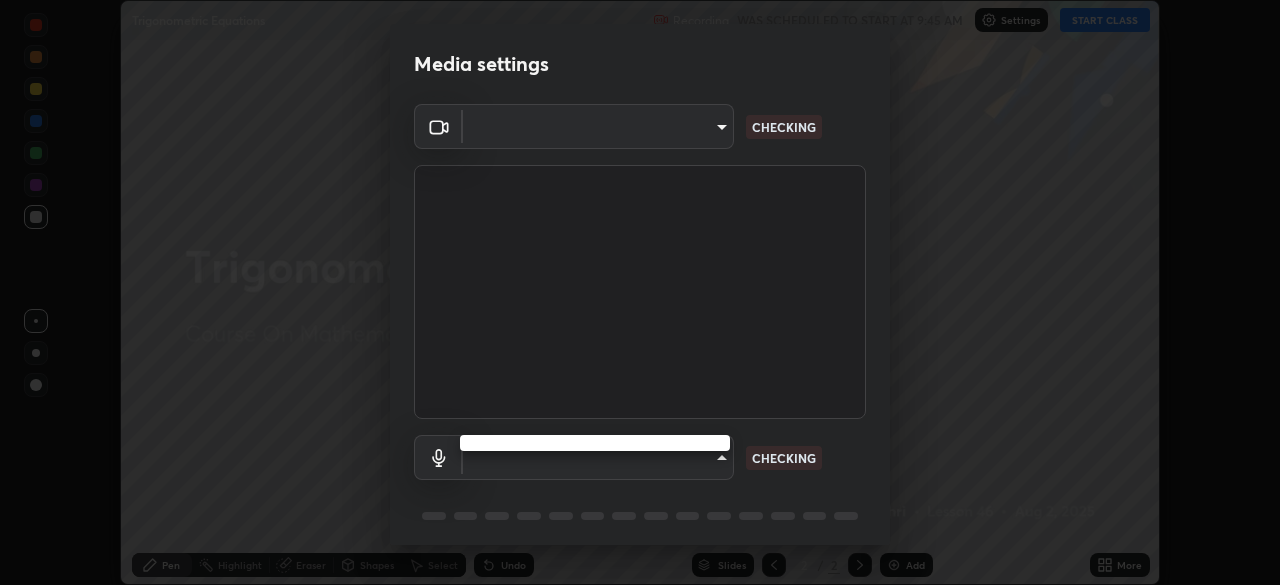 type on "2e9b027d6a4255688e554df818383ce9ed5f881db366686a8468352ce6a31e43" 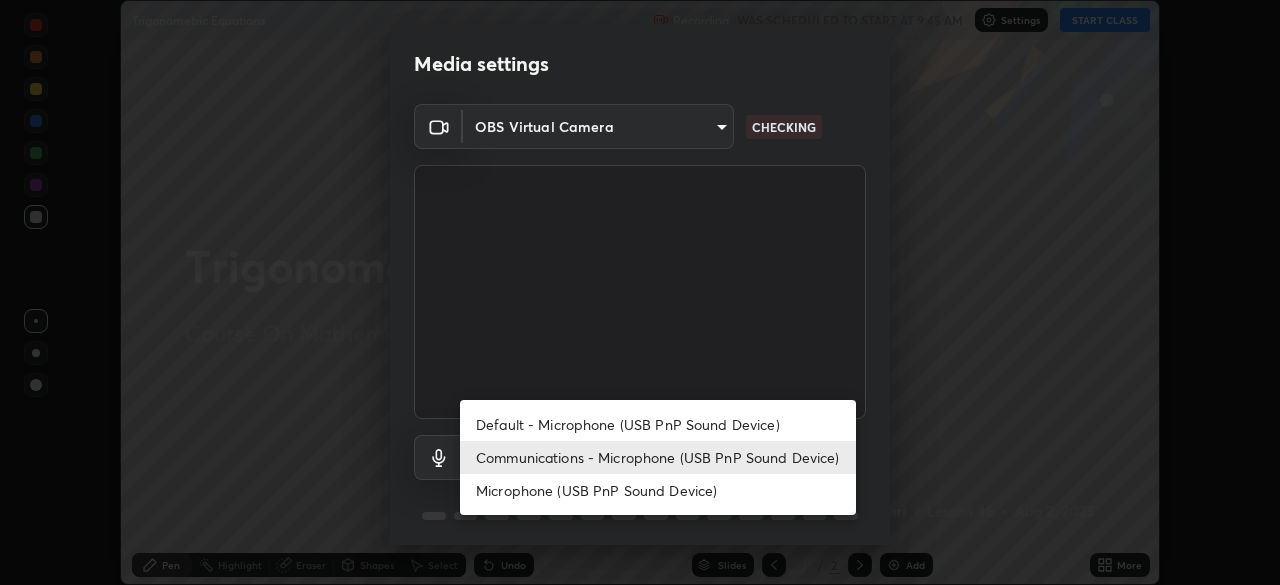 click on "Default - Microphone (USB PnP Sound Device)" at bounding box center (658, 424) 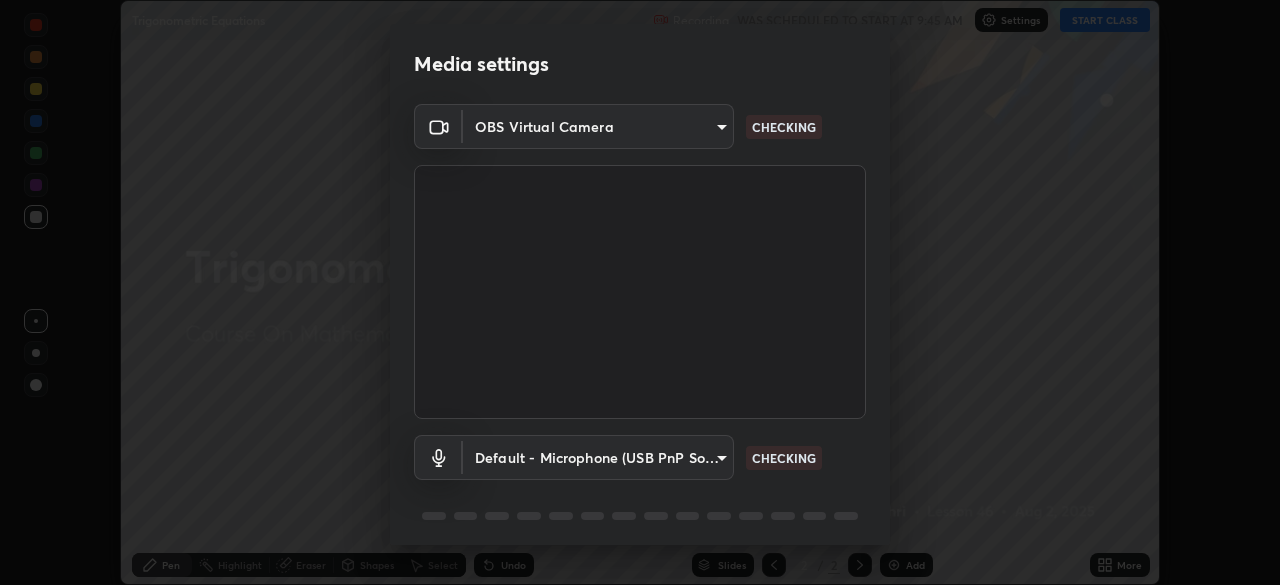 click on "Erase all Trigonometric Equations Recording WAS SCHEDULED TO START AT 9:45 AM Settings START CLASS Setting up your live class Trigonometric Equations • L46 of Course On Mathematics for JEE Growth 1 2027 [PERSON] Pen Highlight Eraser Shapes Select Undo Slides 2 / 2 Add More No doubts shared Encourage your learners to ask a doubt for better clarity Report an issue Reason for reporting Buffering Chat not working Audio - Video sync issue Educator video quality low ​ Attach an image Report Media settings OBS Virtual Camera 2e9b027d6a4255688e554df818383ce9ed5f881db366686a8468352ce6a31e43 CHECKING Default - Microphone (USB PnP Sound Device) default CHECKING 1 / 5 Next" at bounding box center [640, 292] 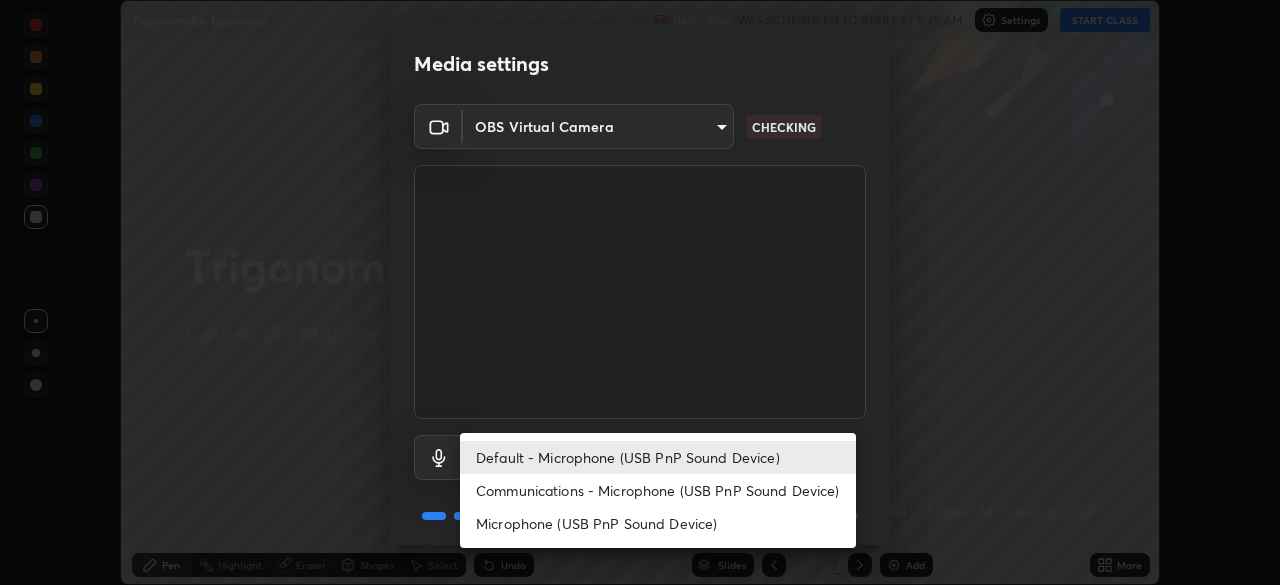 click on "Communications - Microphone (USB PnP Sound Device)" at bounding box center [658, 490] 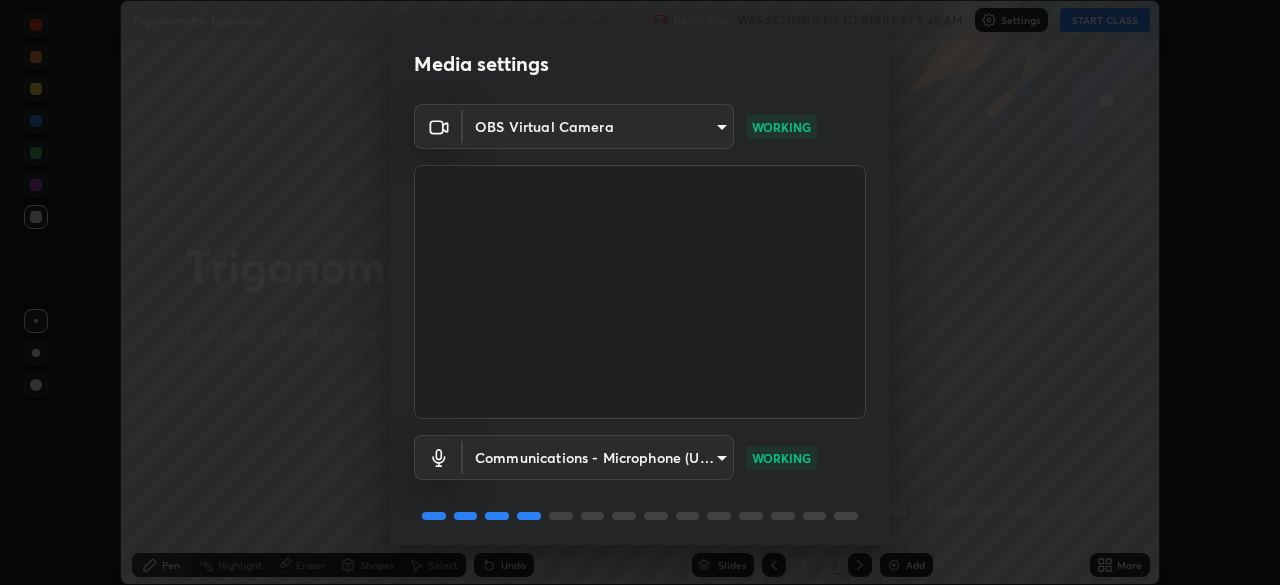 scroll, scrollTop: 71, scrollLeft: 0, axis: vertical 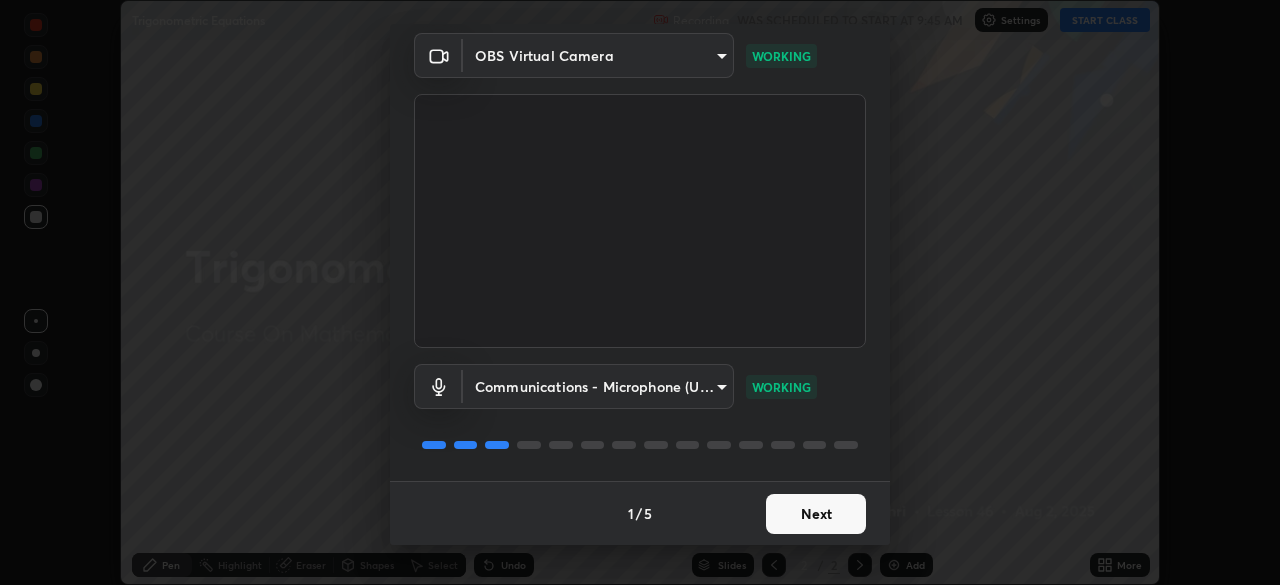 click on "Next" at bounding box center (816, 514) 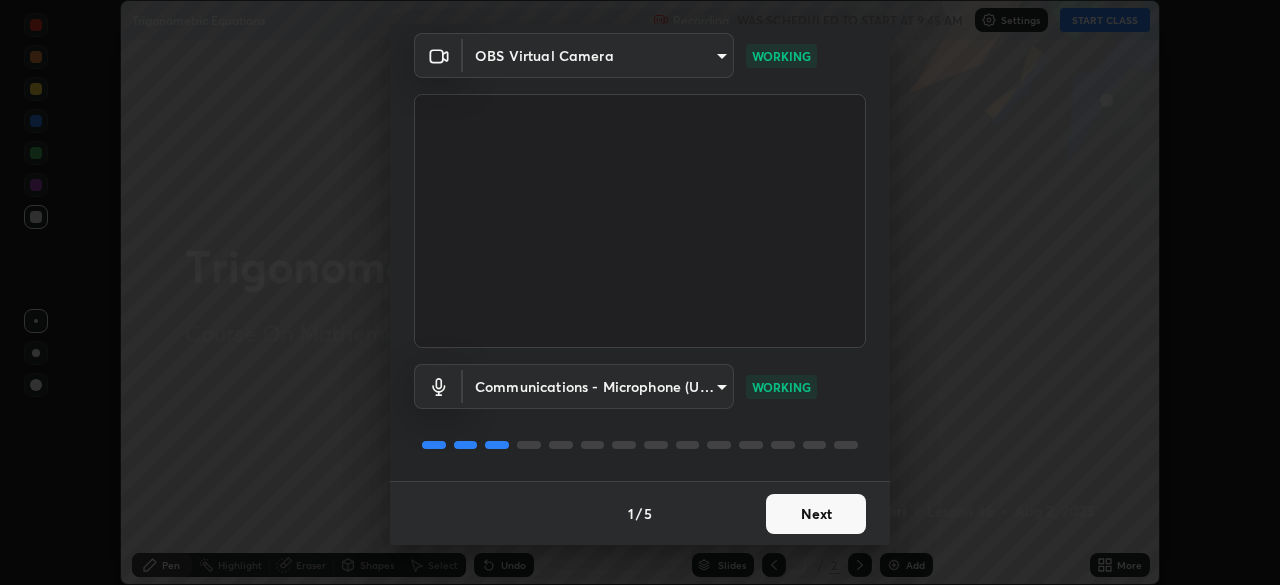 scroll, scrollTop: 0, scrollLeft: 0, axis: both 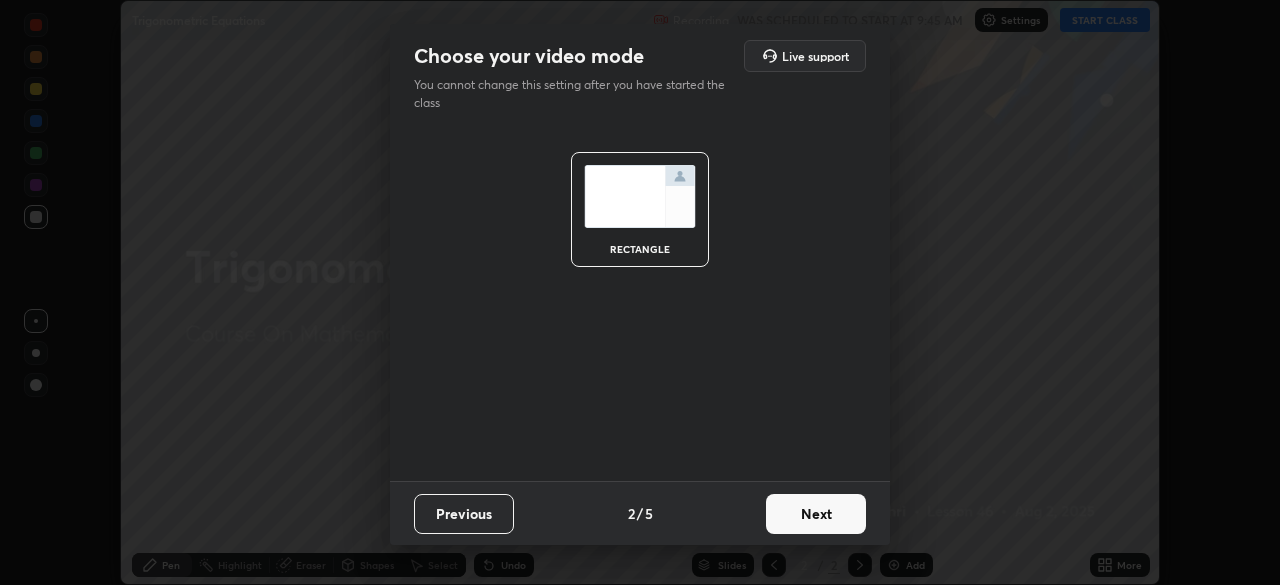 click on "Next" at bounding box center [816, 514] 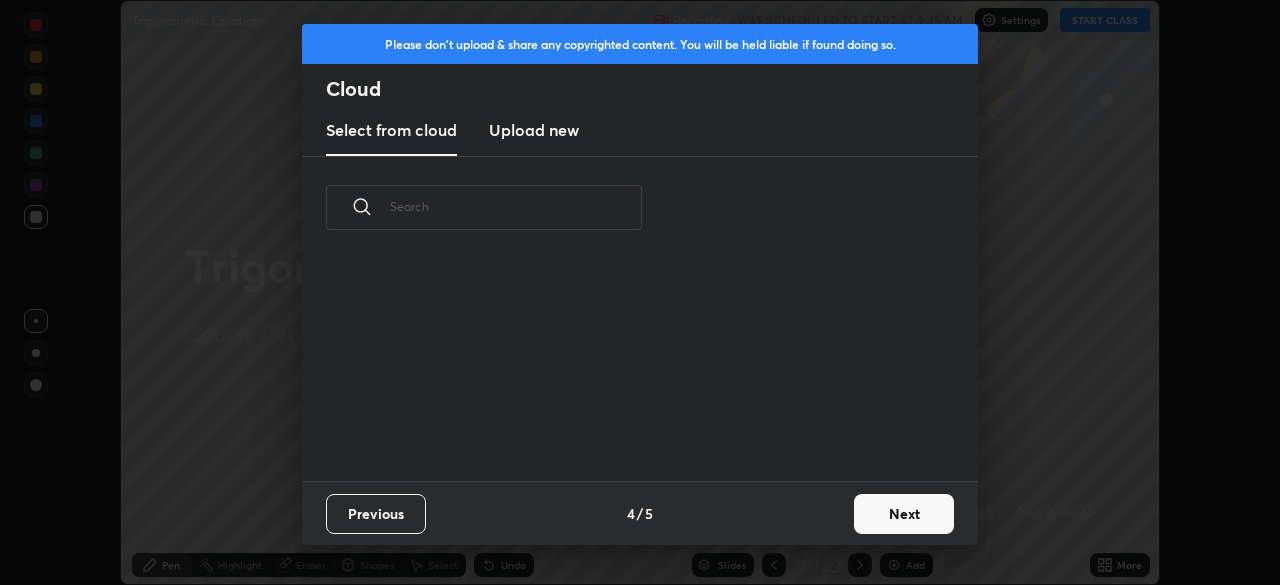 click on "Next" at bounding box center [904, 514] 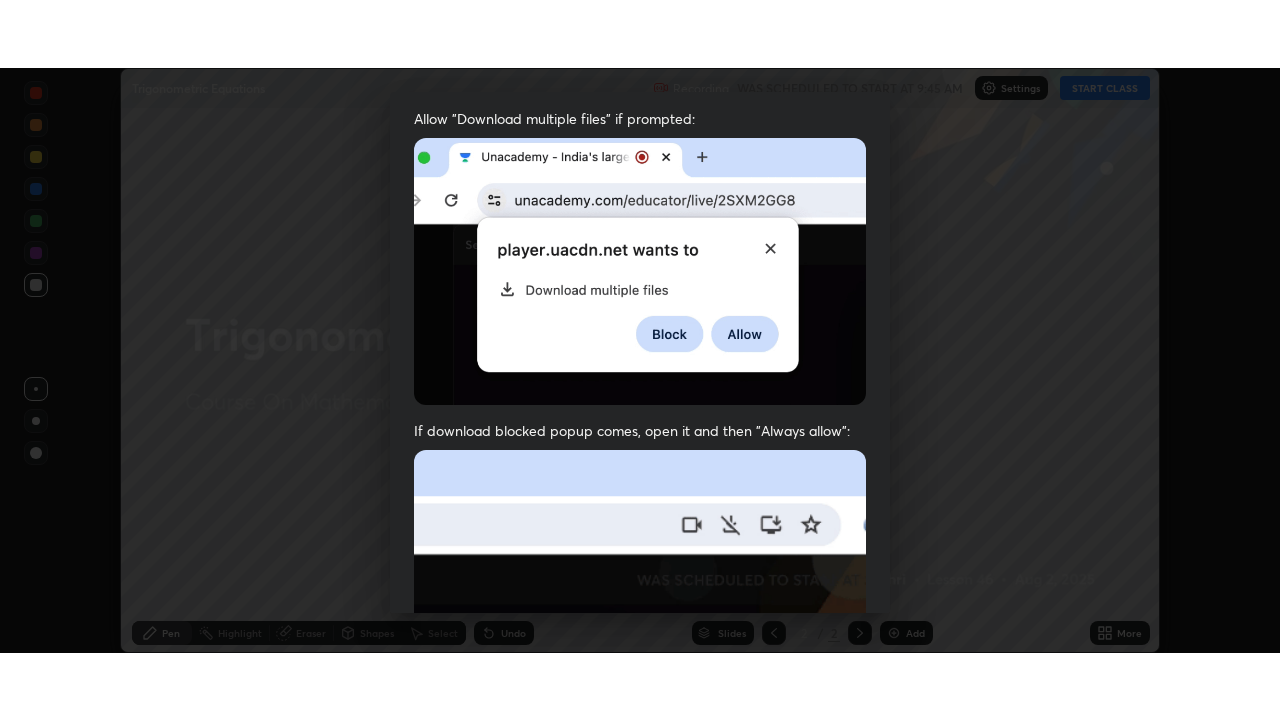 scroll, scrollTop: 479, scrollLeft: 0, axis: vertical 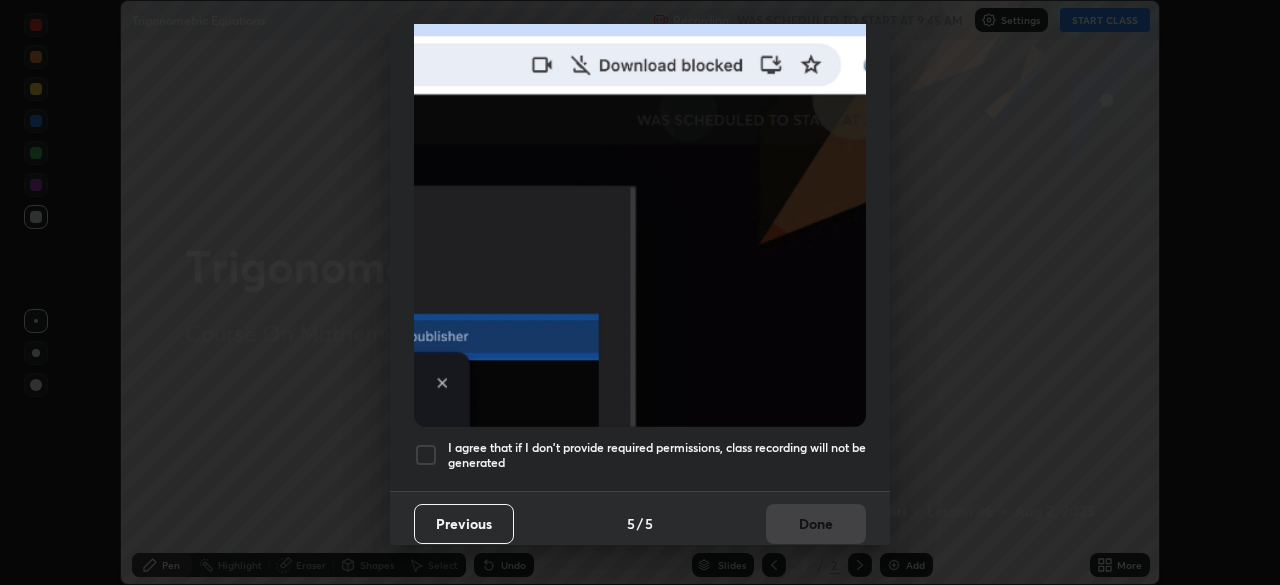 click at bounding box center [426, 455] 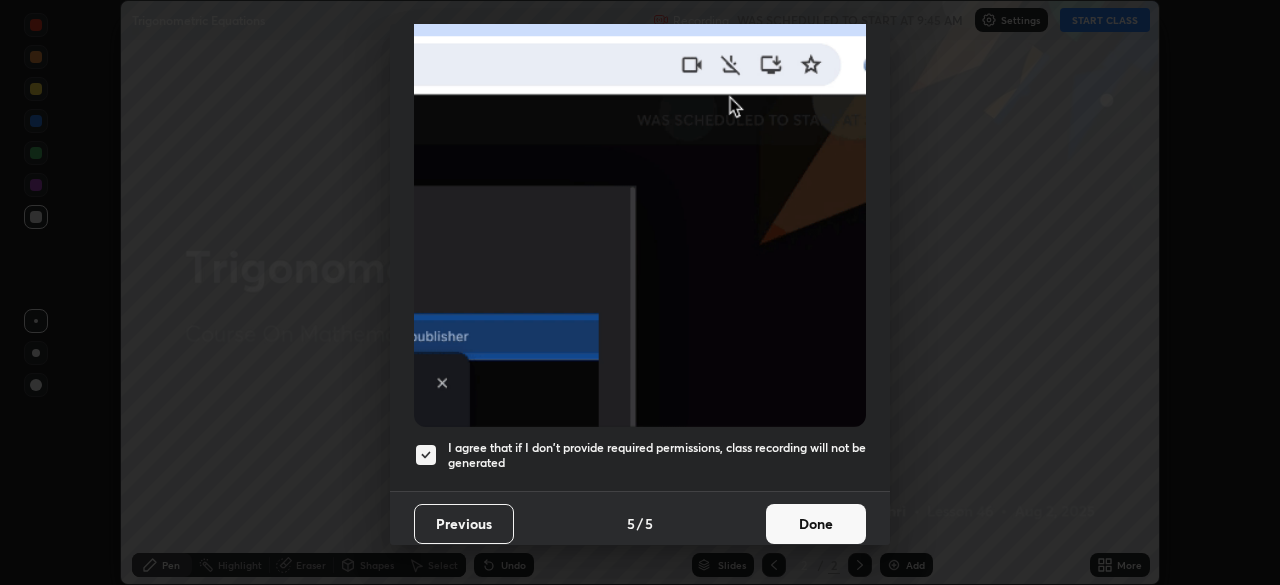 click on "Done" at bounding box center [816, 524] 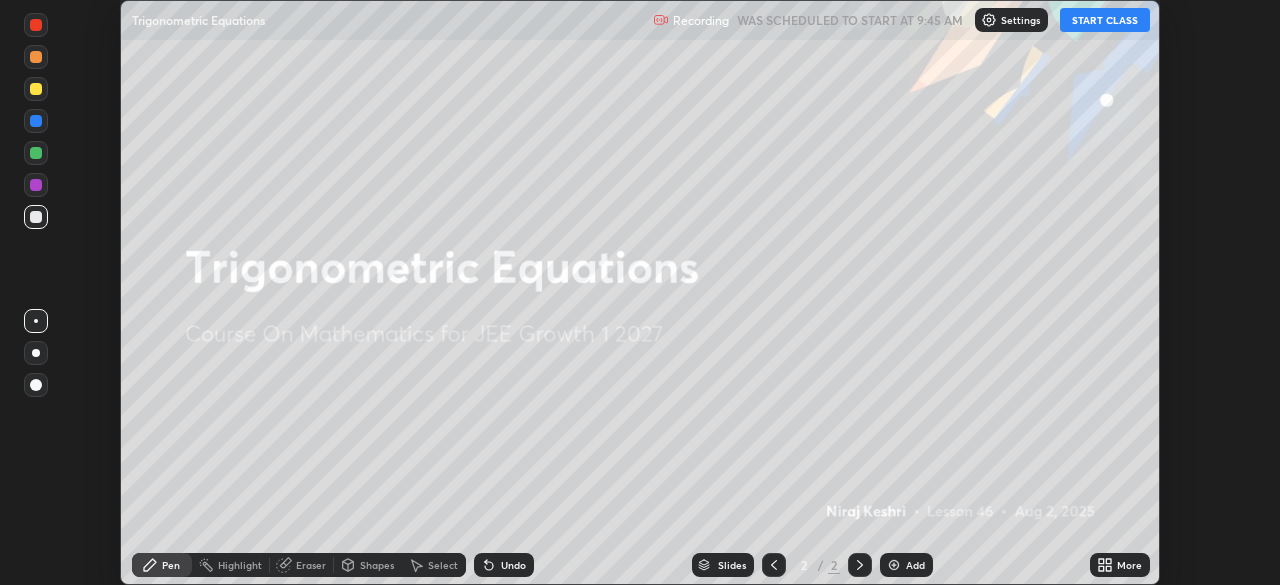 click on "START CLASS" at bounding box center (1105, 20) 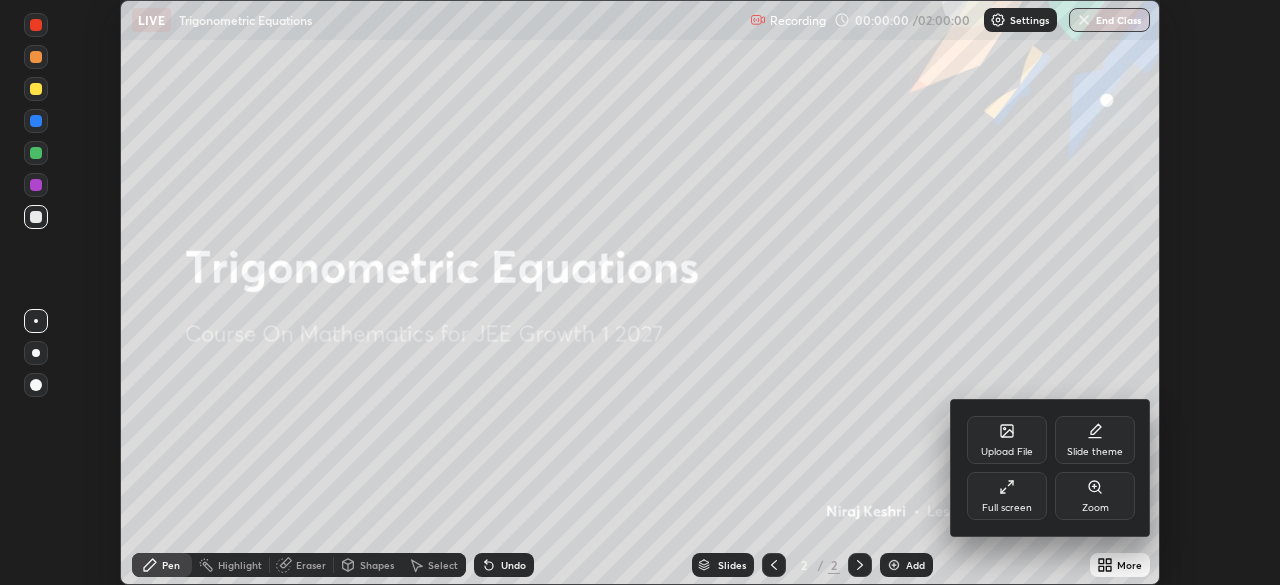 click at bounding box center (640, 292) 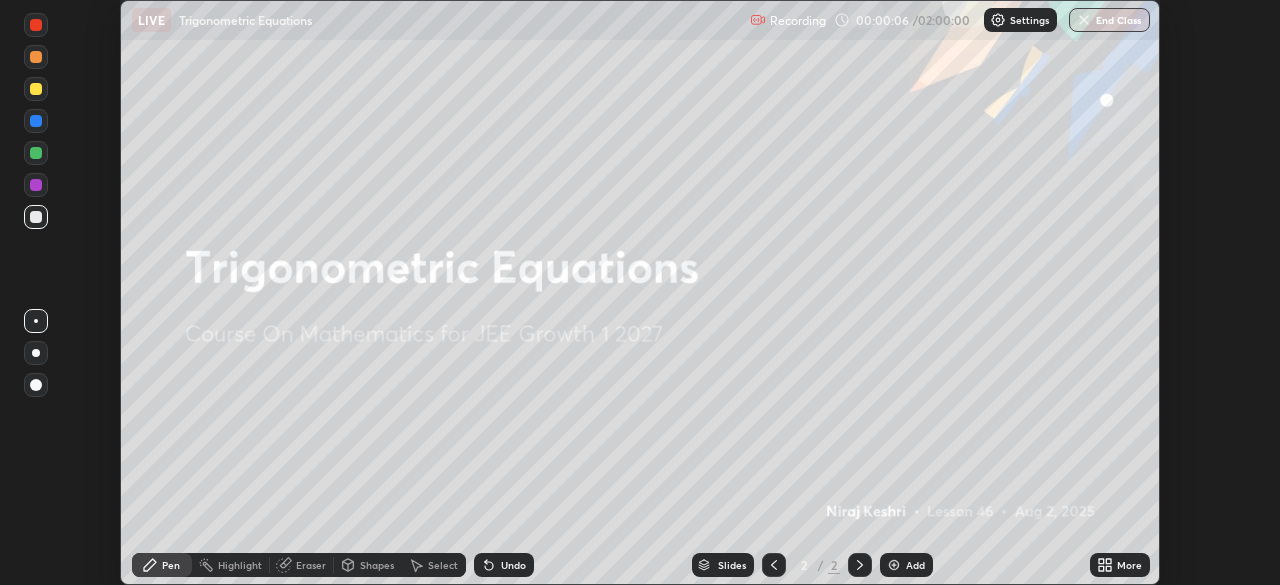 click 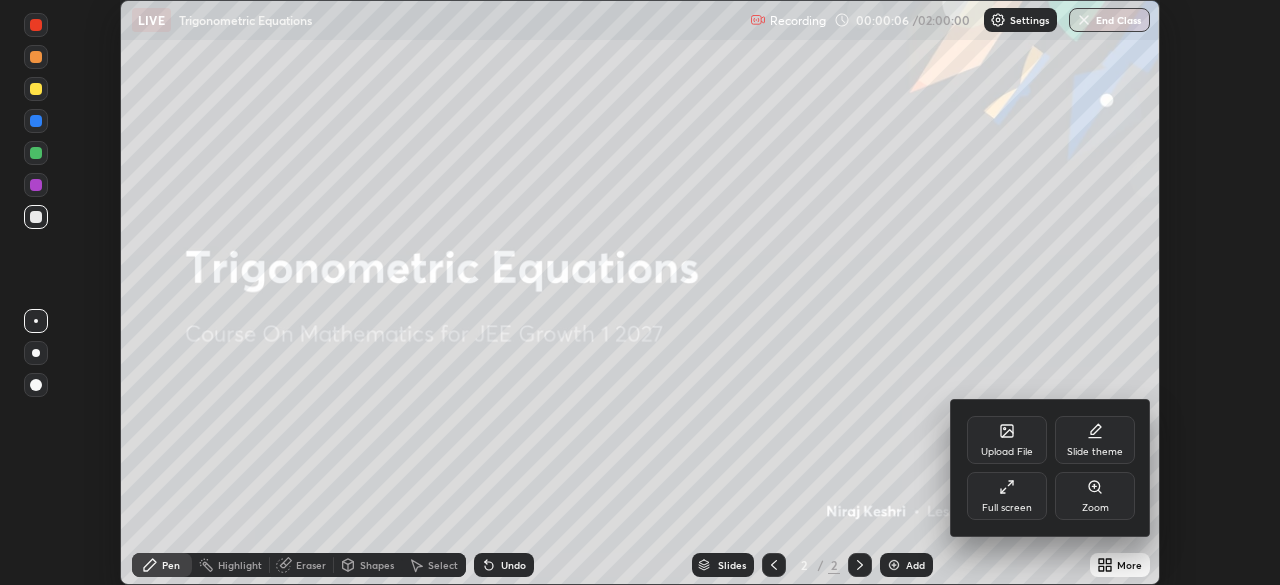 click on "Full screen" at bounding box center [1007, 508] 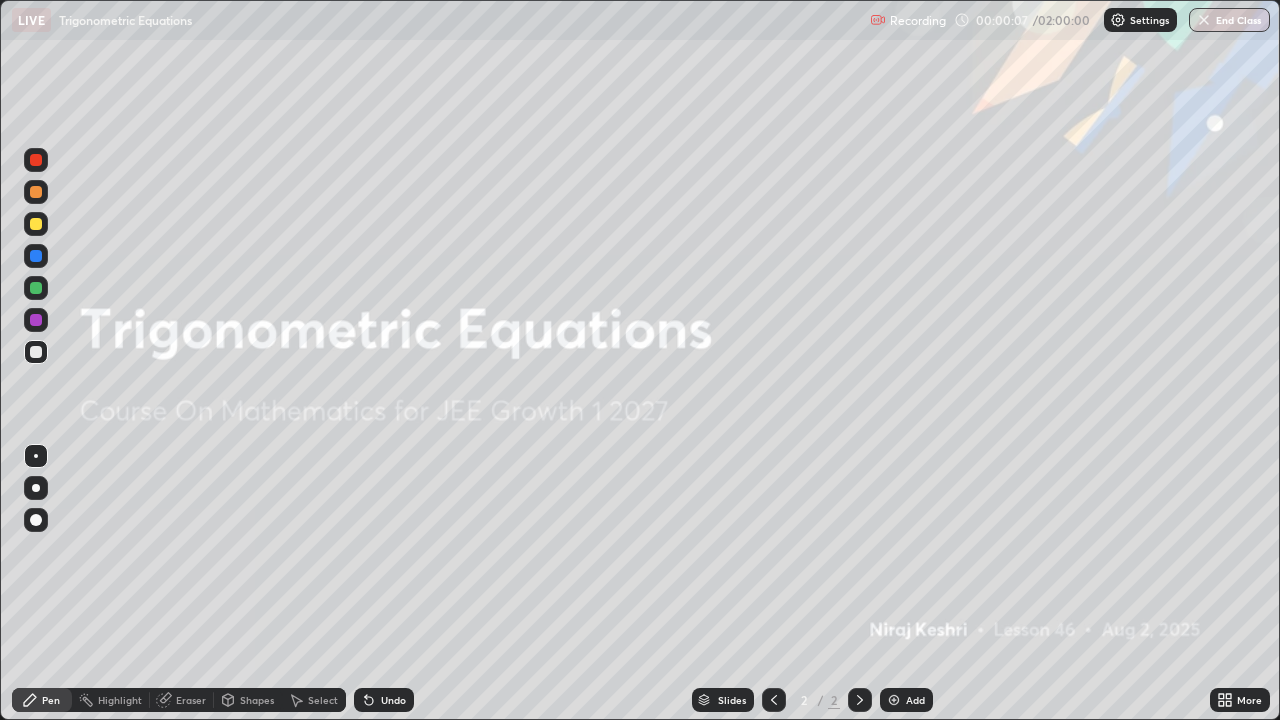 scroll, scrollTop: 99280, scrollLeft: 98720, axis: both 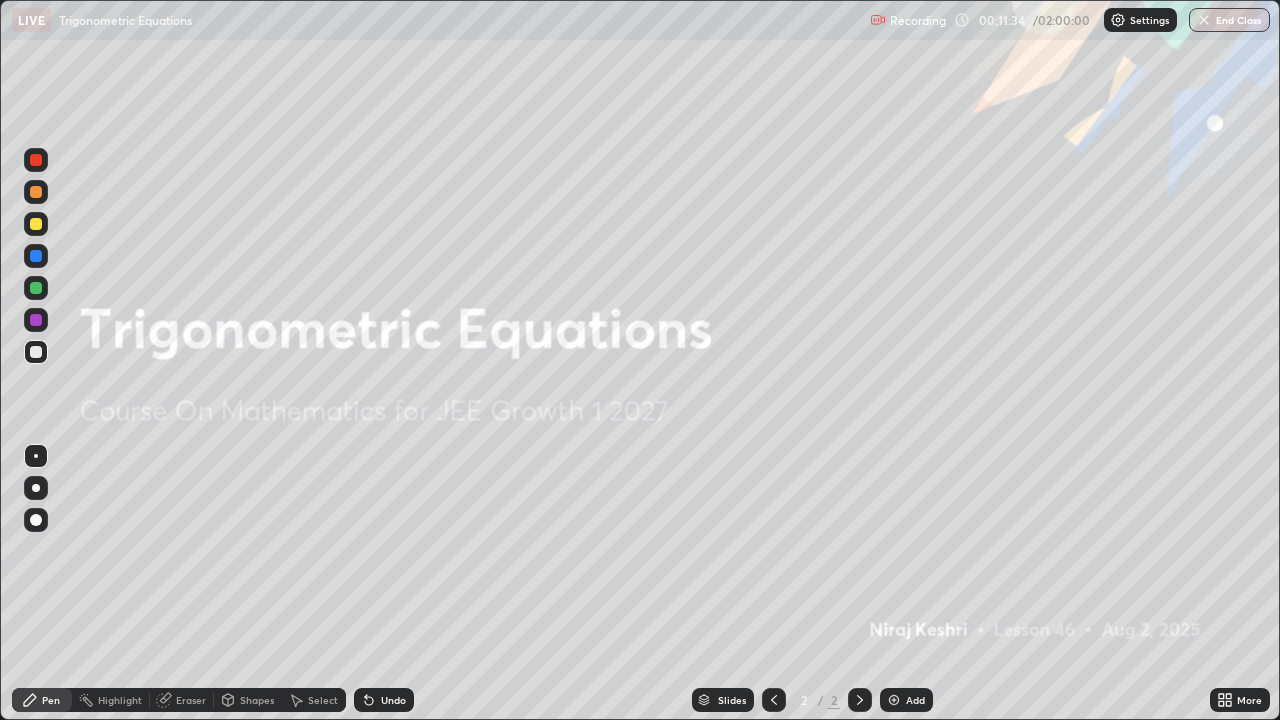 click on "Add" at bounding box center [906, 700] 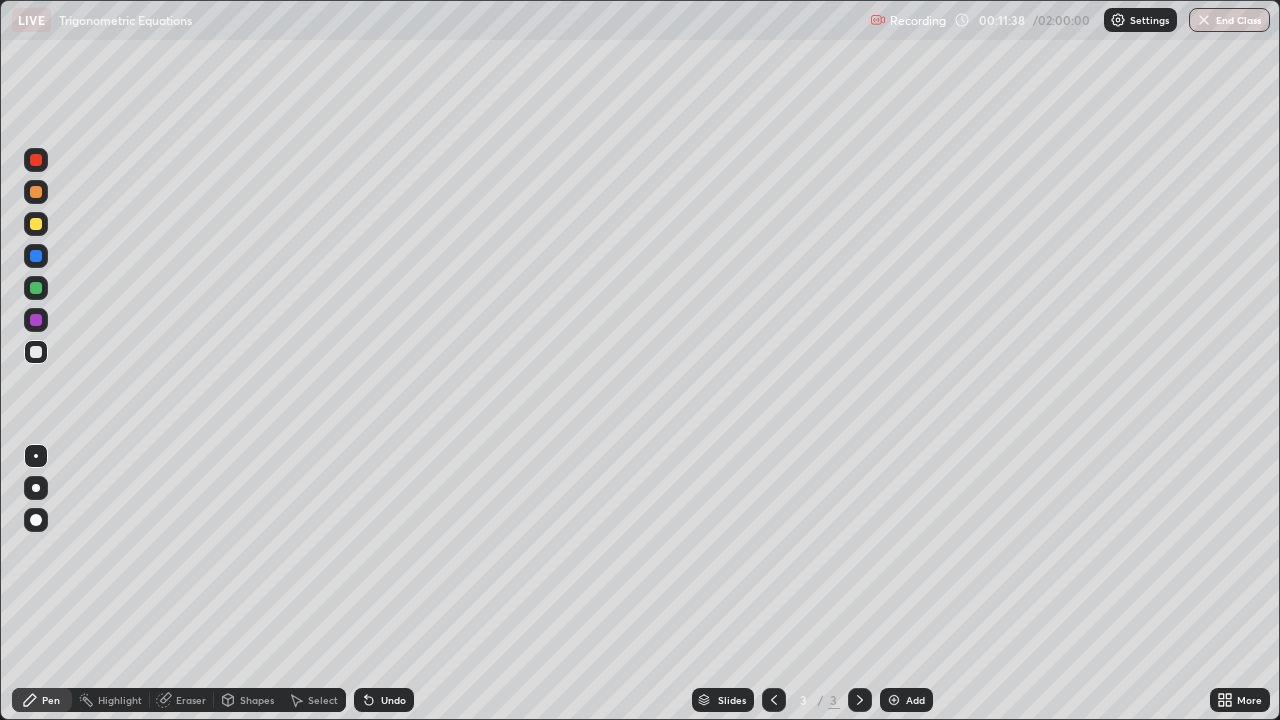 click at bounding box center (36, 224) 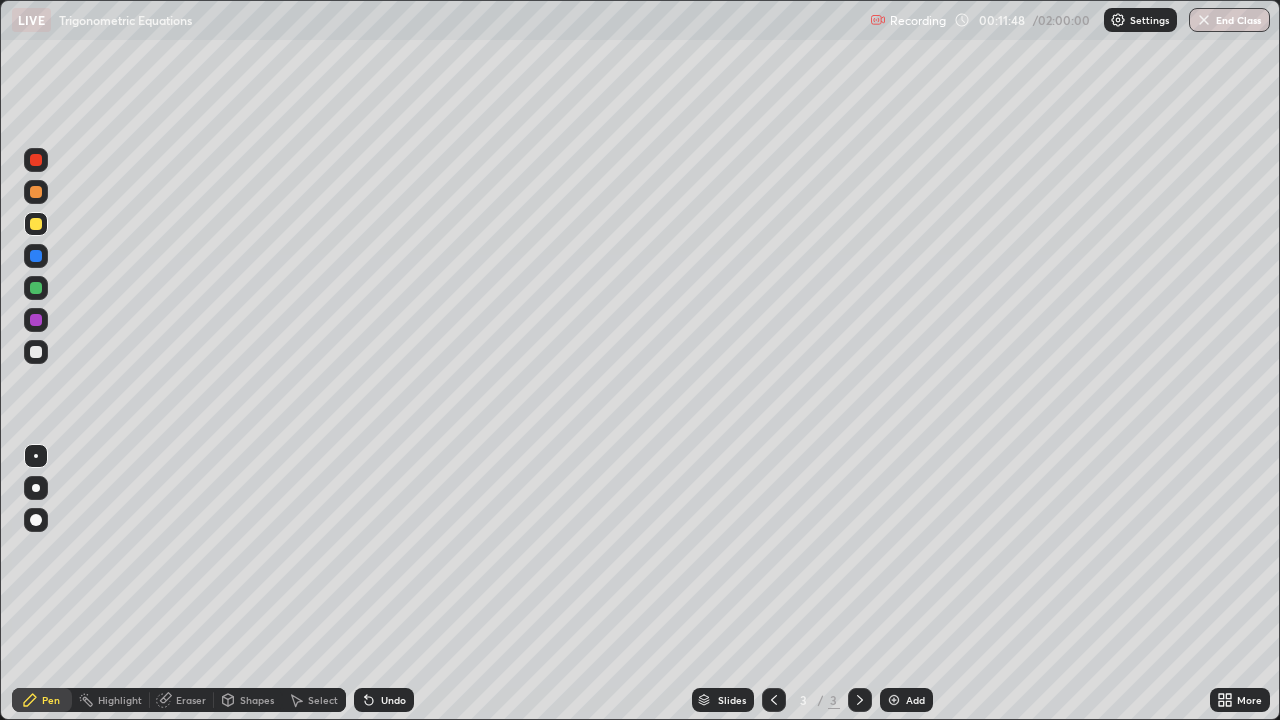 click on "Undo" at bounding box center (384, 700) 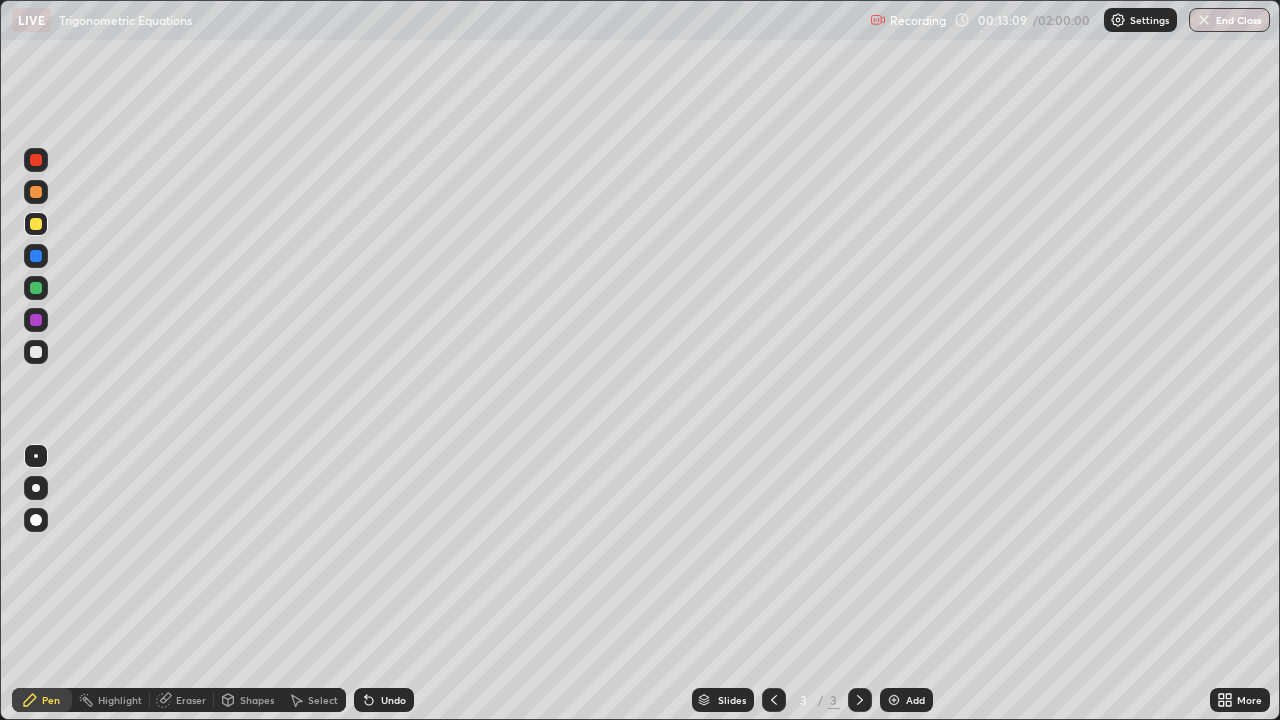 click at bounding box center (36, 352) 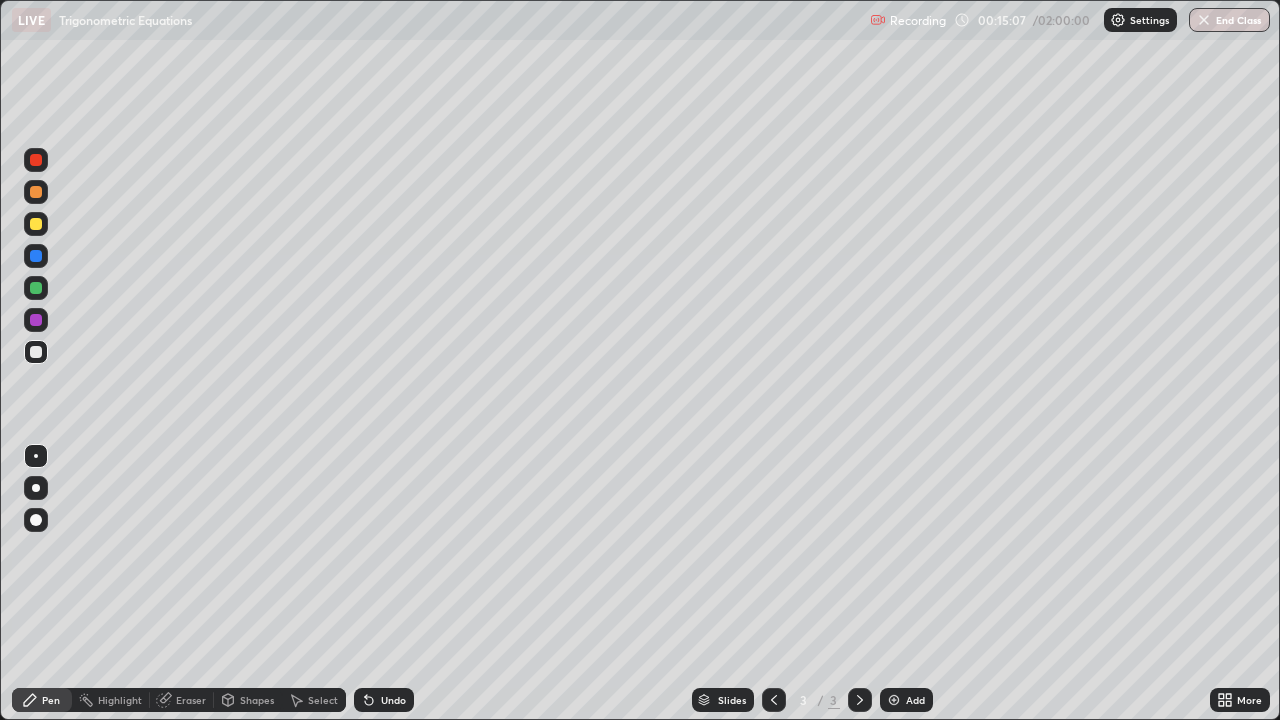 click at bounding box center (36, 192) 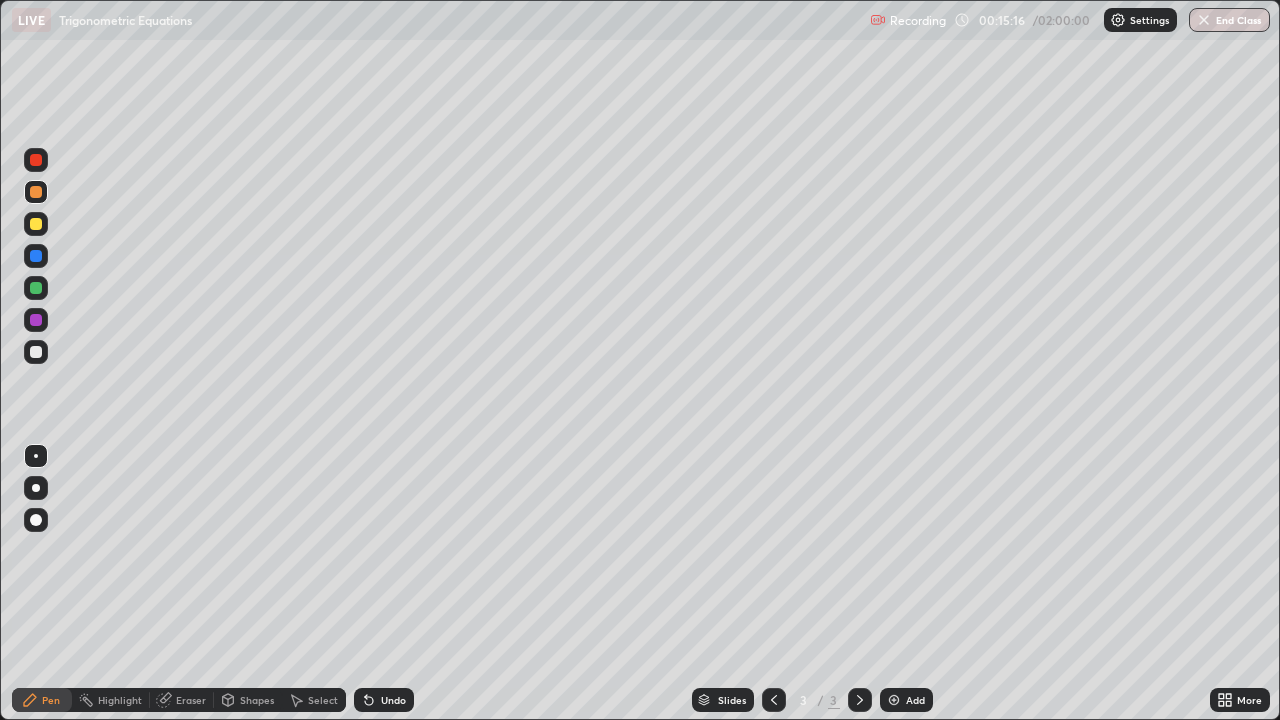 click on "Eraser" at bounding box center [191, 700] 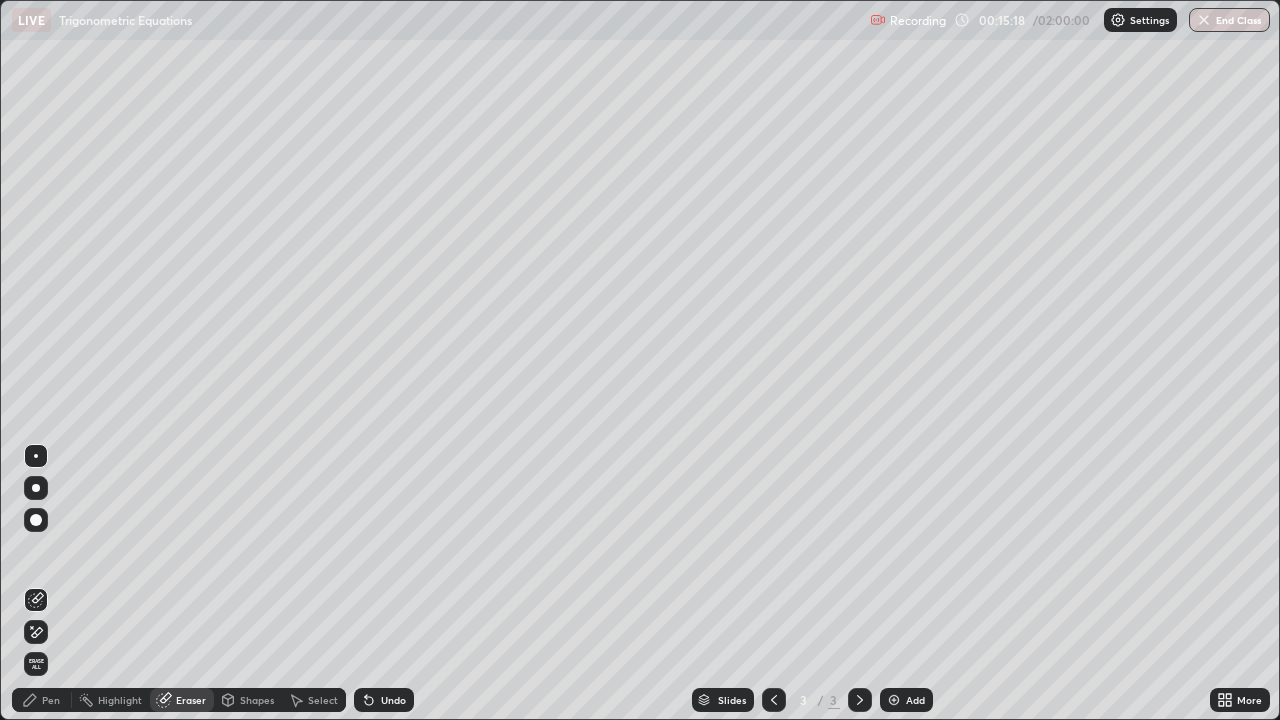 click on "Undo" at bounding box center (393, 700) 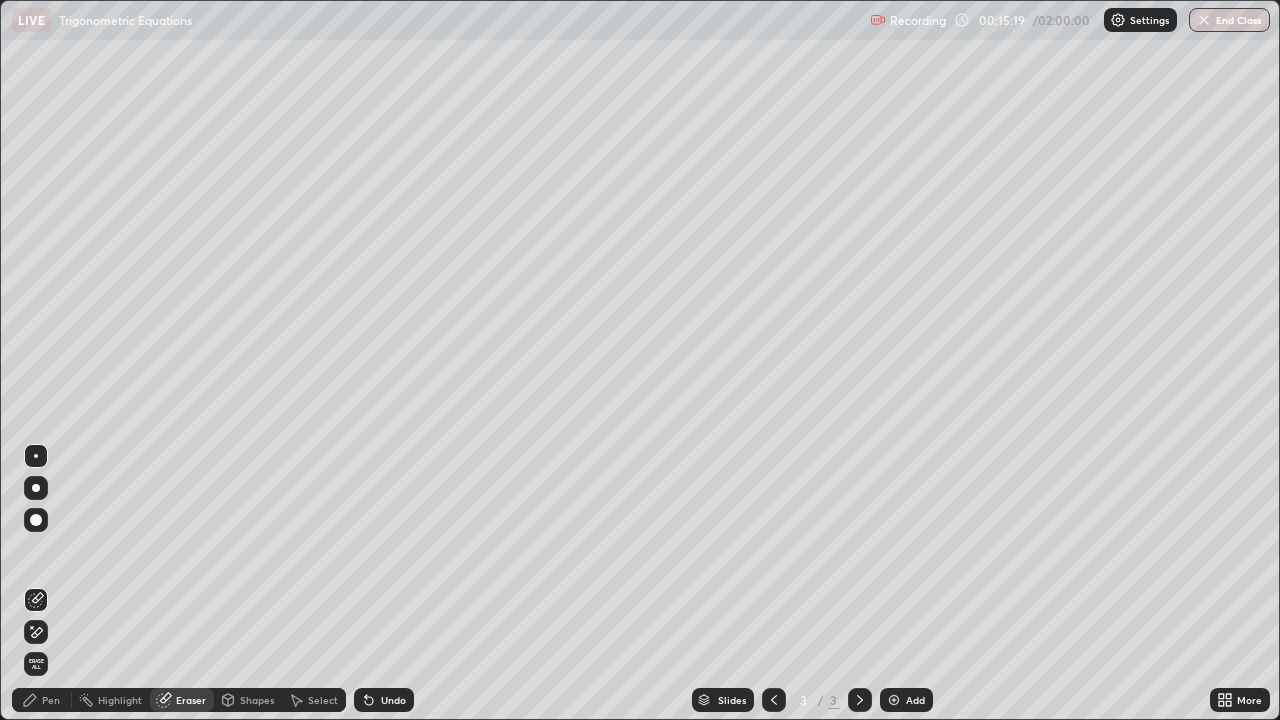 click on "Undo" at bounding box center [393, 700] 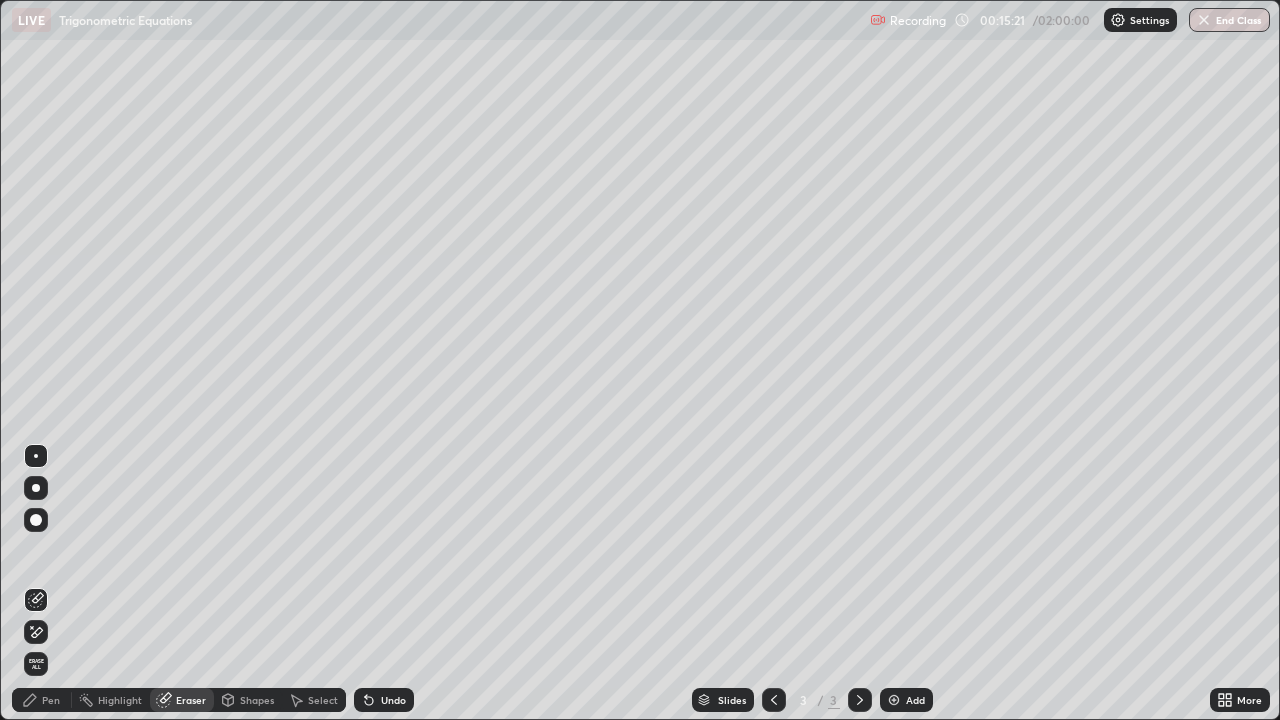 click 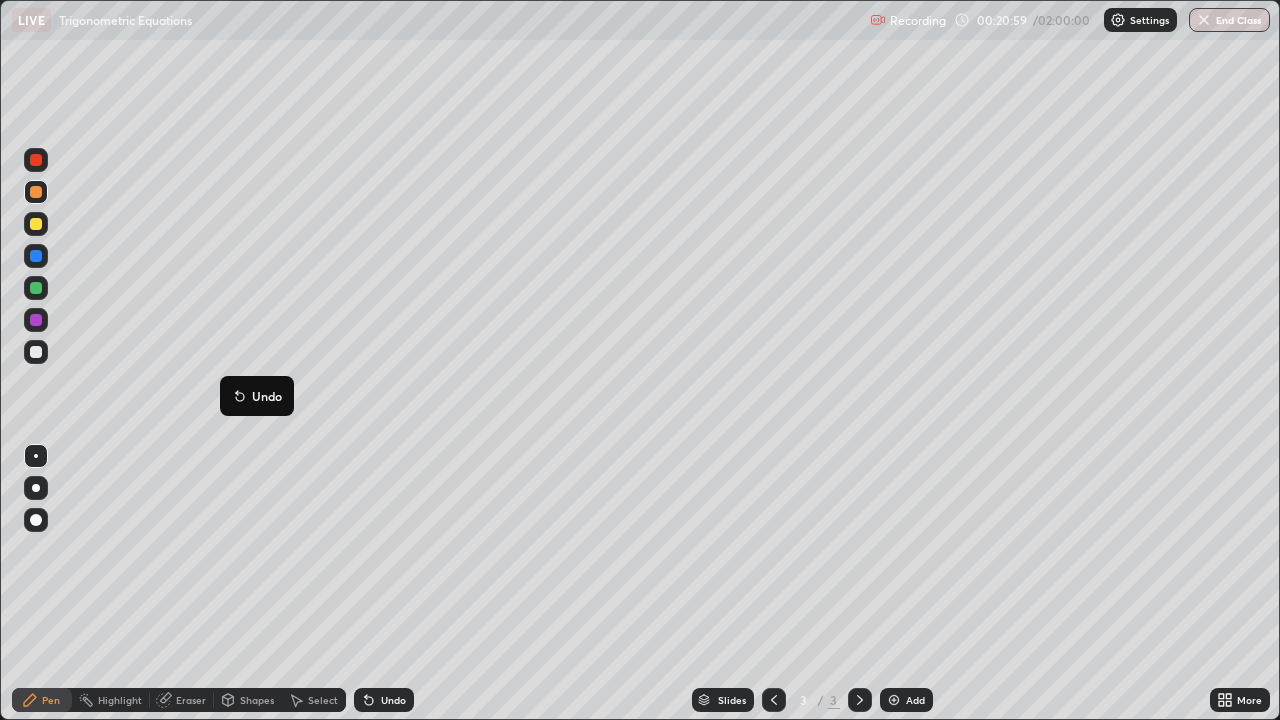 click at bounding box center (36, 352) 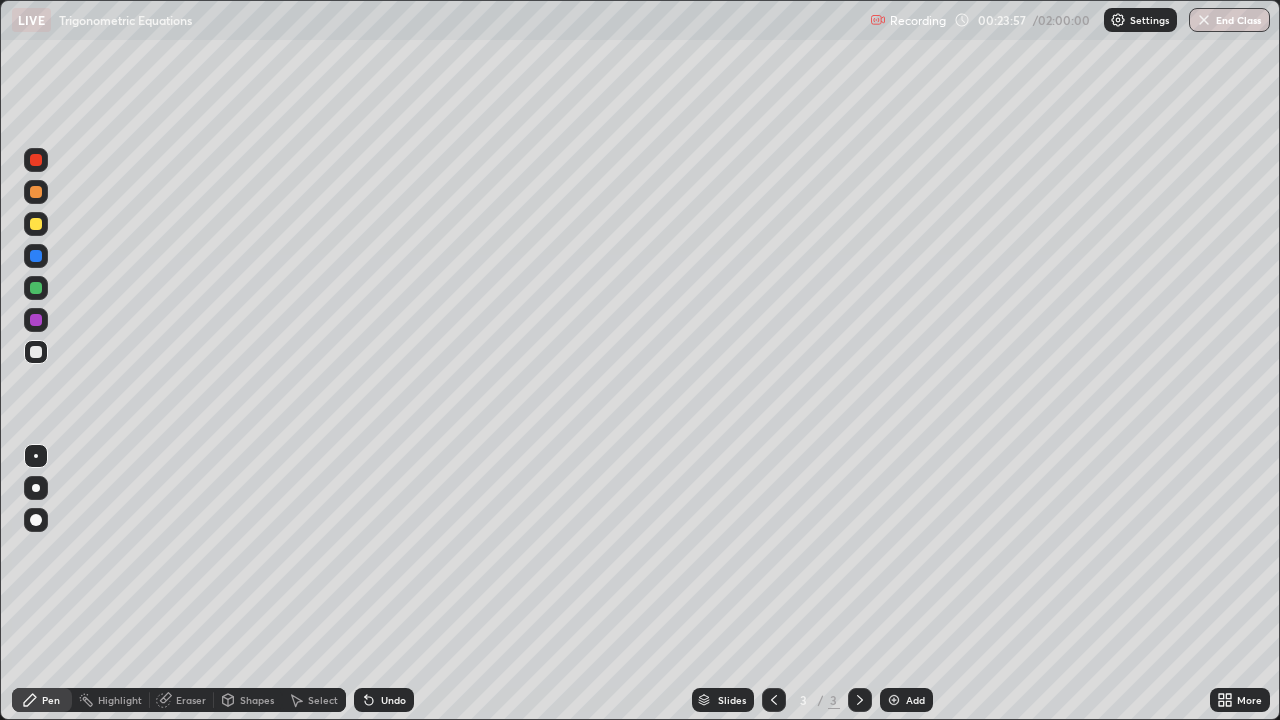 click at bounding box center (894, 700) 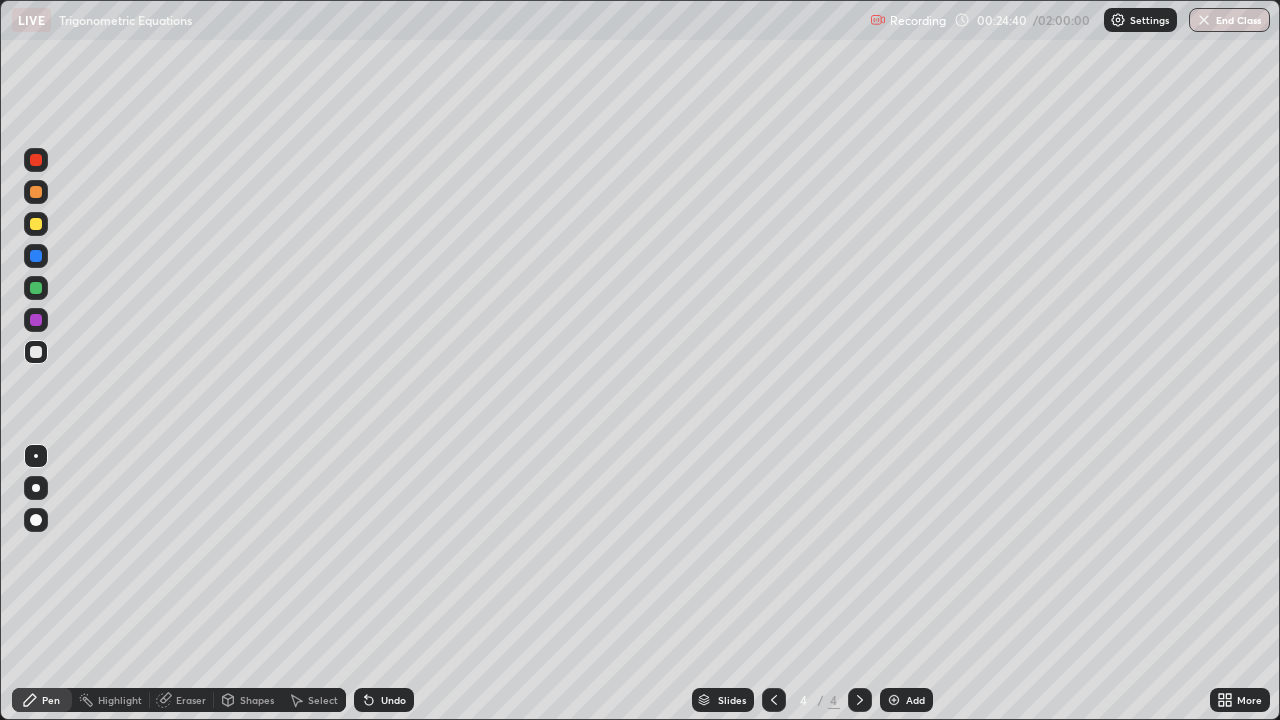 click at bounding box center (774, 700) 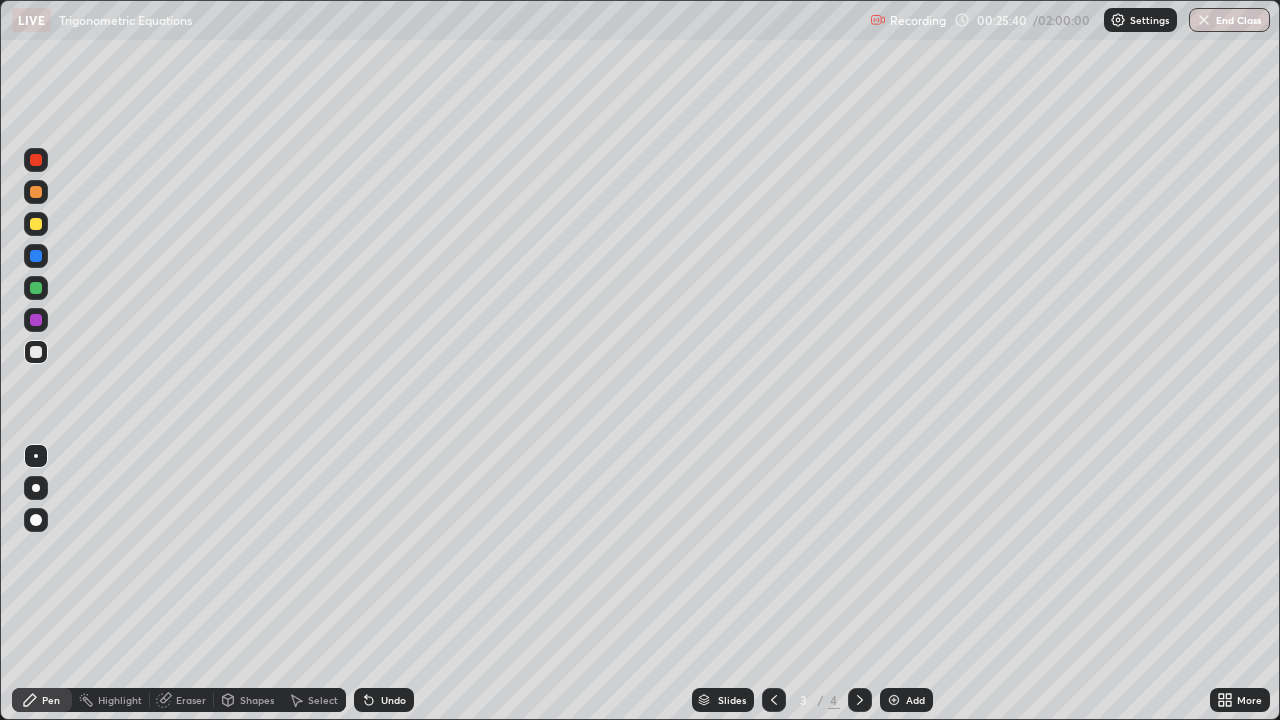 click 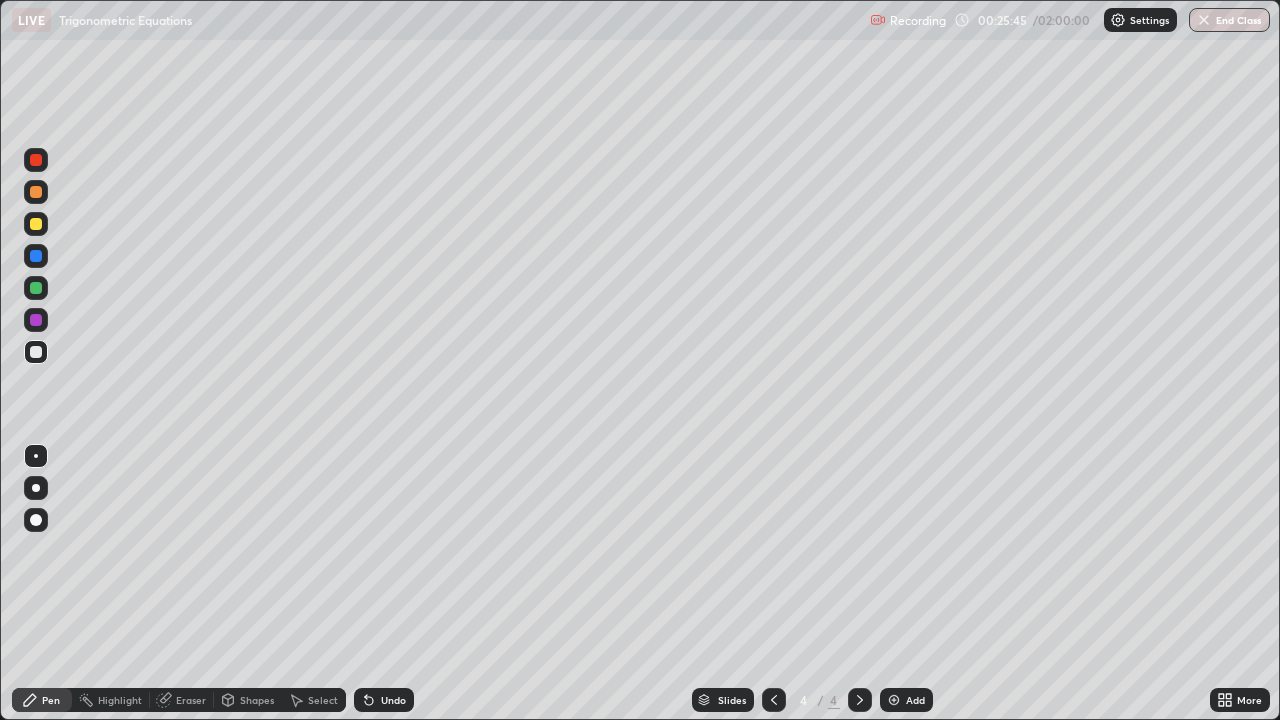 click at bounding box center (36, 224) 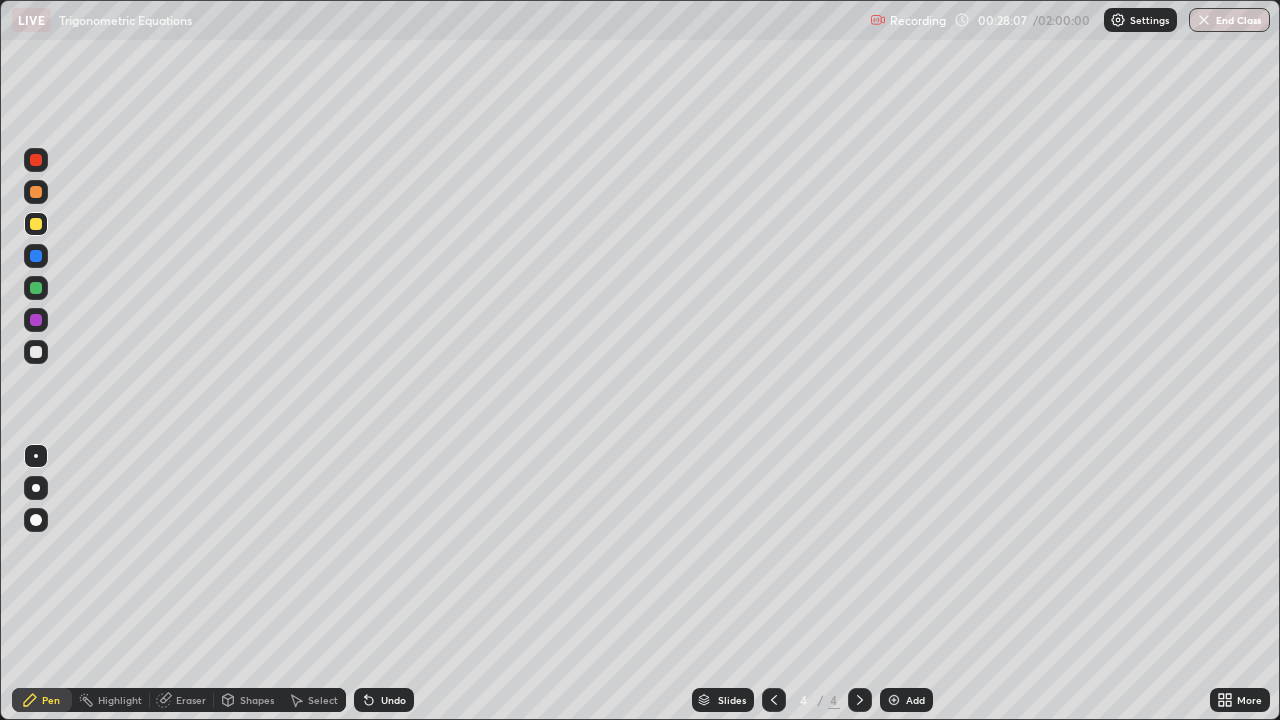 click on "Undo" at bounding box center (384, 700) 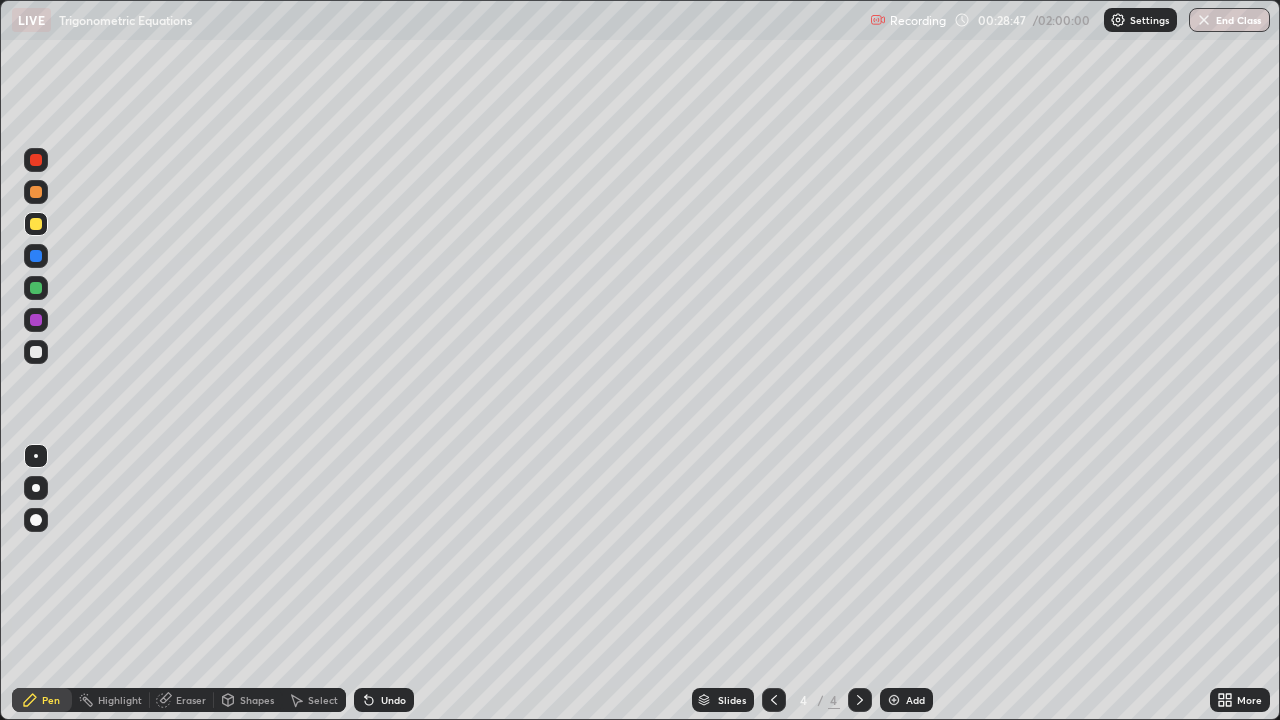 click on "Undo" at bounding box center [384, 700] 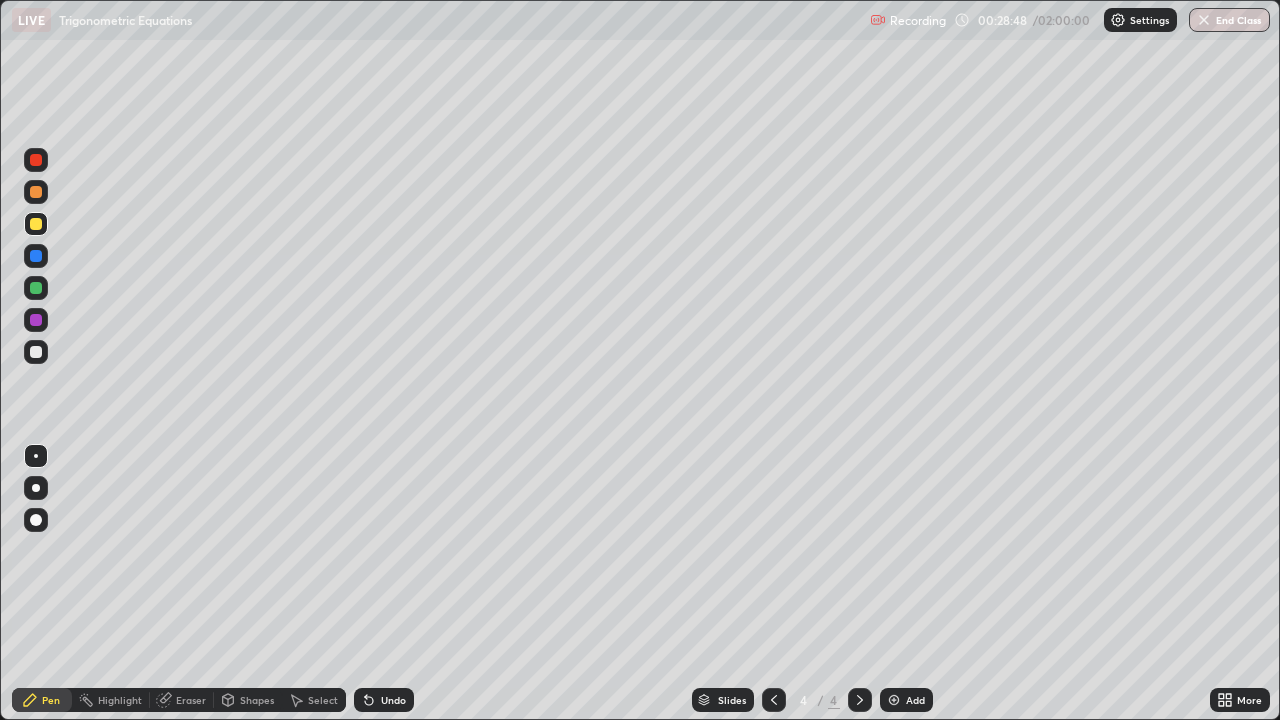click on "Undo" at bounding box center (384, 700) 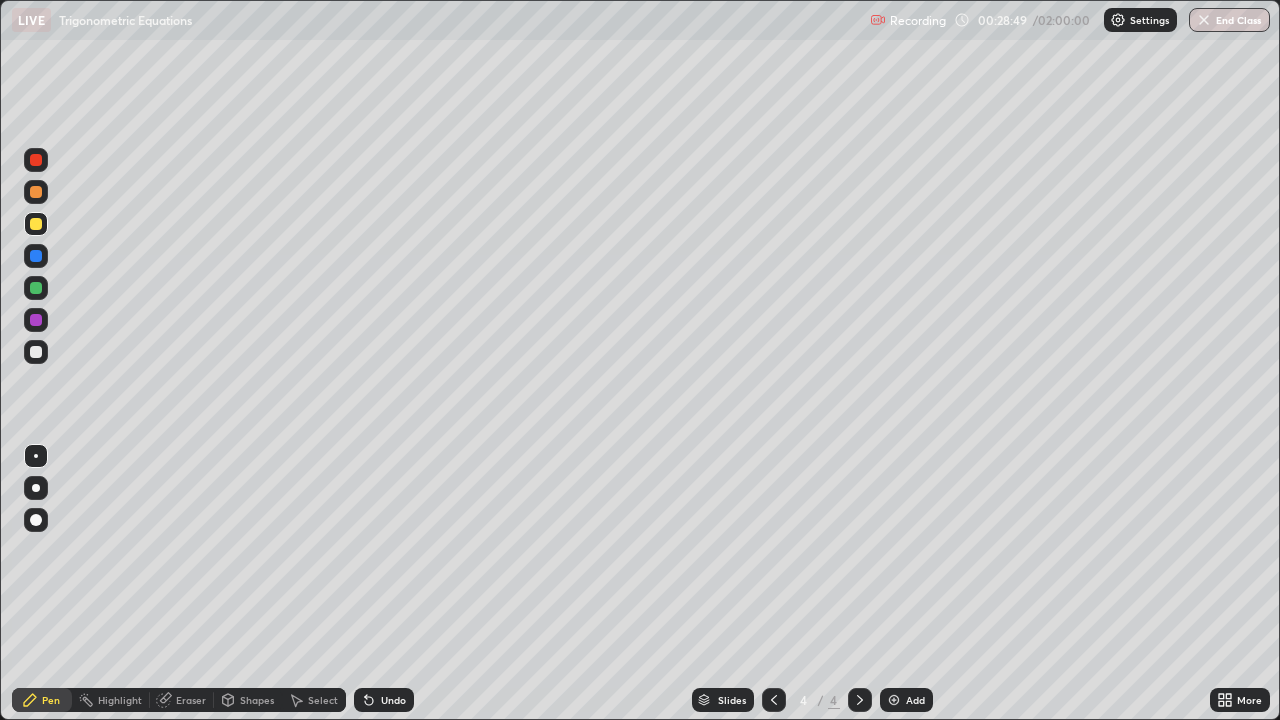 click on "Undo" at bounding box center [380, 700] 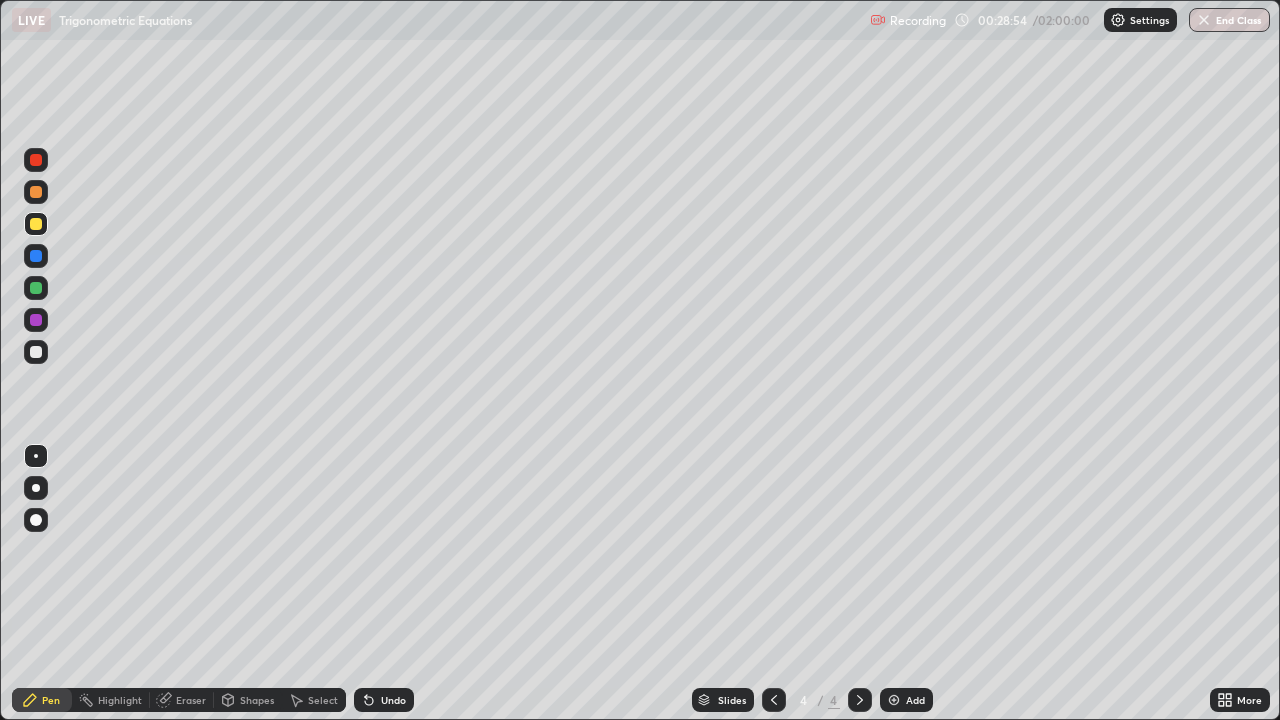 click at bounding box center [36, 352] 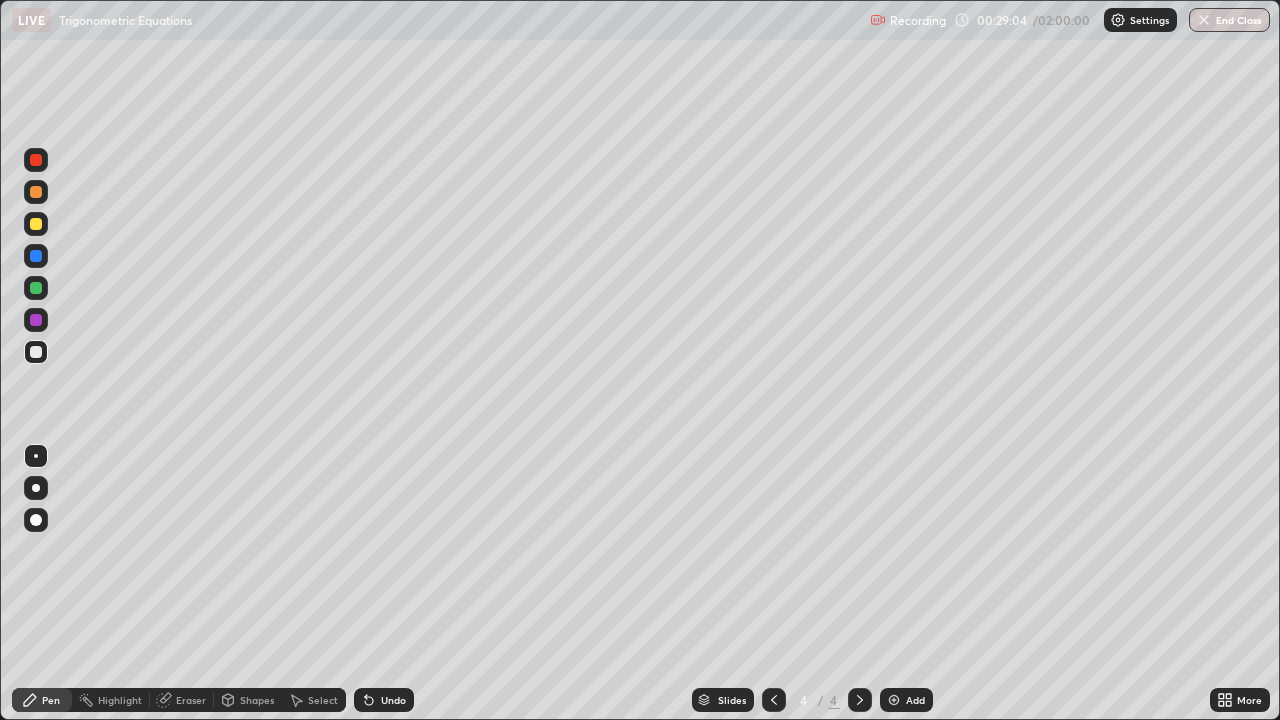 click at bounding box center [36, 320] 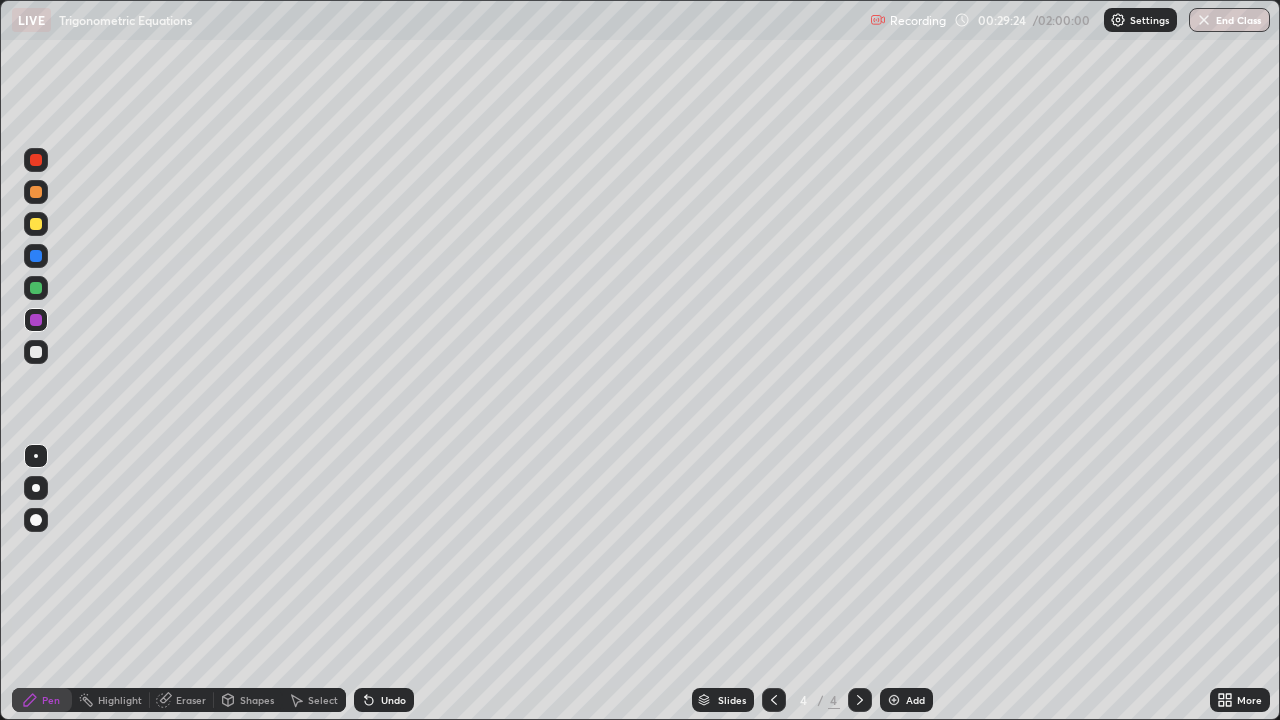 click at bounding box center [36, 224] 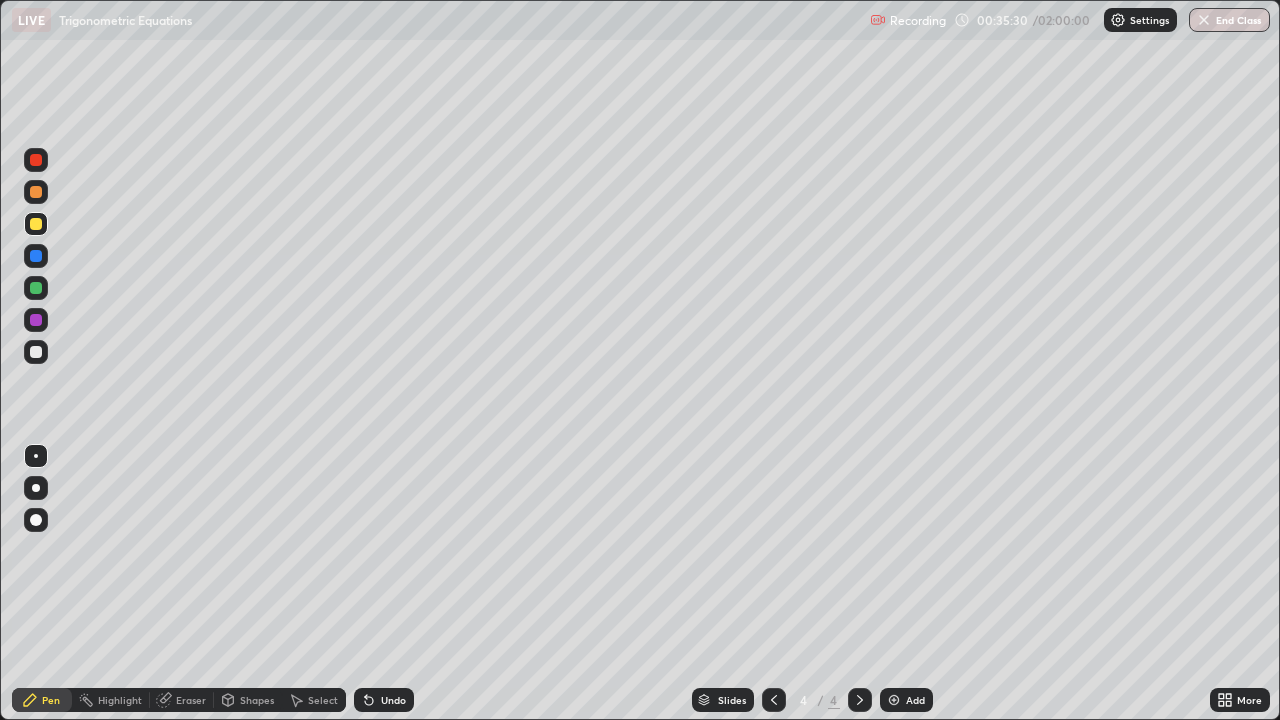 click at bounding box center (36, 352) 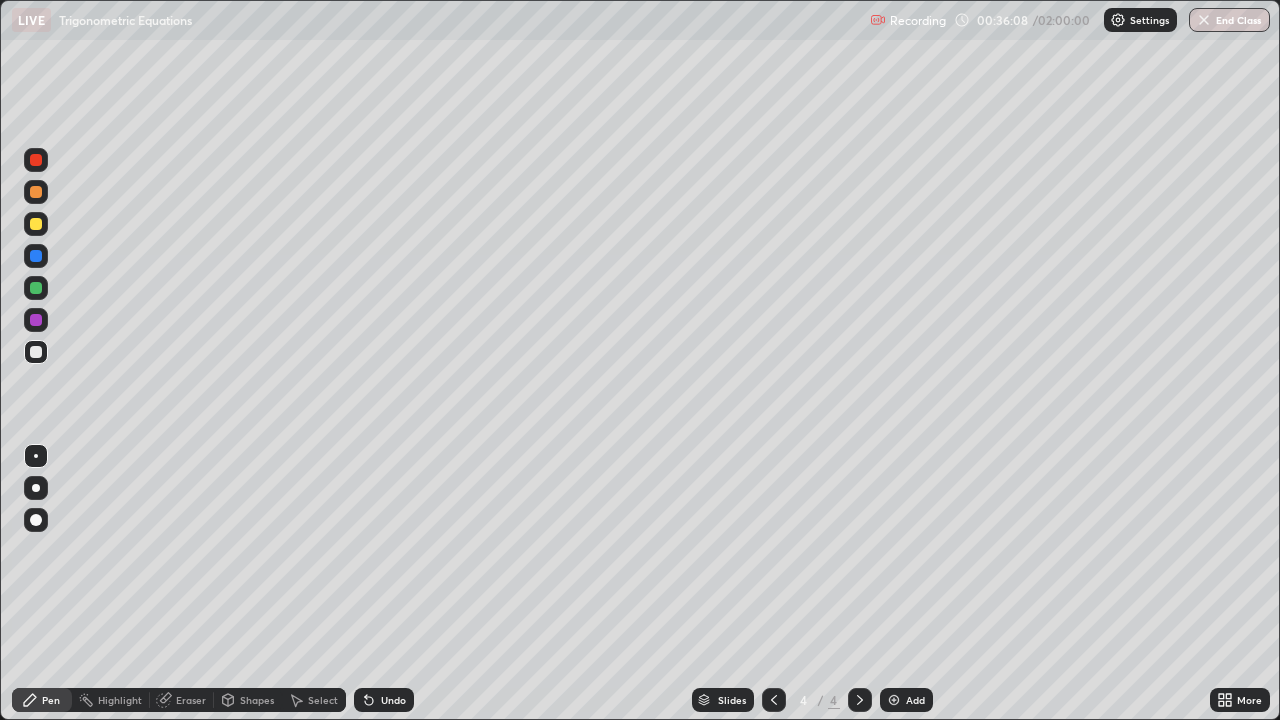 click on "Undo" at bounding box center (393, 700) 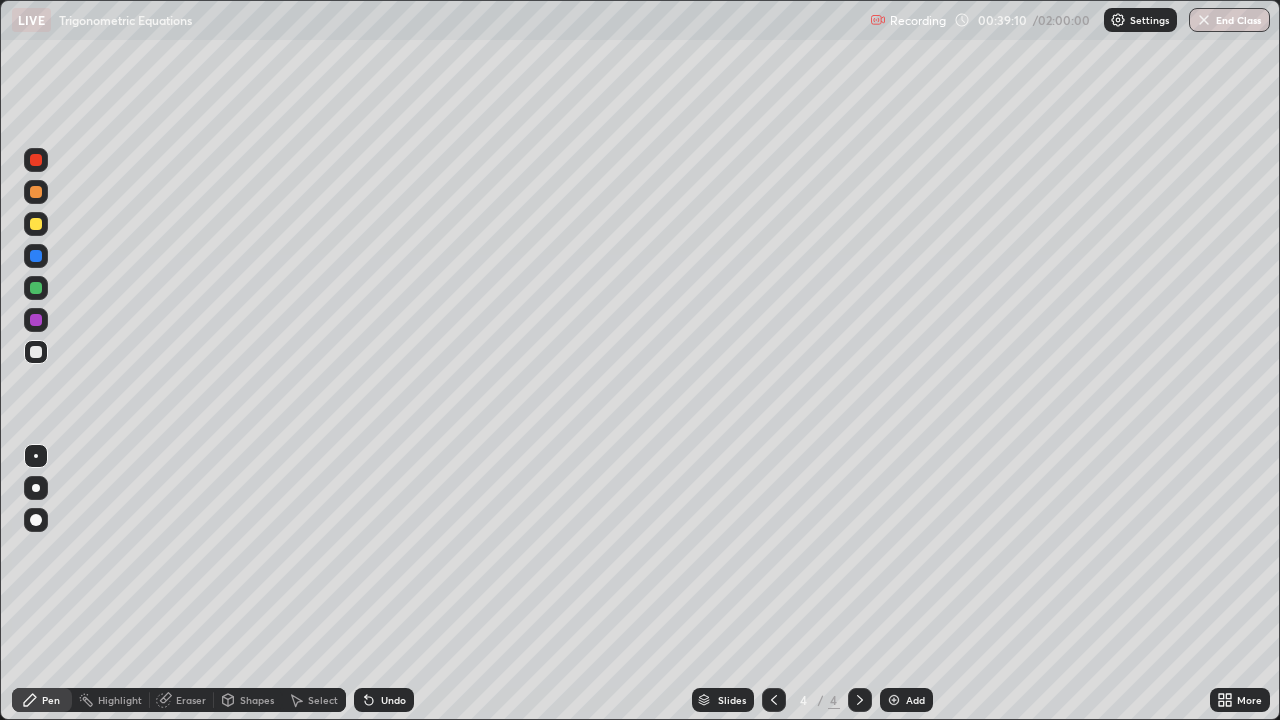 click at bounding box center (894, 700) 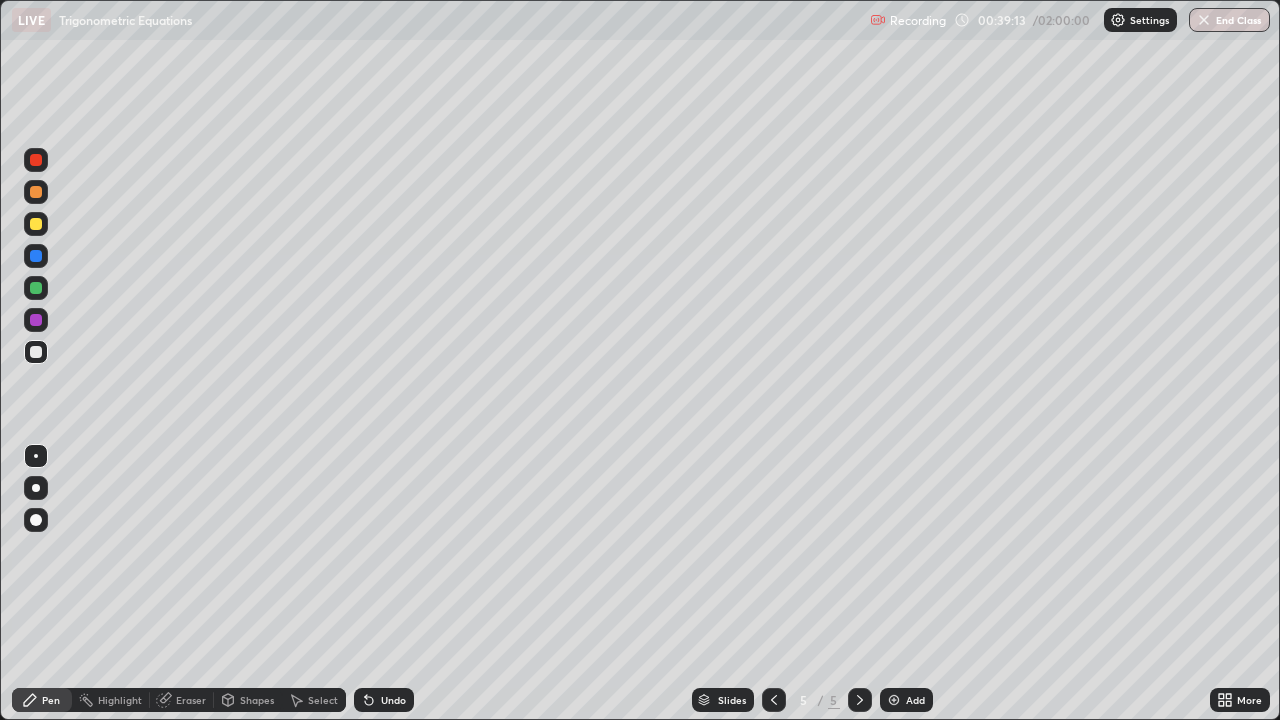 click at bounding box center [36, 192] 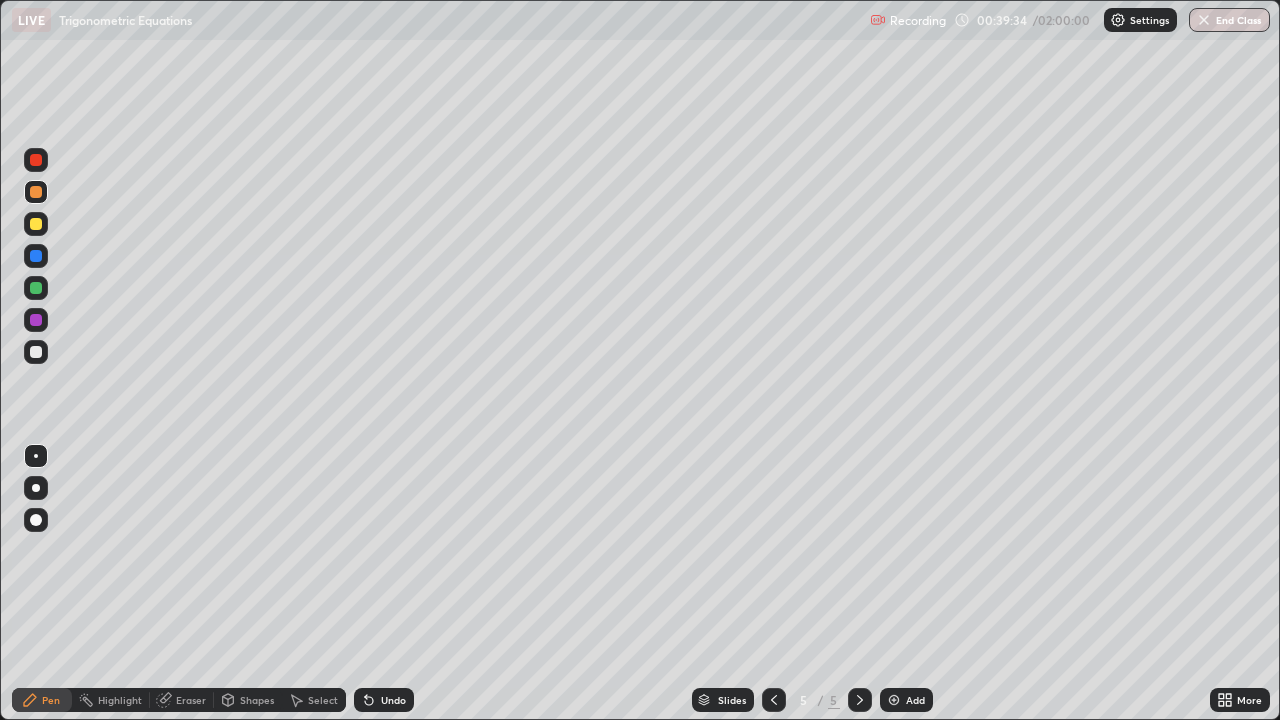 click at bounding box center (36, 224) 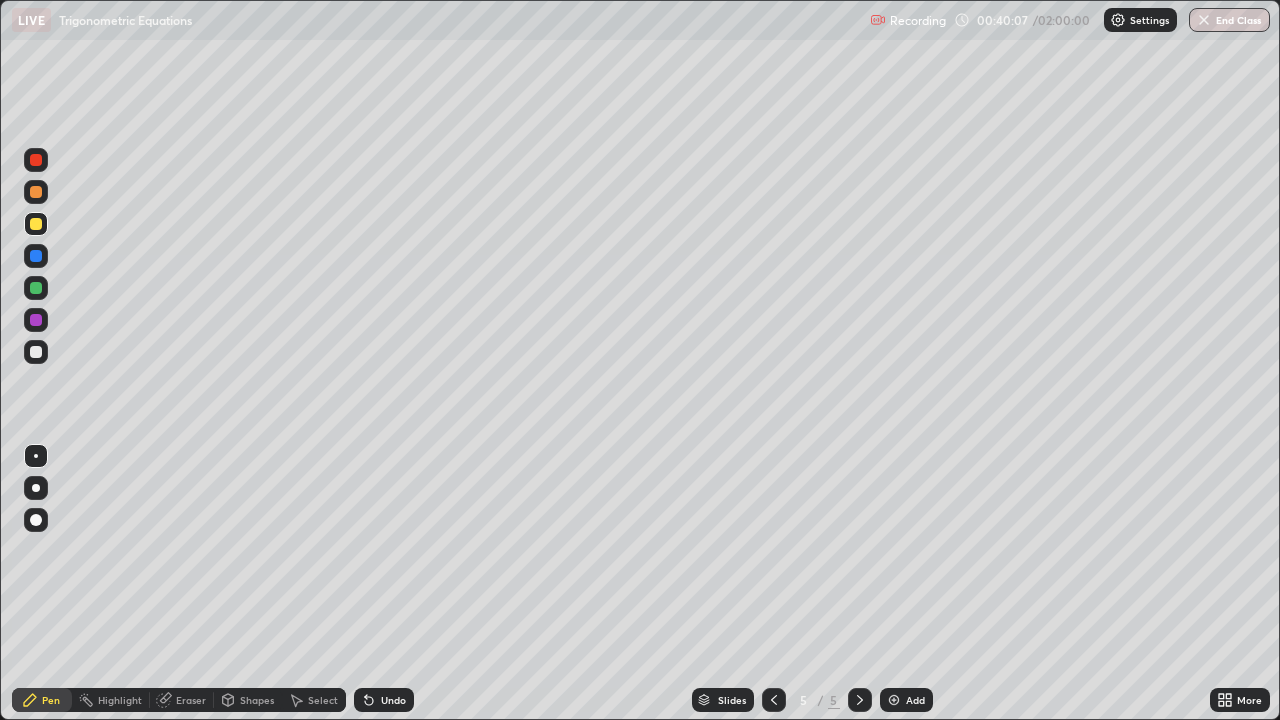 click at bounding box center [36, 288] 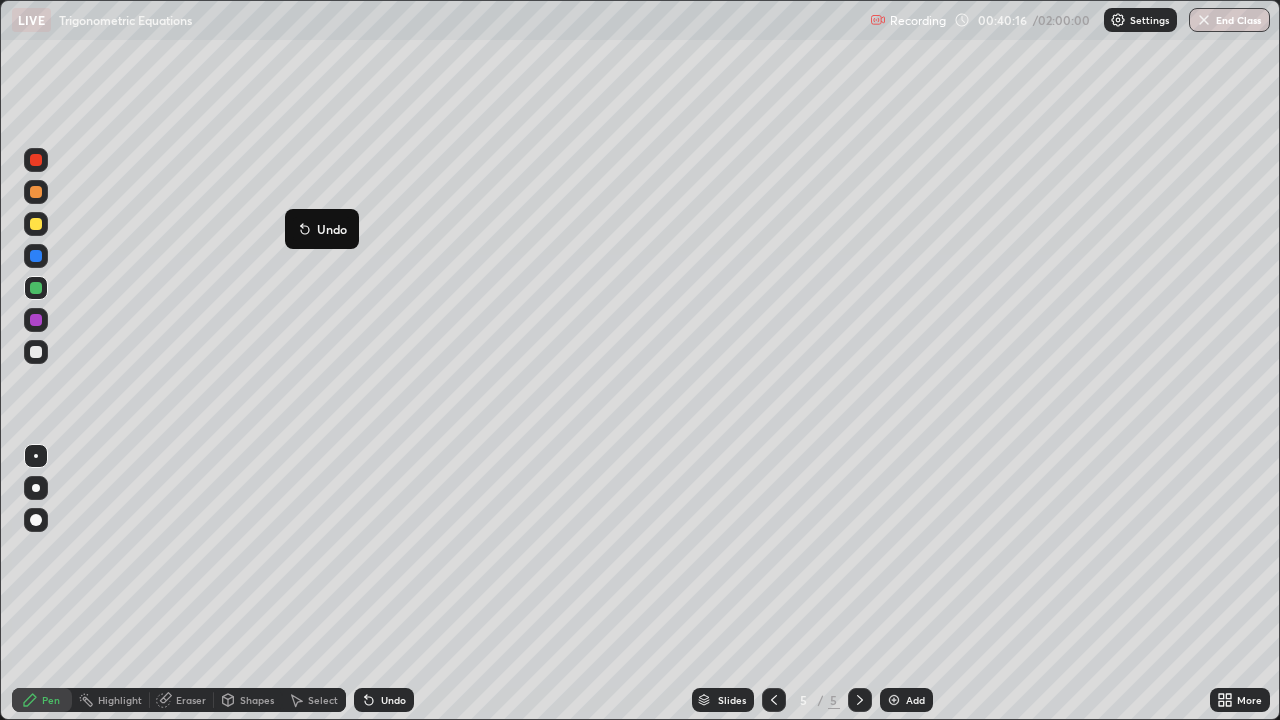 click 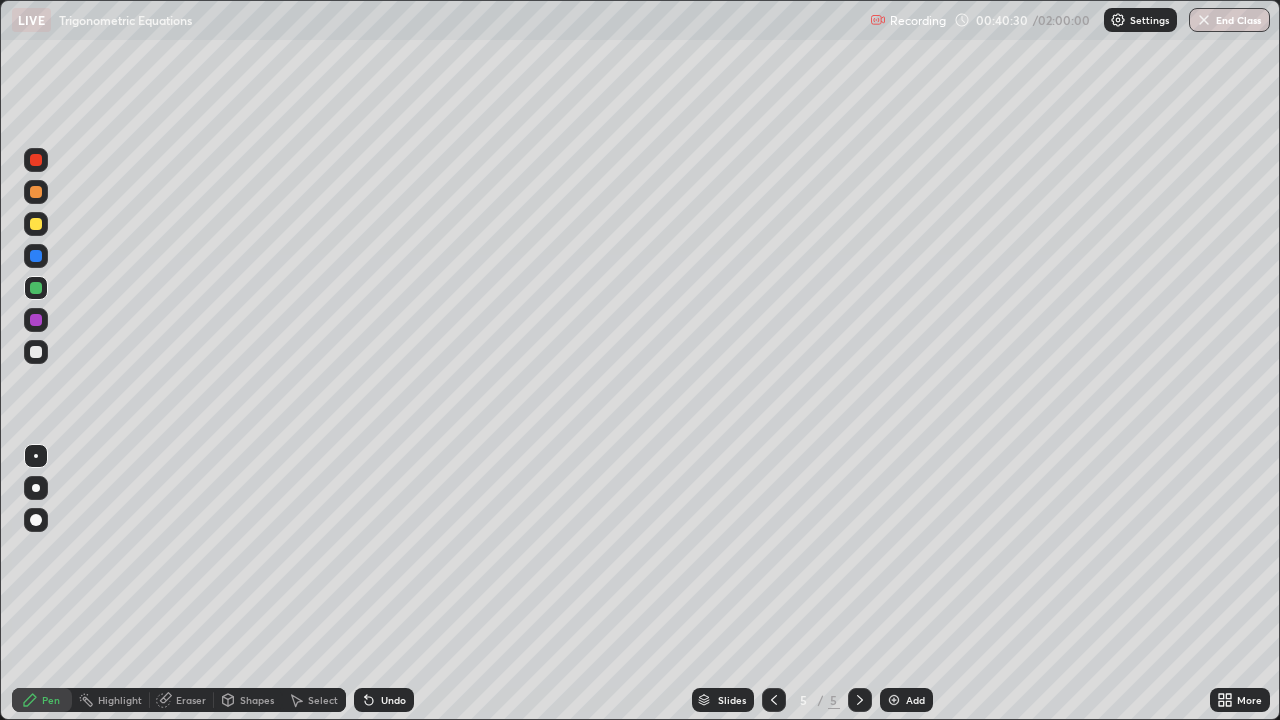 click at bounding box center (36, 352) 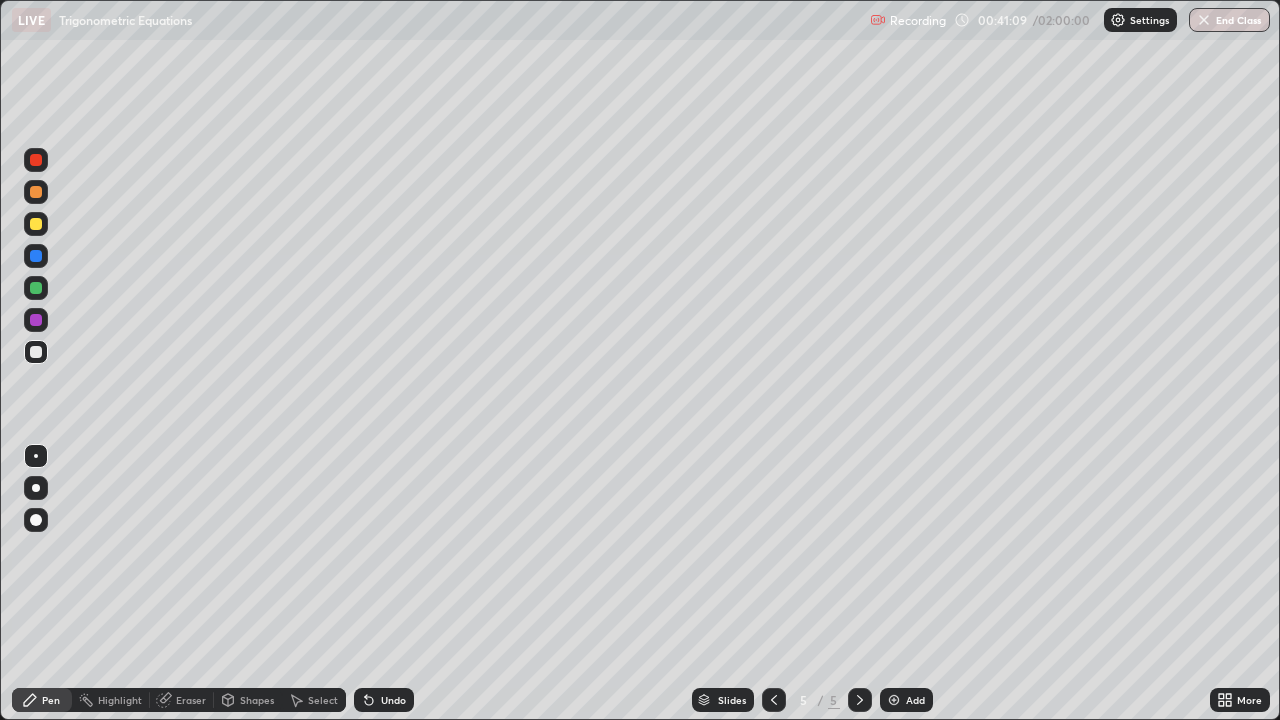 click at bounding box center (36, 224) 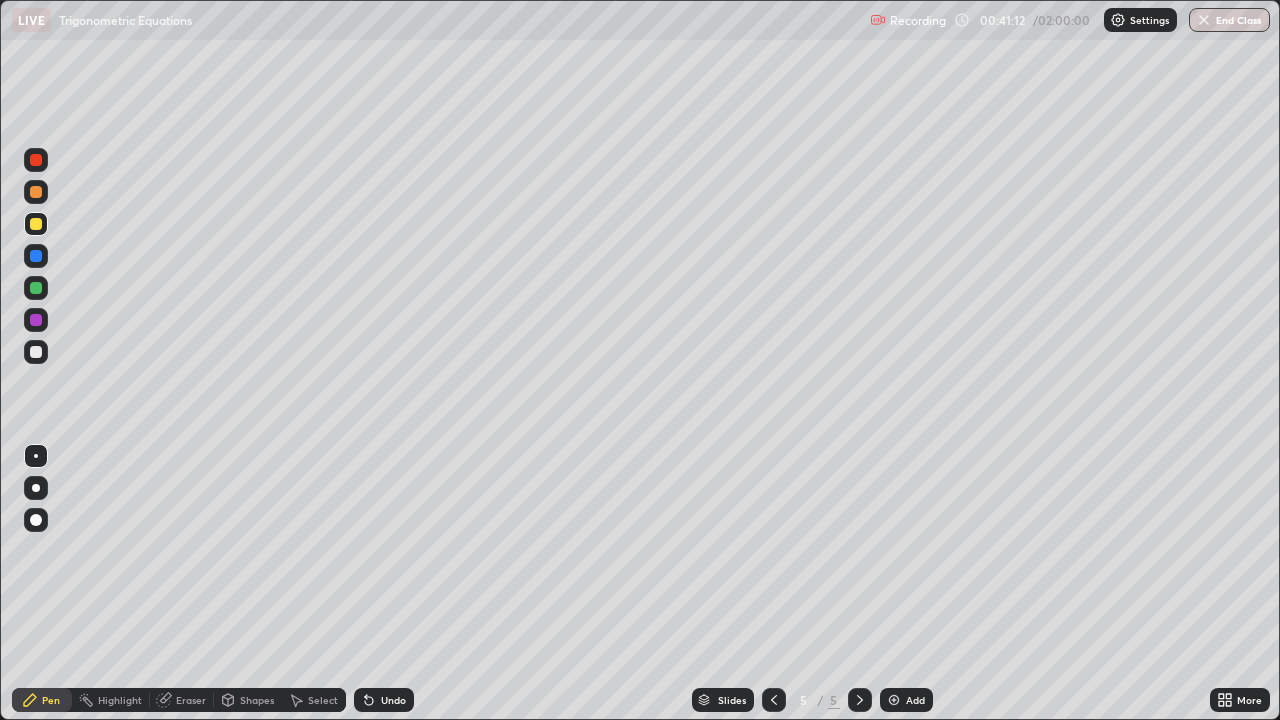 click at bounding box center (36, 352) 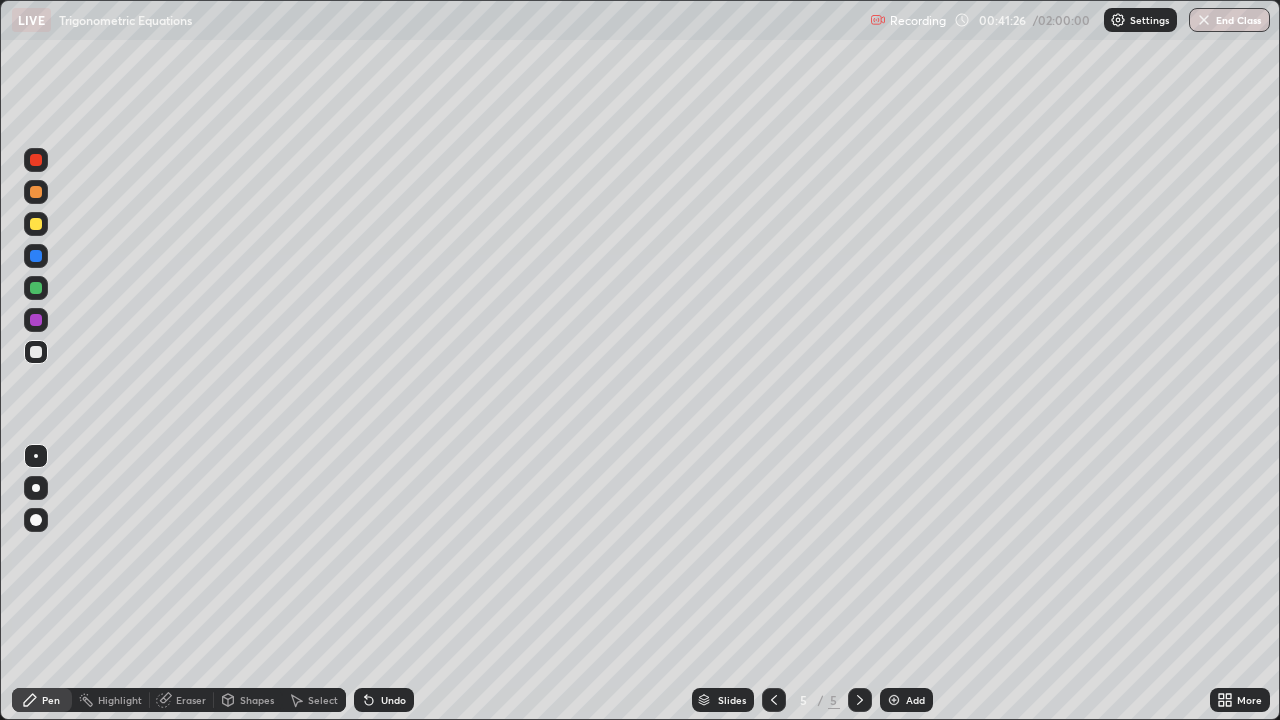 click at bounding box center [36, 224] 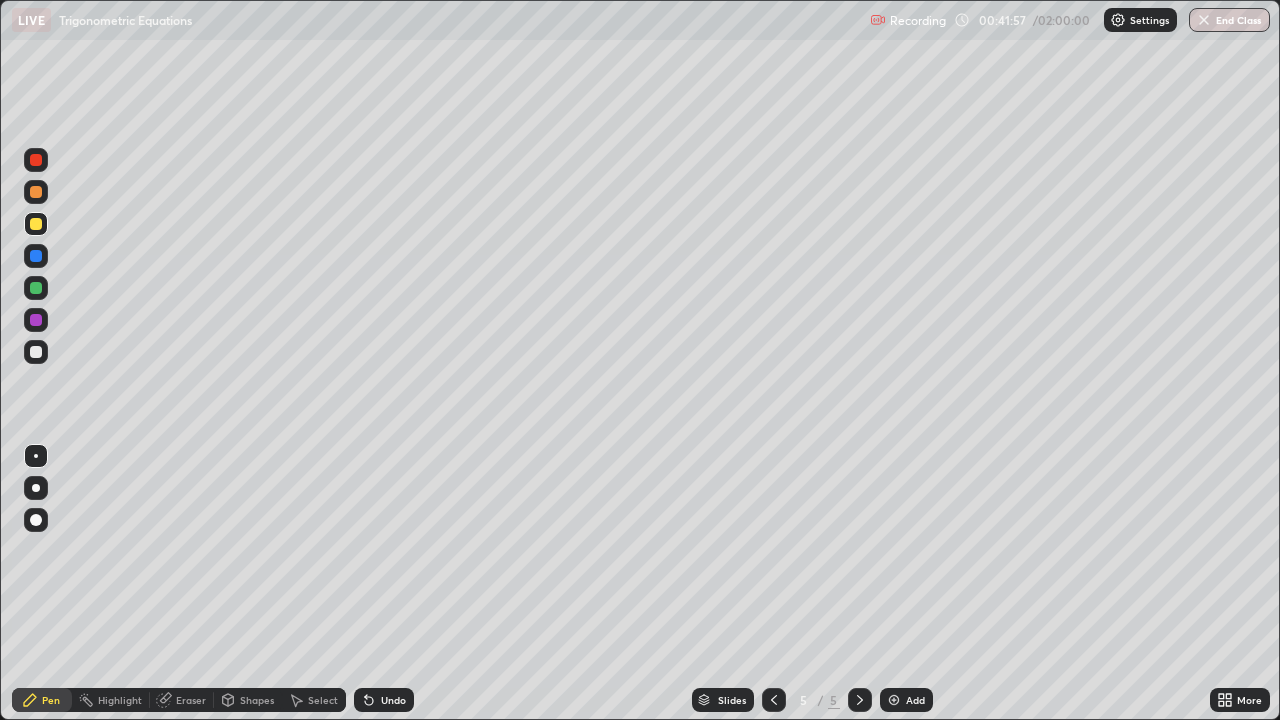 click 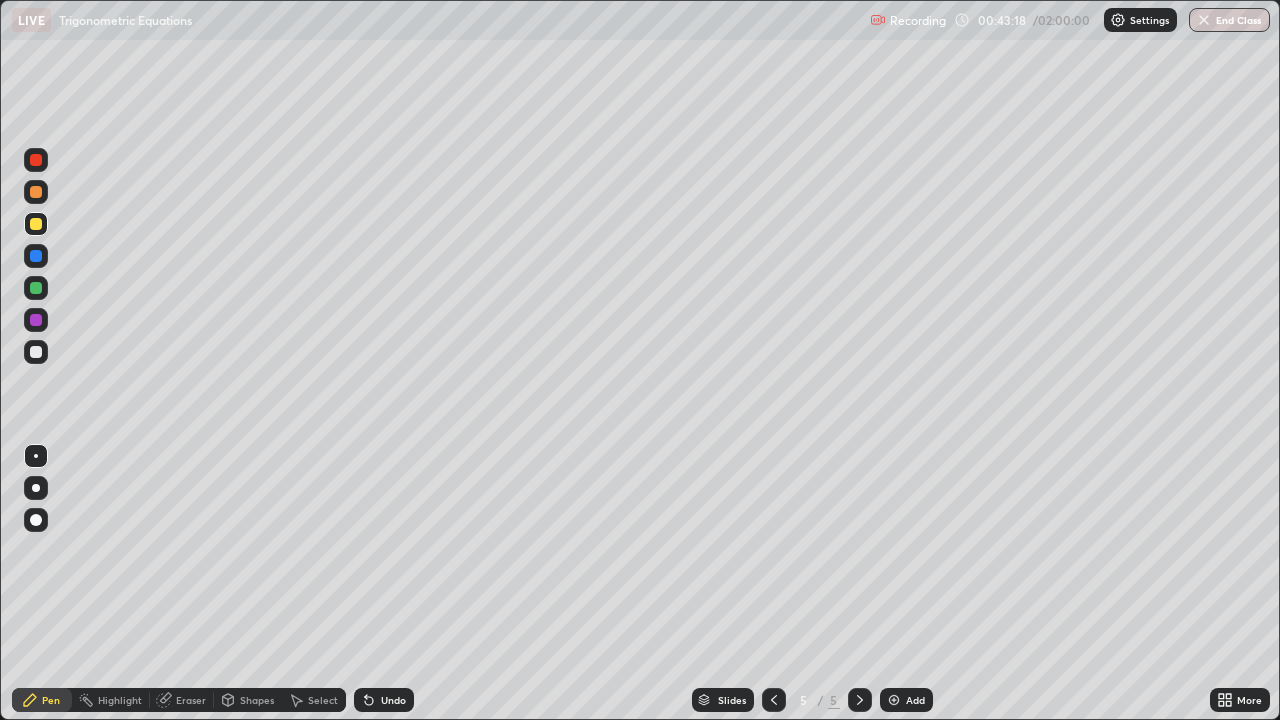 click at bounding box center (36, 288) 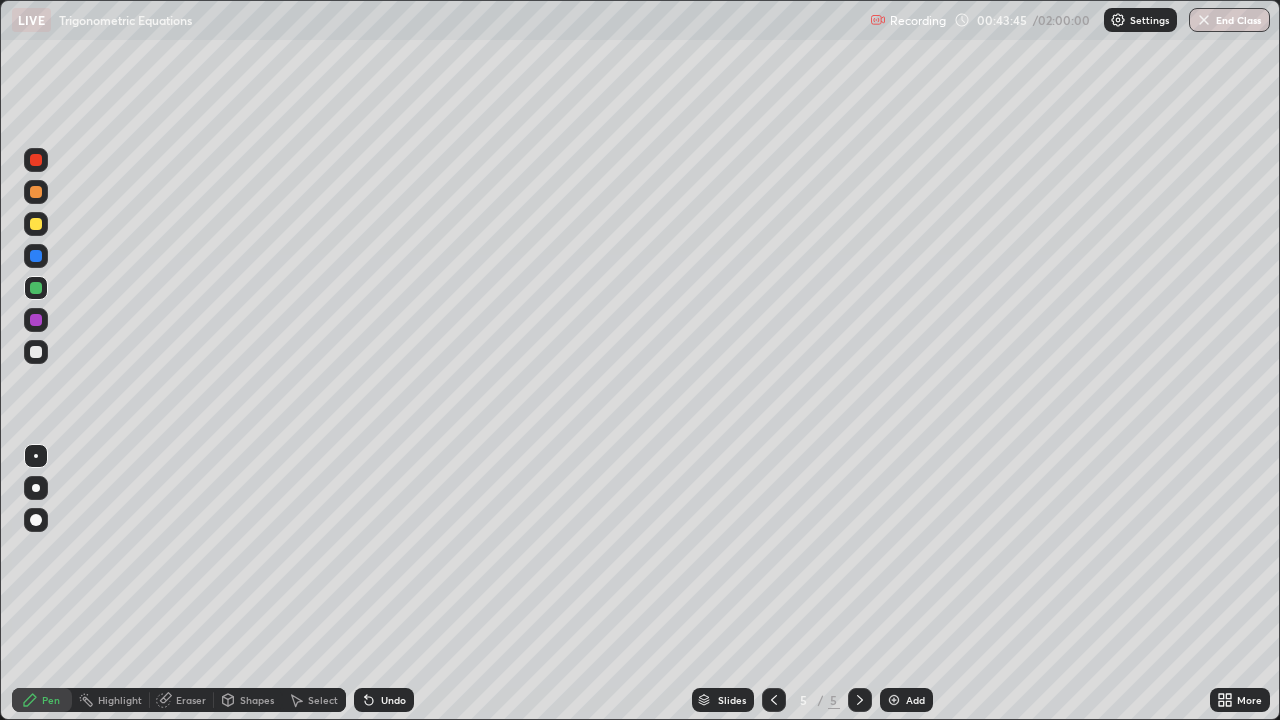 click on "Undo" at bounding box center (393, 700) 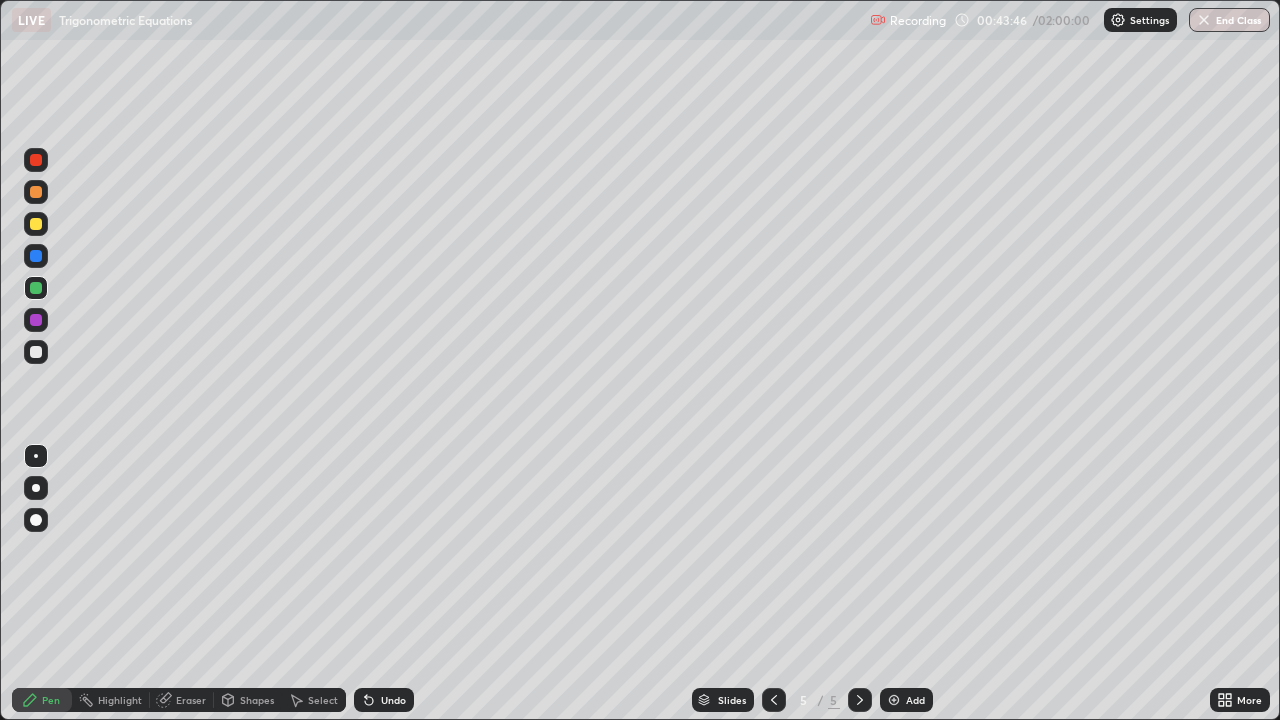 click on "Undo" at bounding box center (384, 700) 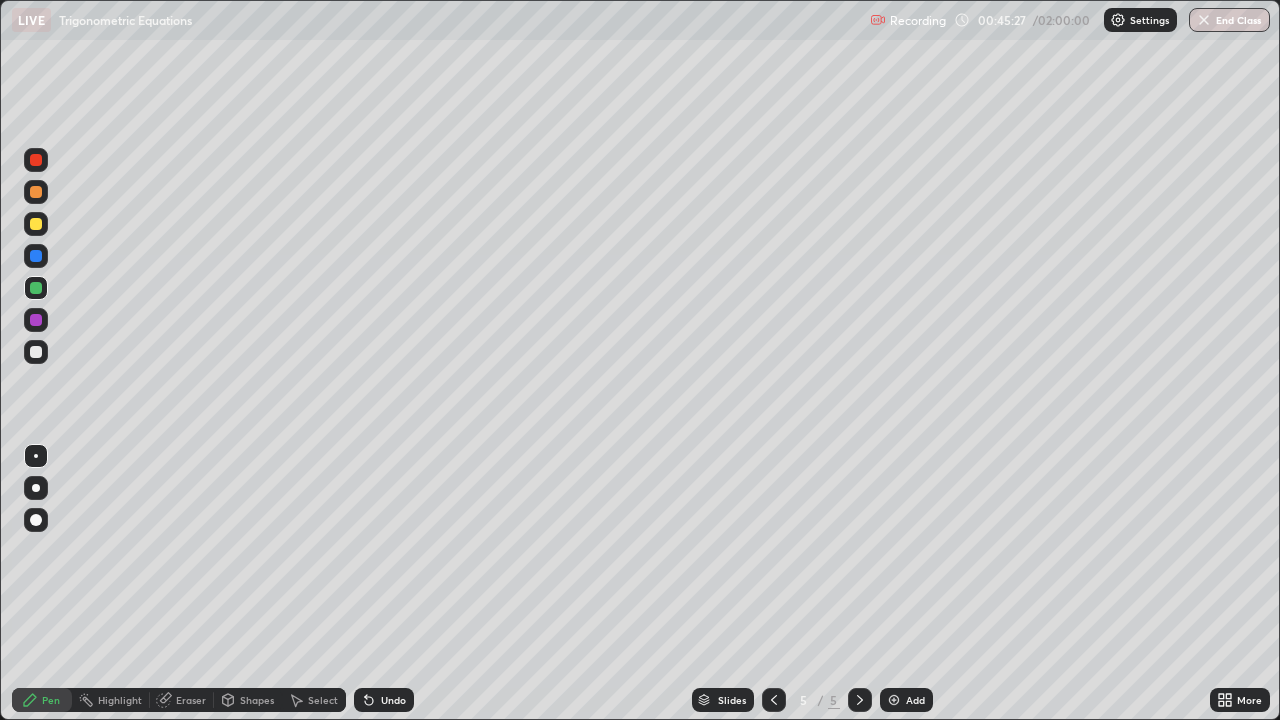 click at bounding box center [894, 700] 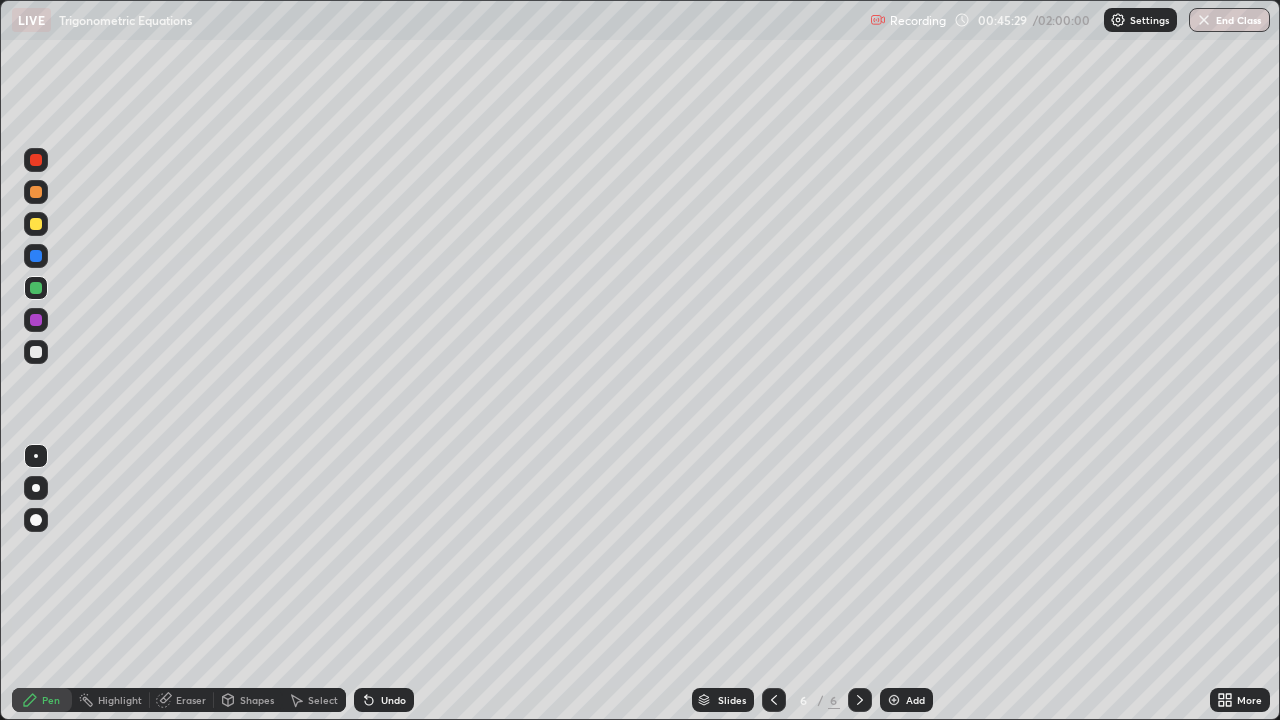 click at bounding box center (36, 224) 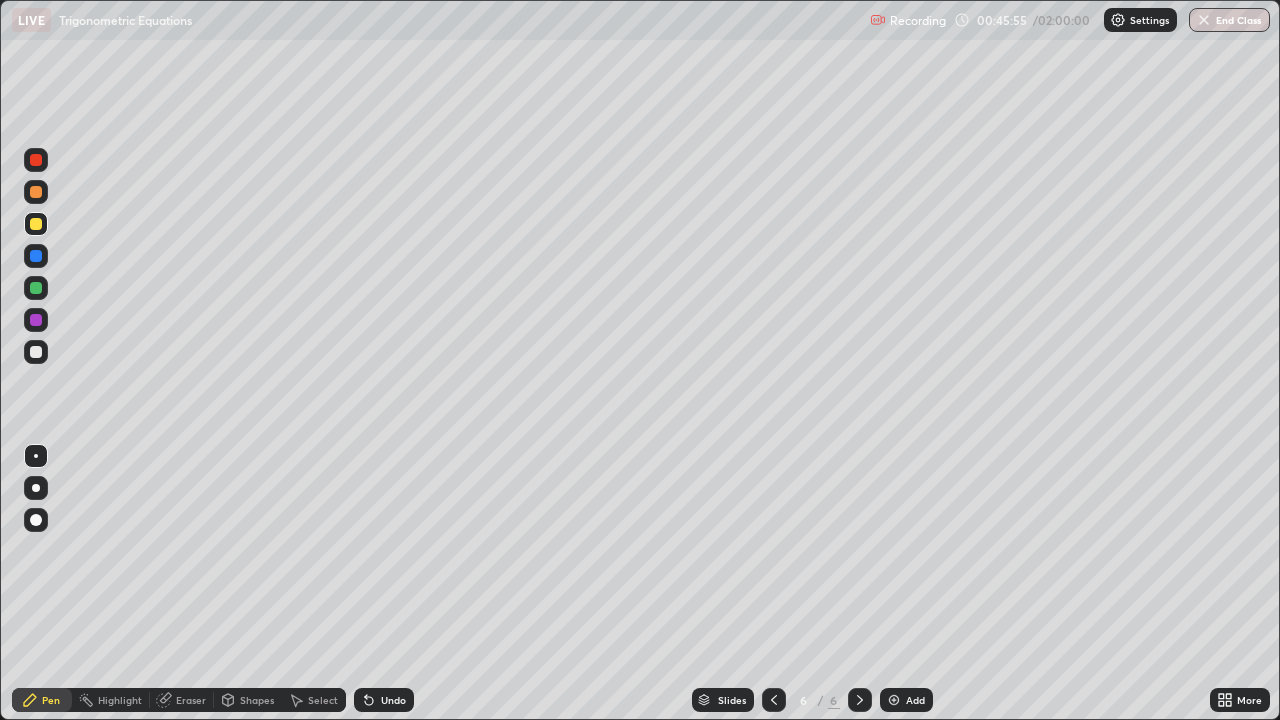 click at bounding box center (36, 352) 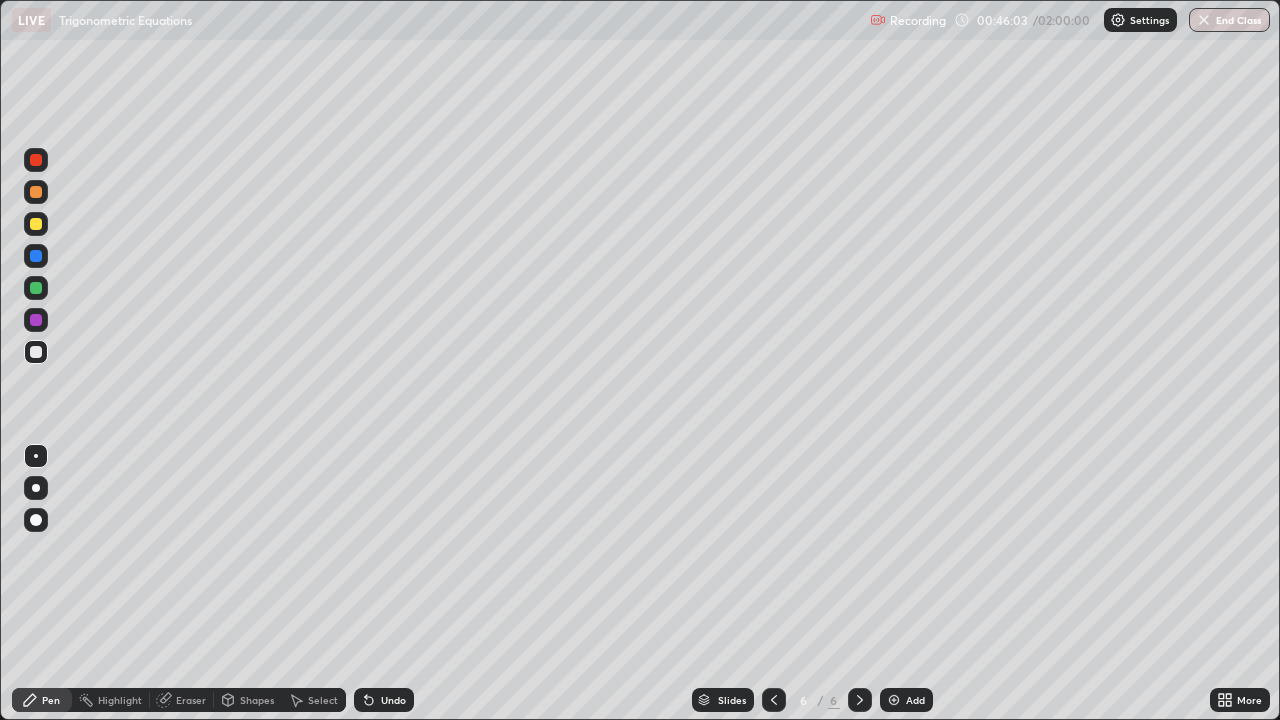 click on "Undo" at bounding box center (393, 700) 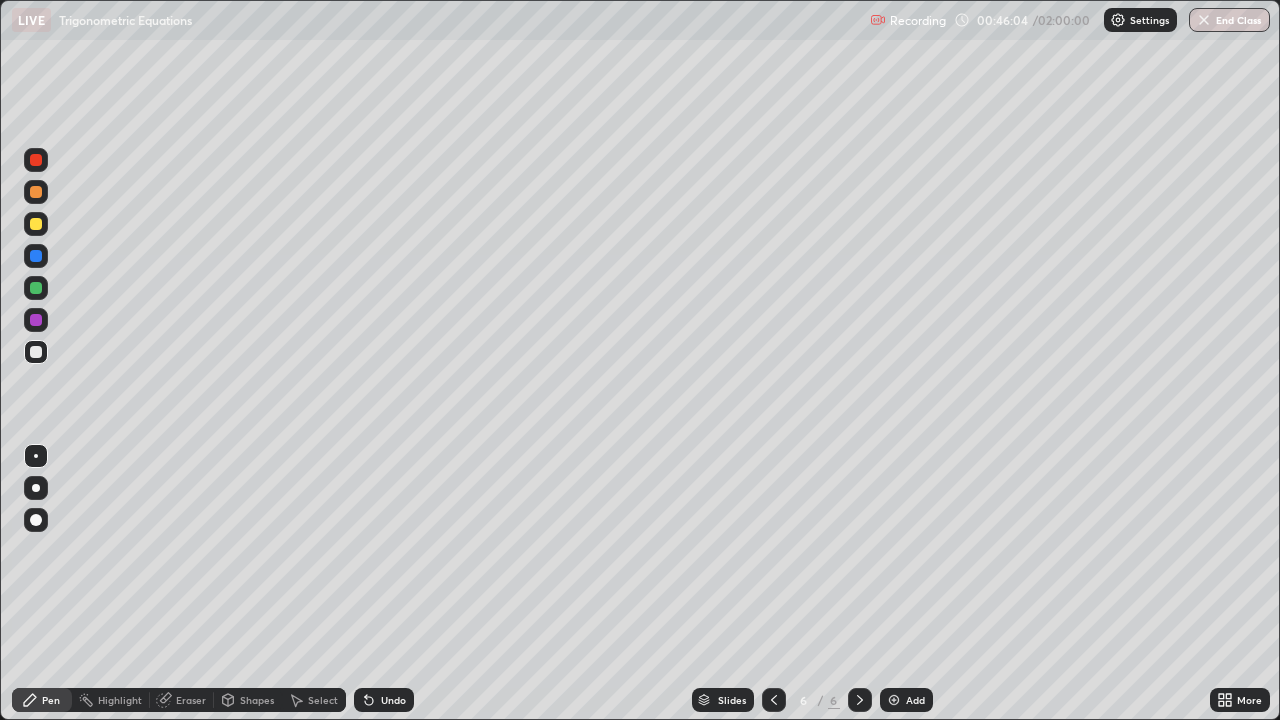 click on "Undo" at bounding box center [393, 700] 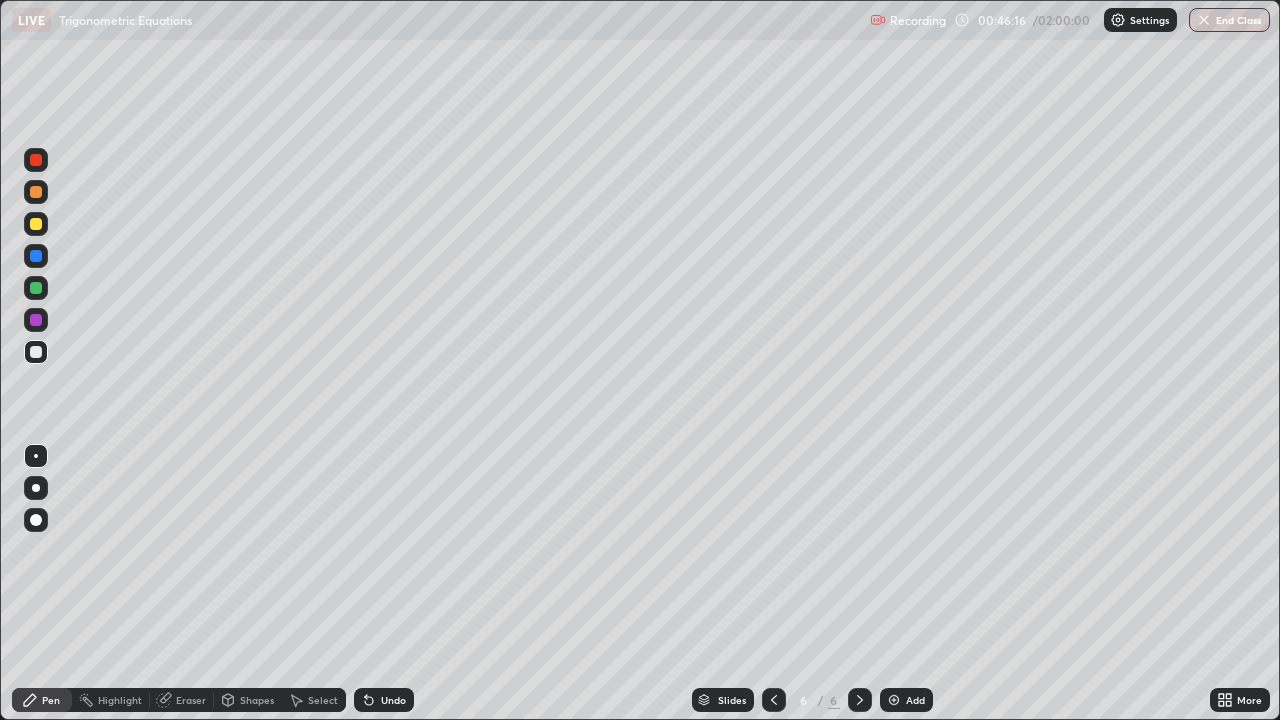 click at bounding box center (36, 288) 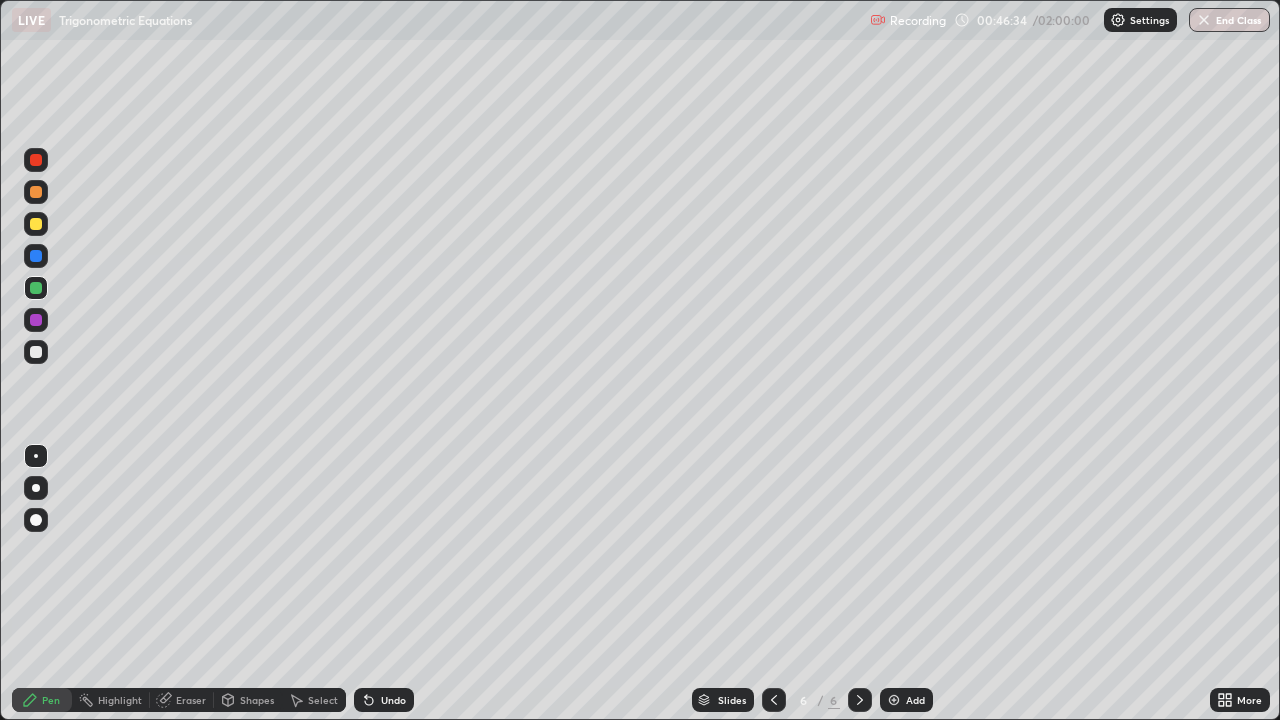 click at bounding box center (36, 352) 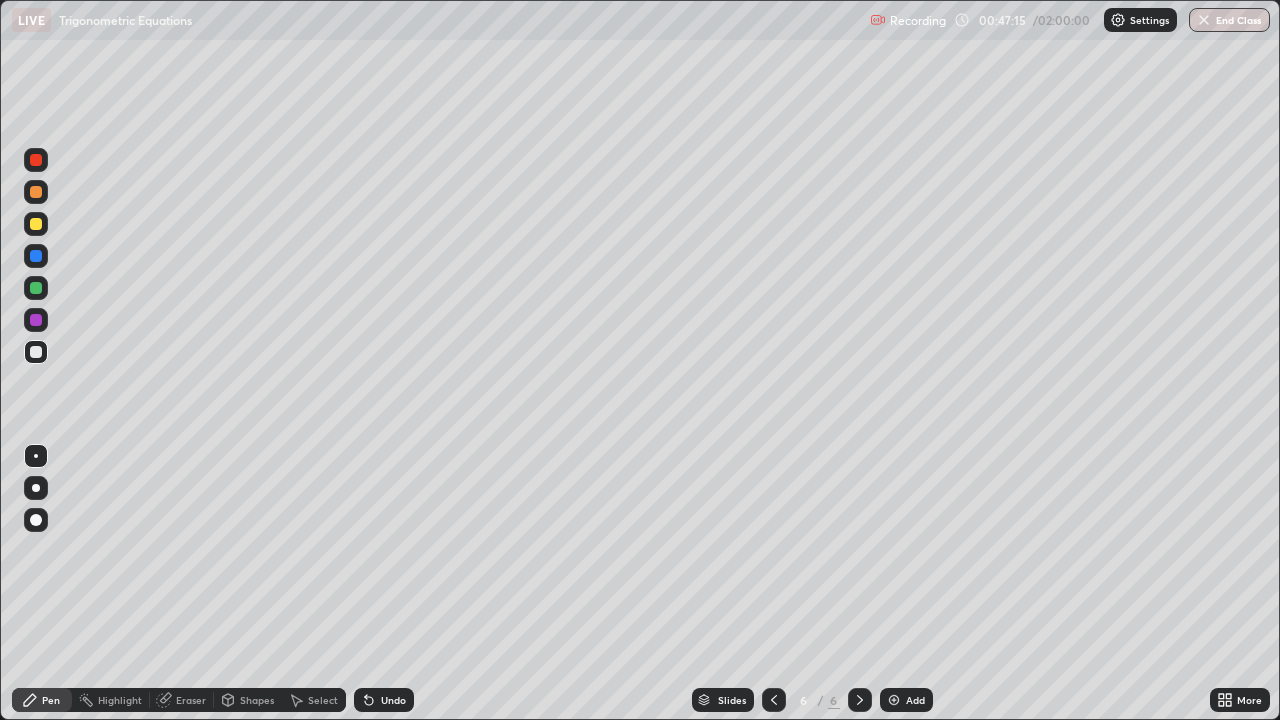 click 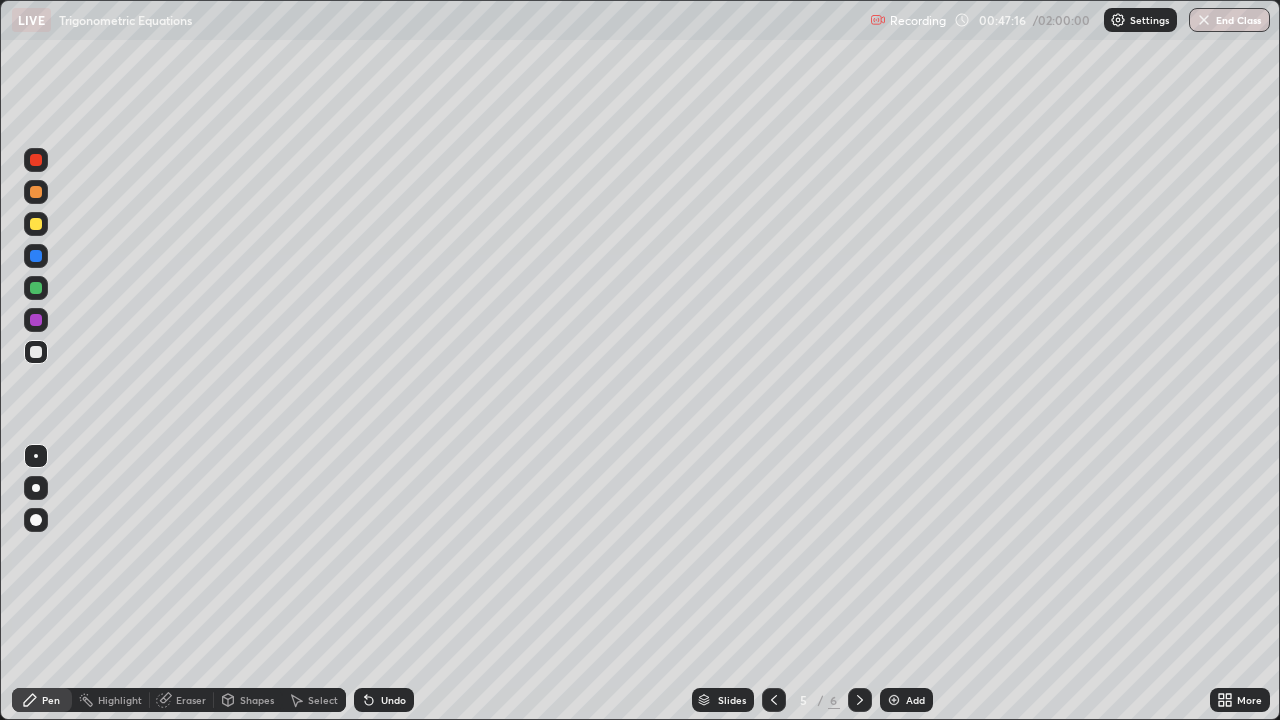 click 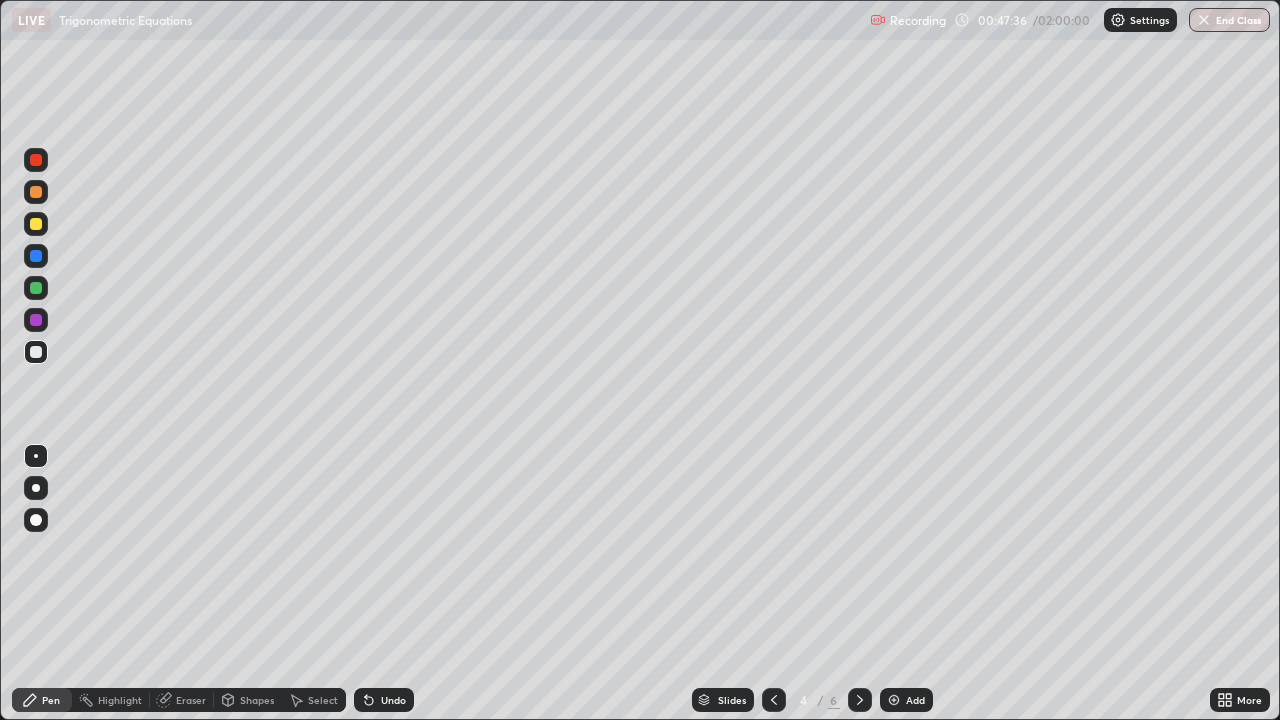 click 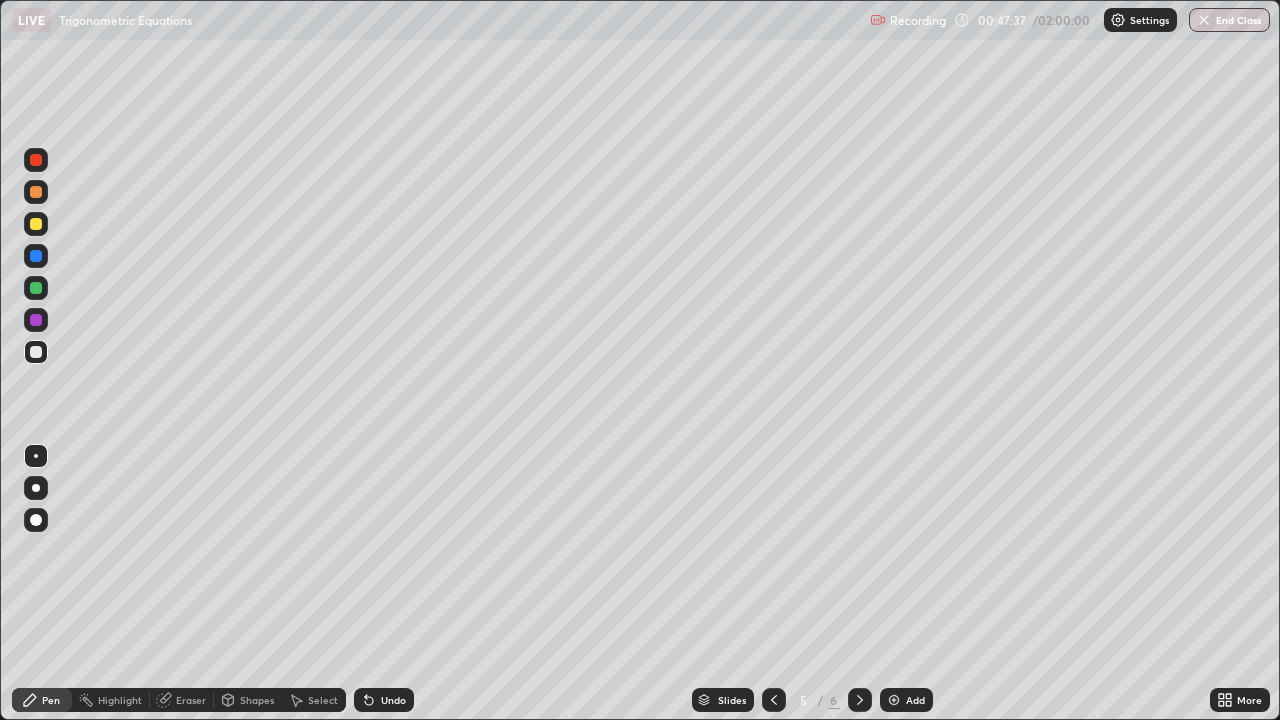 click at bounding box center [860, 700] 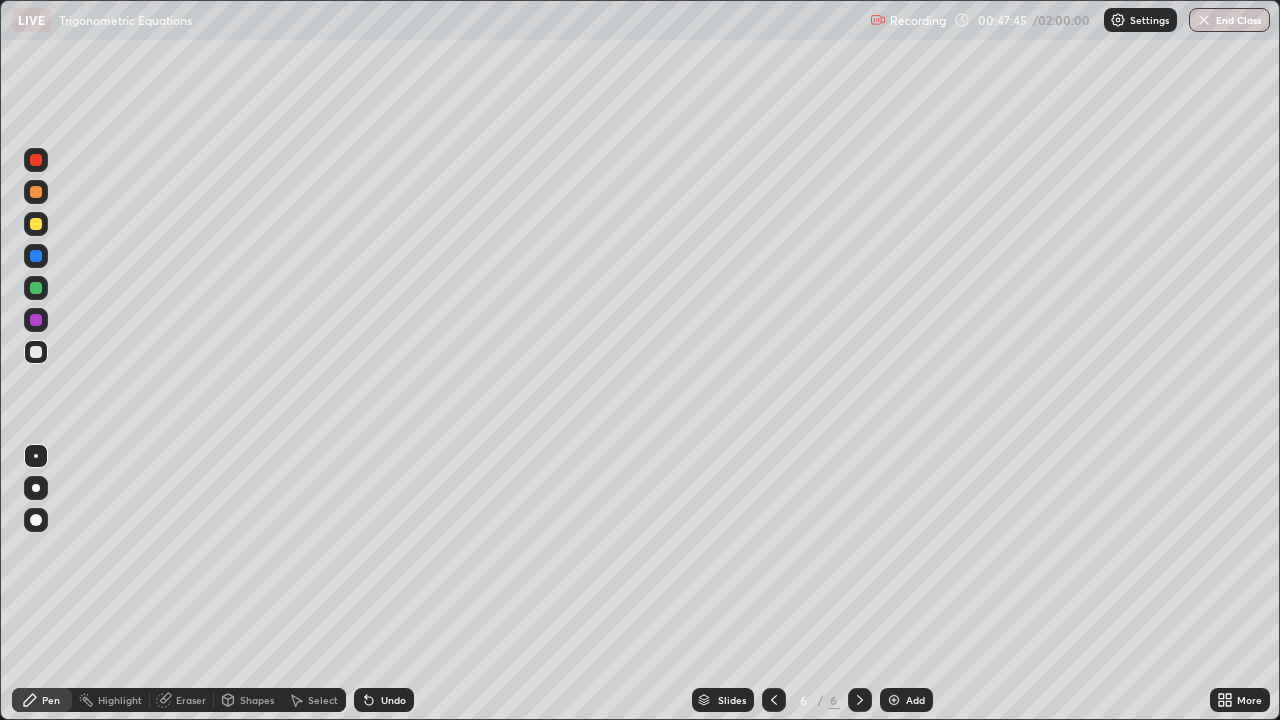 click at bounding box center (36, 288) 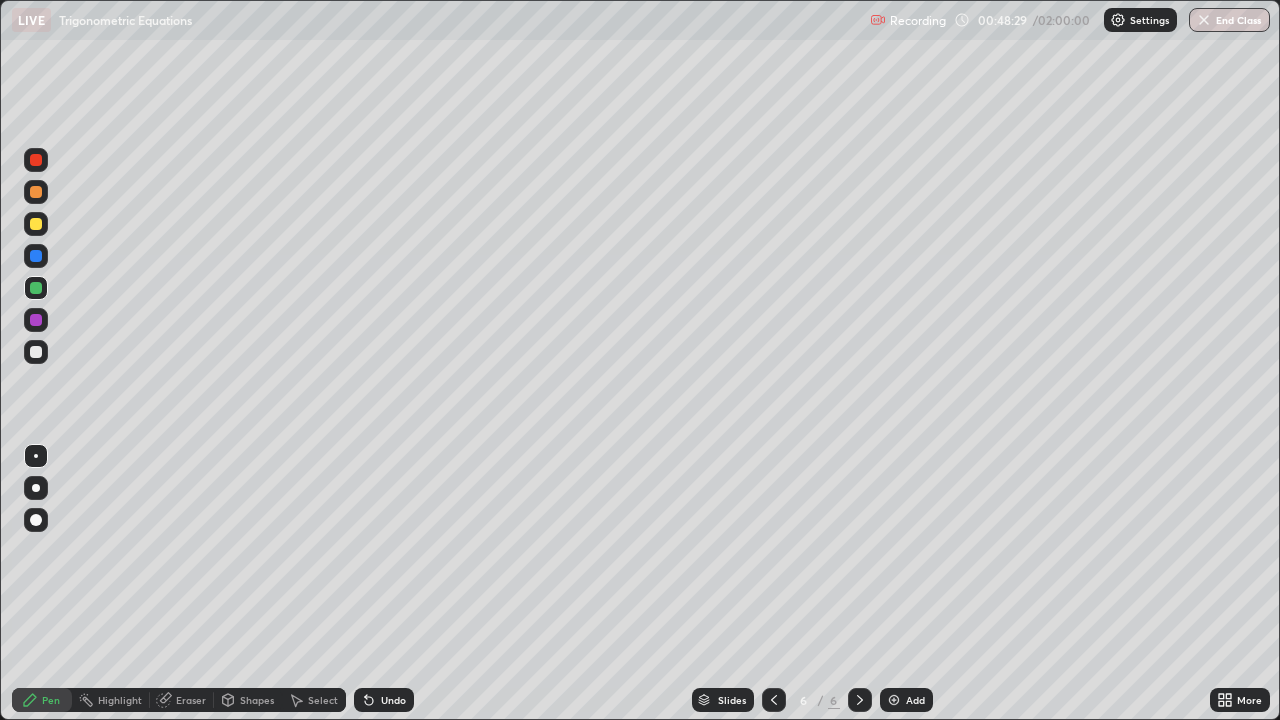 click 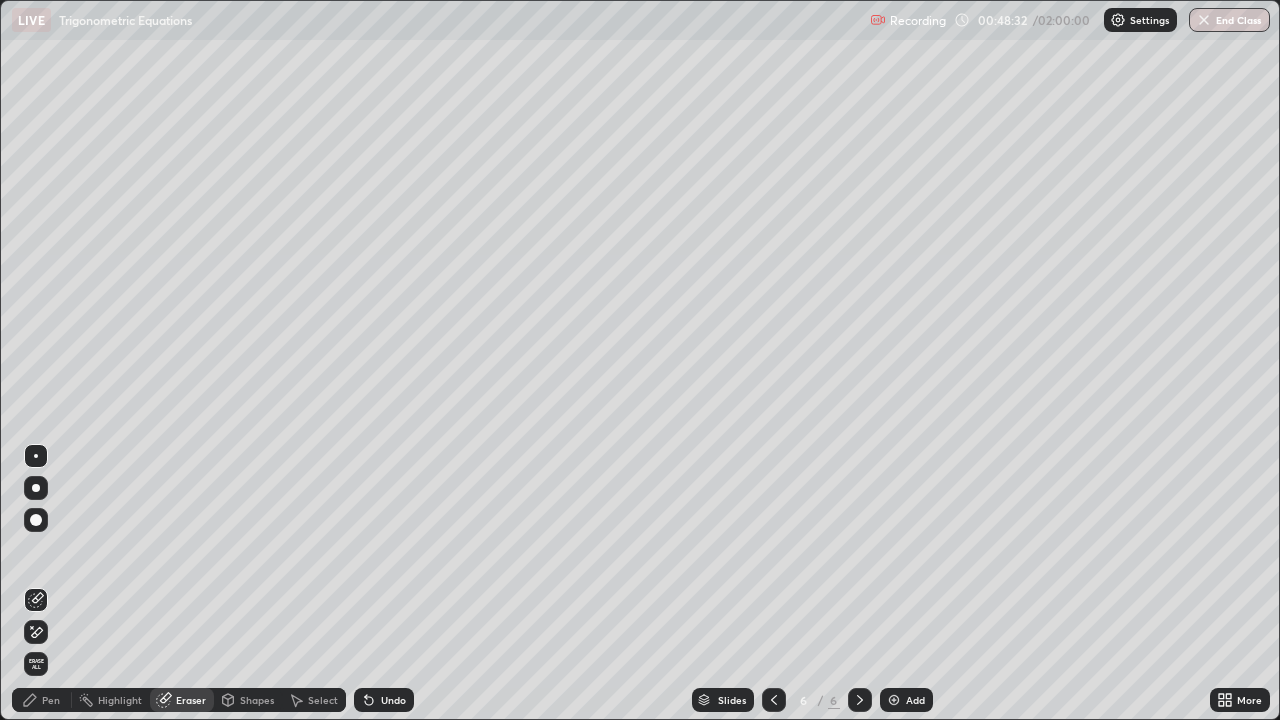 click on "Pen" at bounding box center [42, 700] 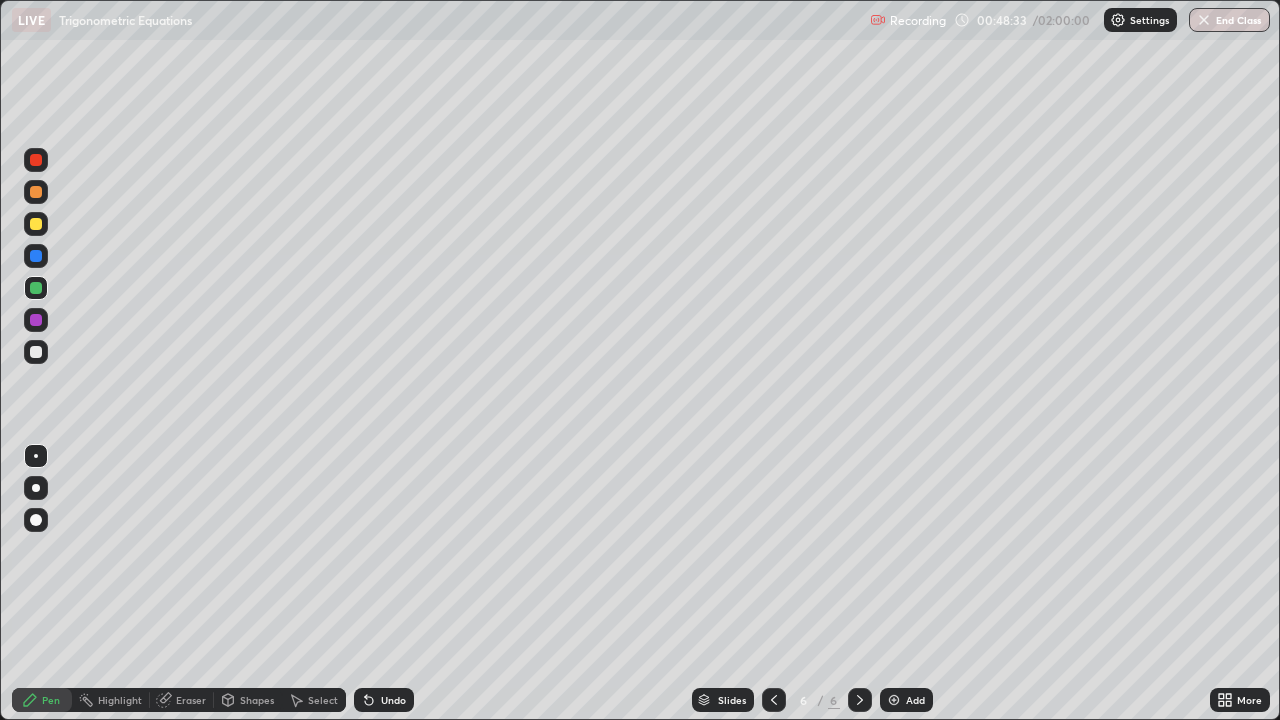 click at bounding box center (36, 352) 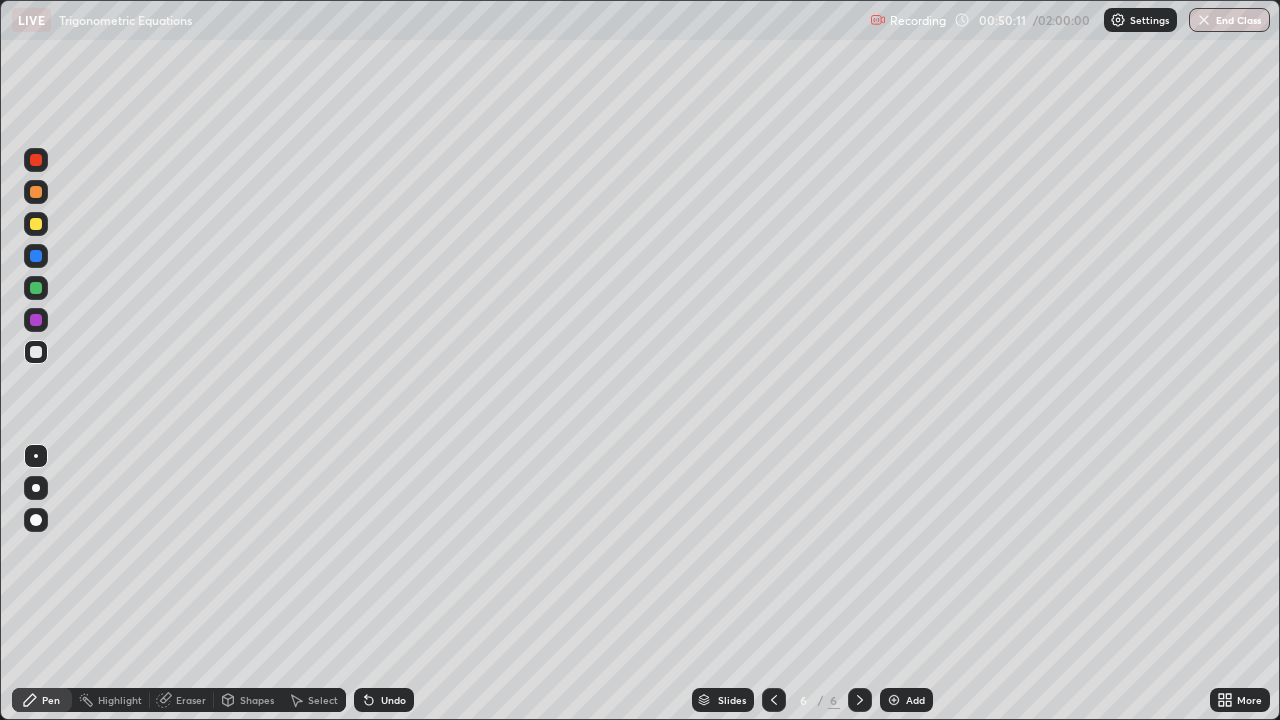 click at bounding box center [36, 288] 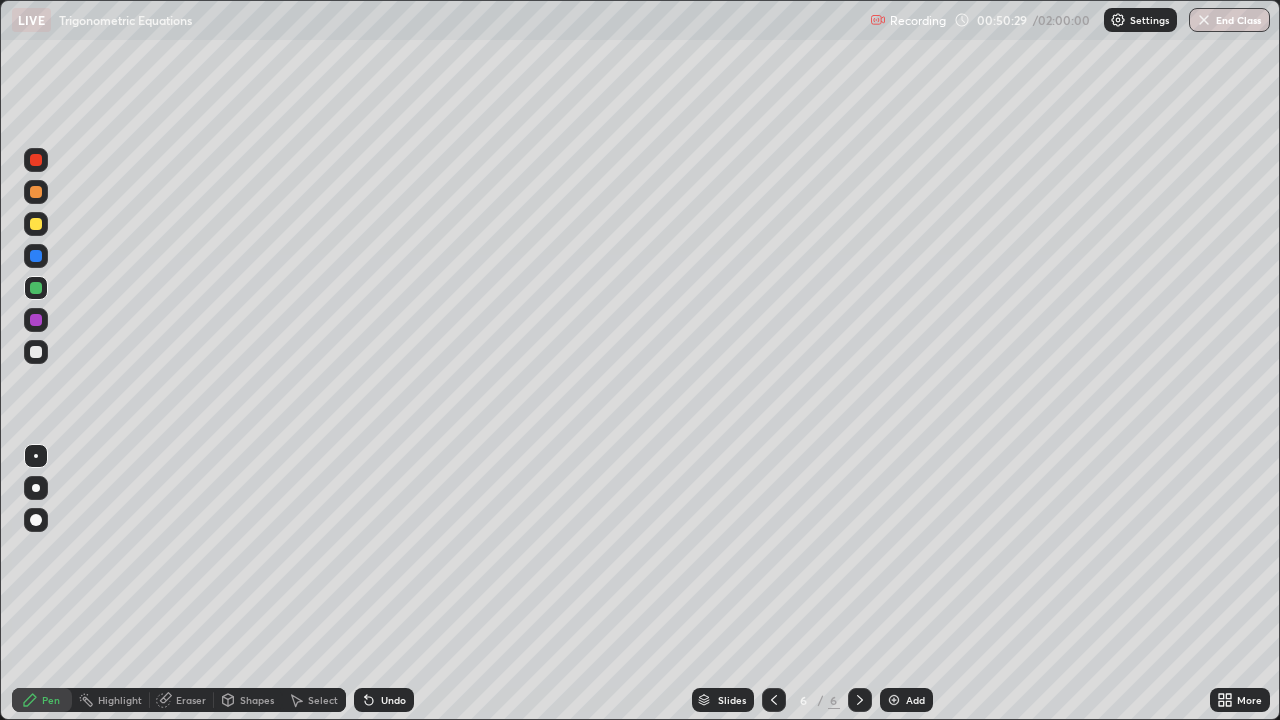 click on "Eraser" at bounding box center (182, 700) 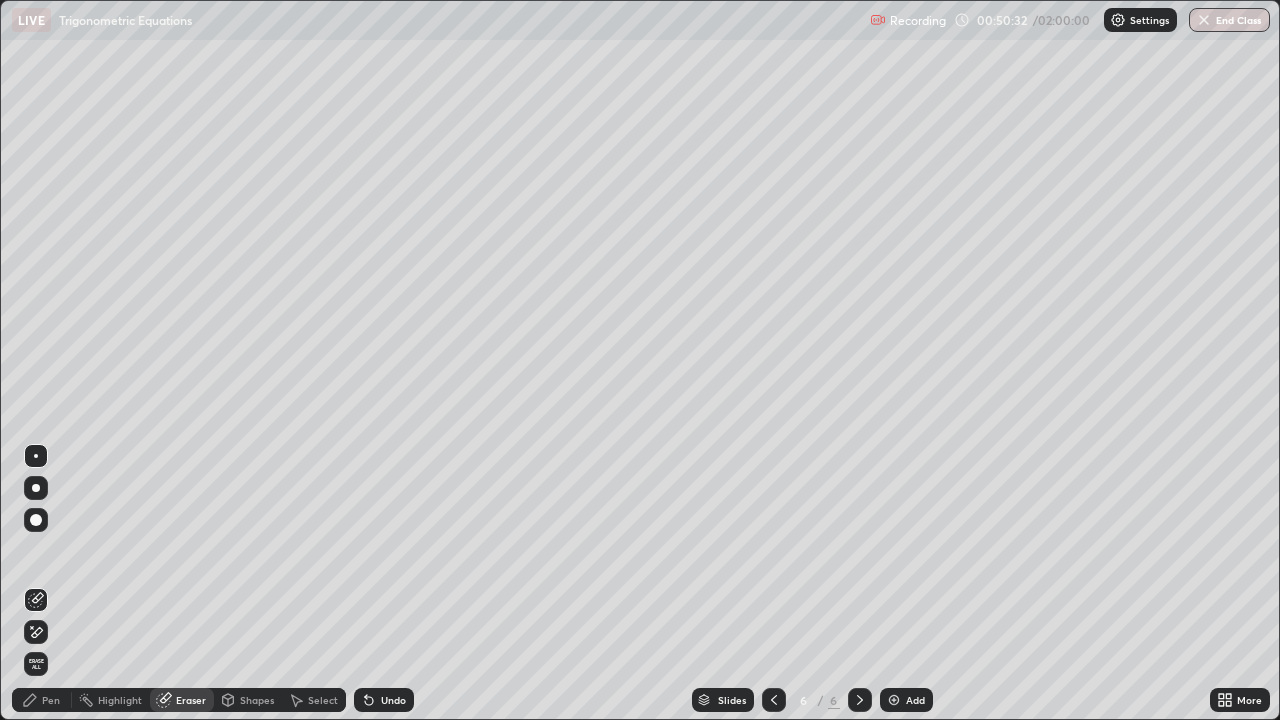 click on "Pen" at bounding box center [51, 700] 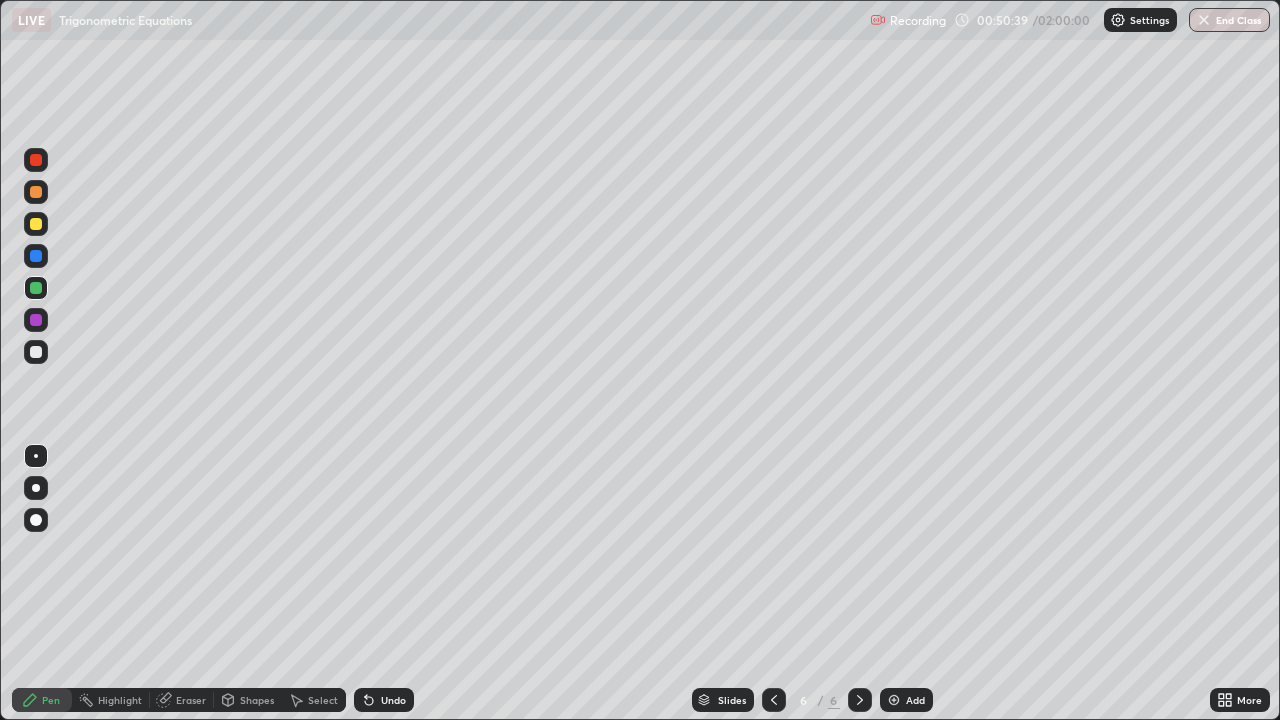 click at bounding box center [36, 352] 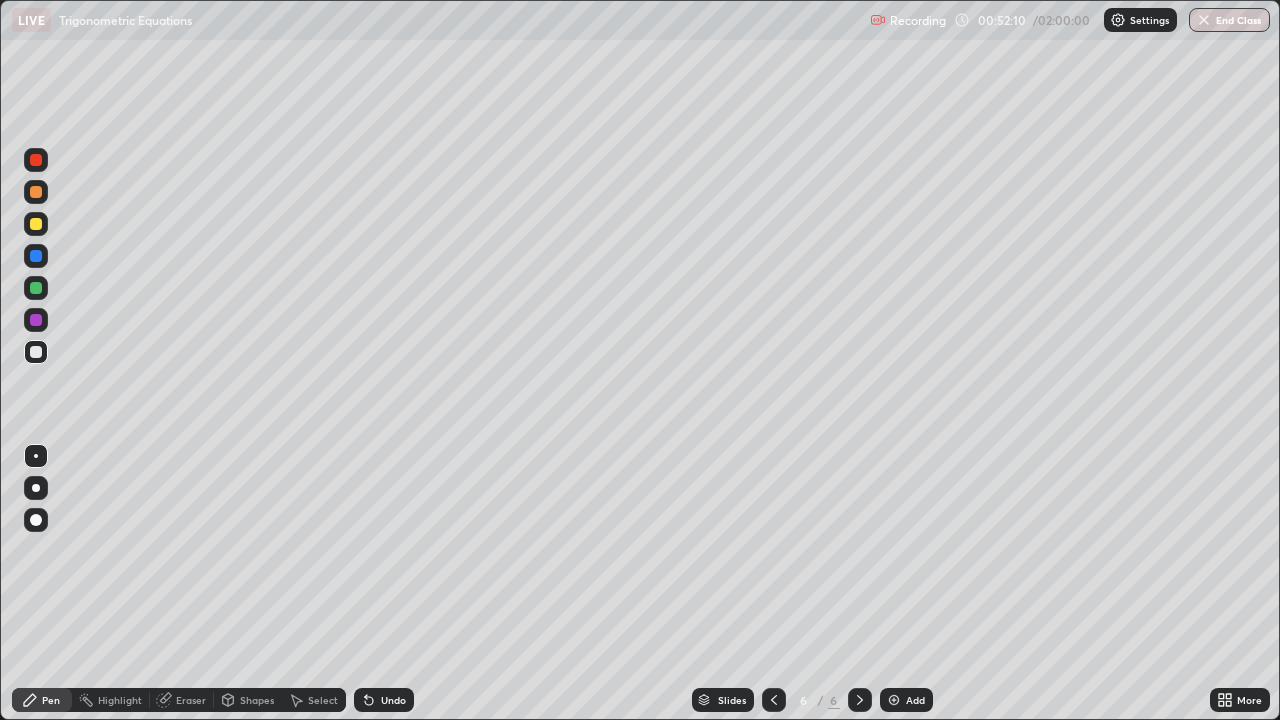 click at bounding box center (36, 224) 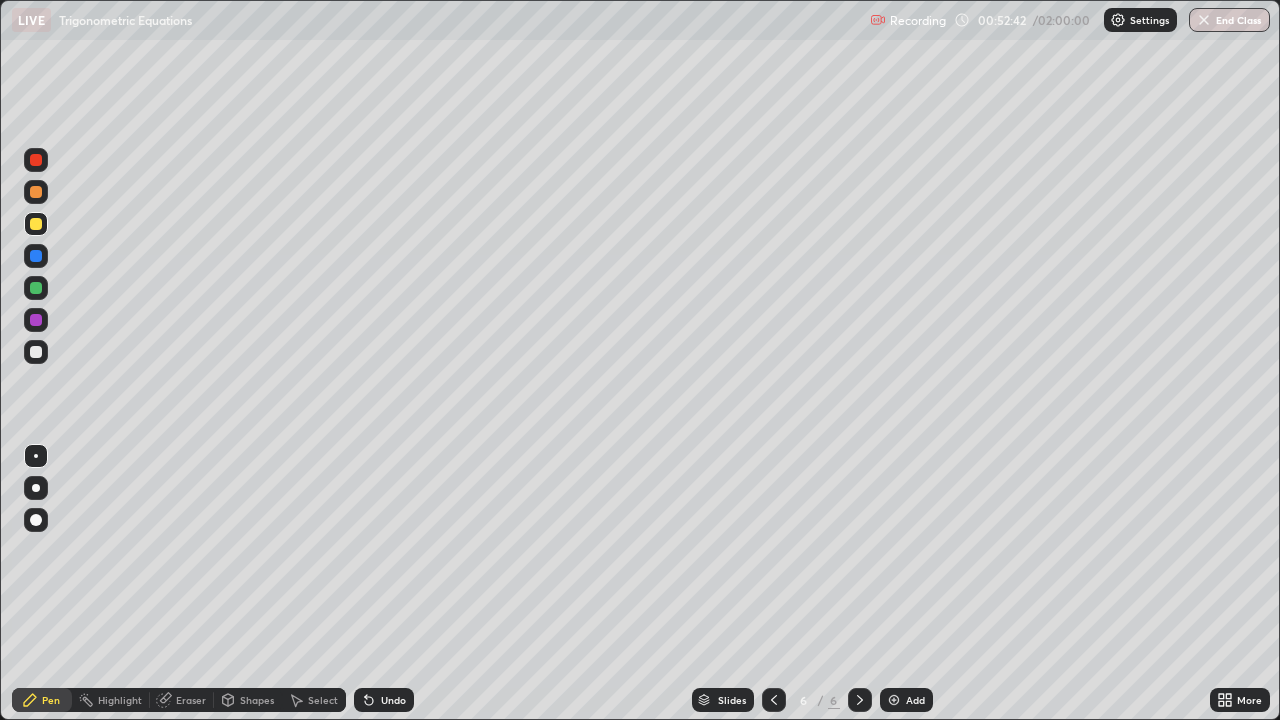 click at bounding box center (894, 700) 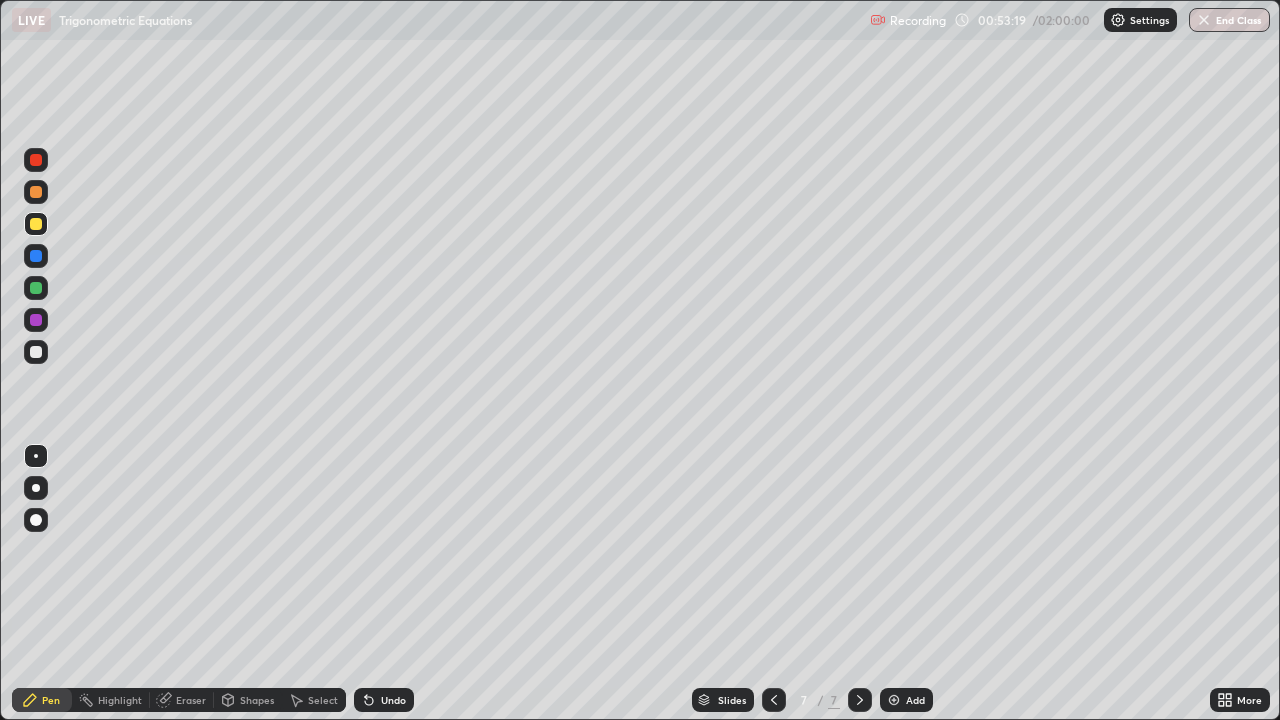 click at bounding box center (36, 288) 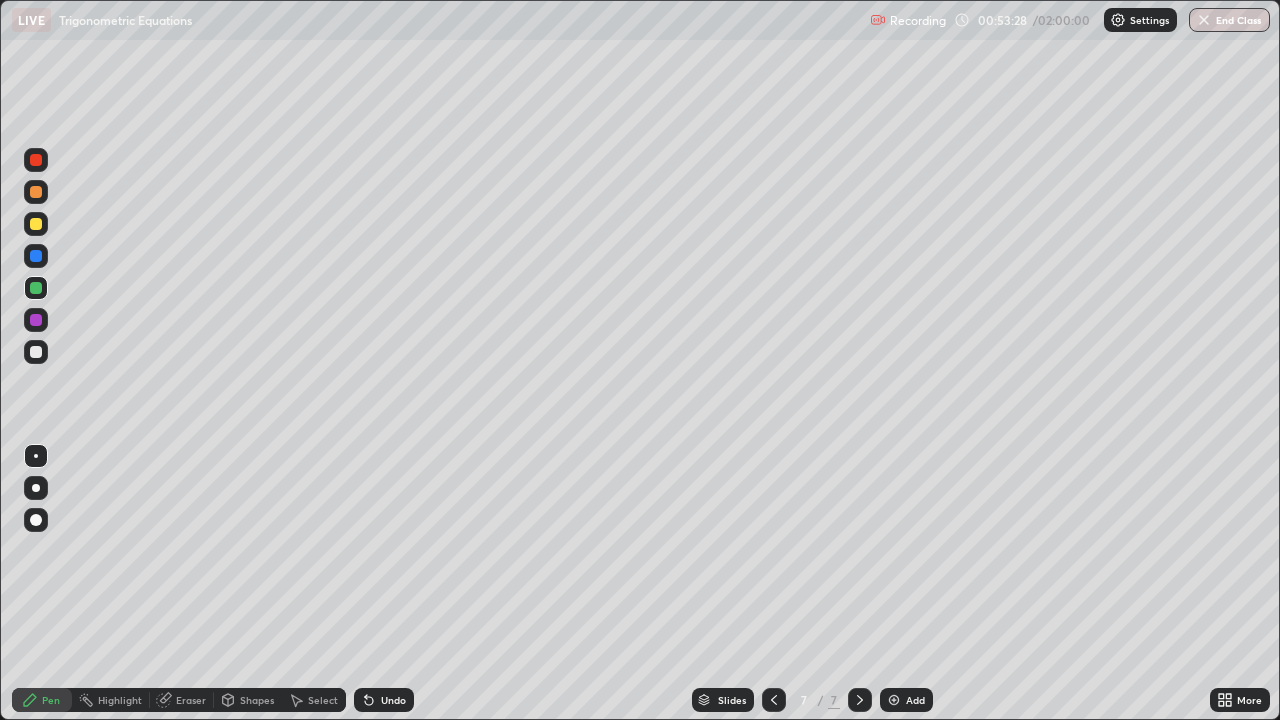 click at bounding box center (36, 224) 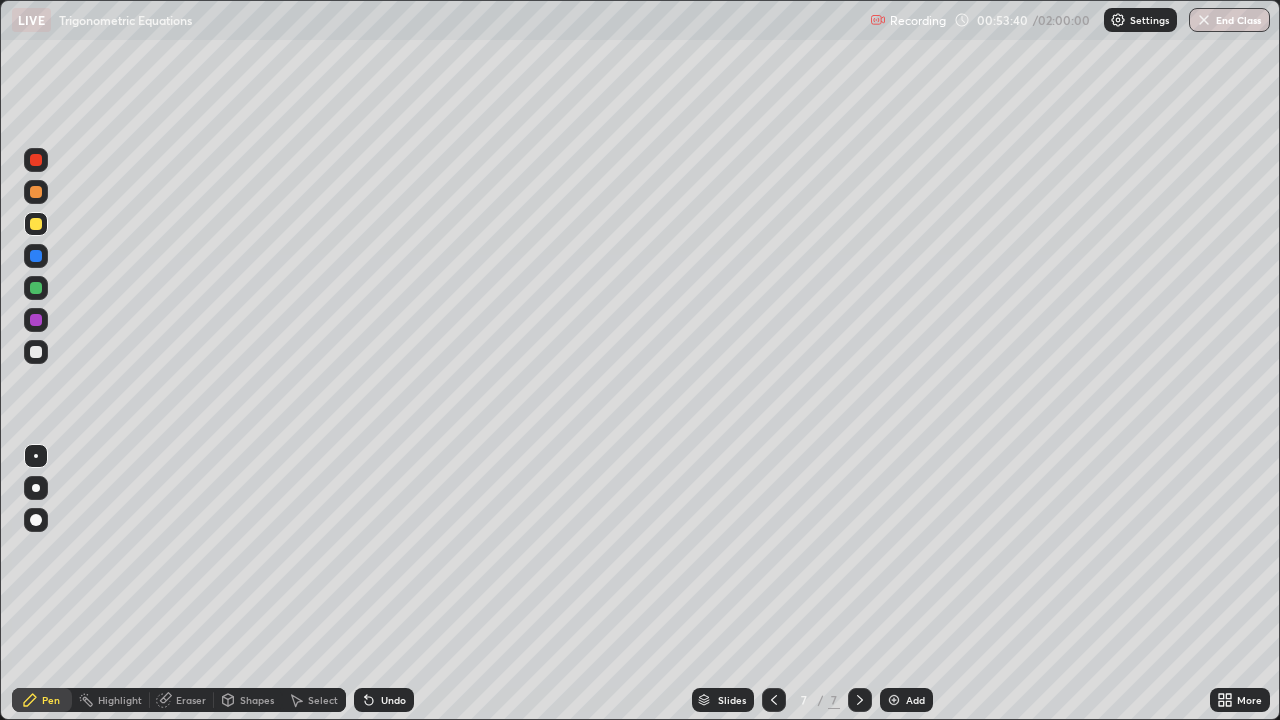 click at bounding box center [36, 192] 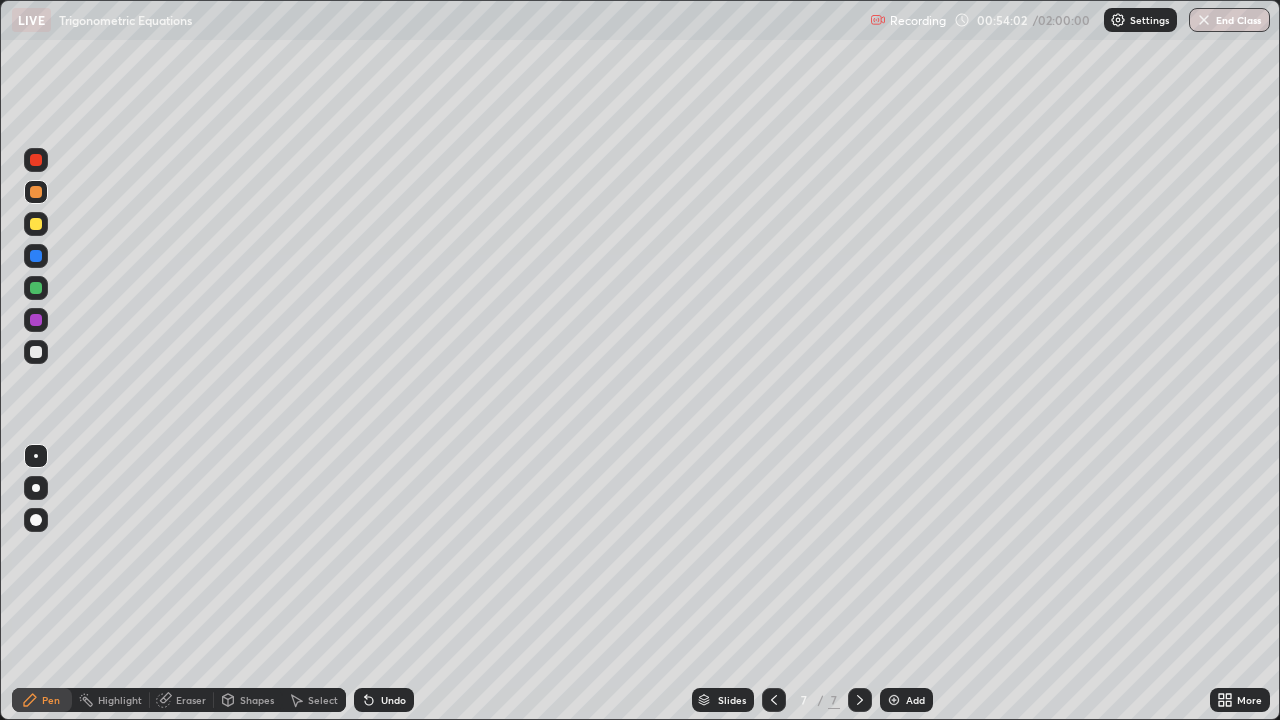 click on "Undo" at bounding box center [380, 700] 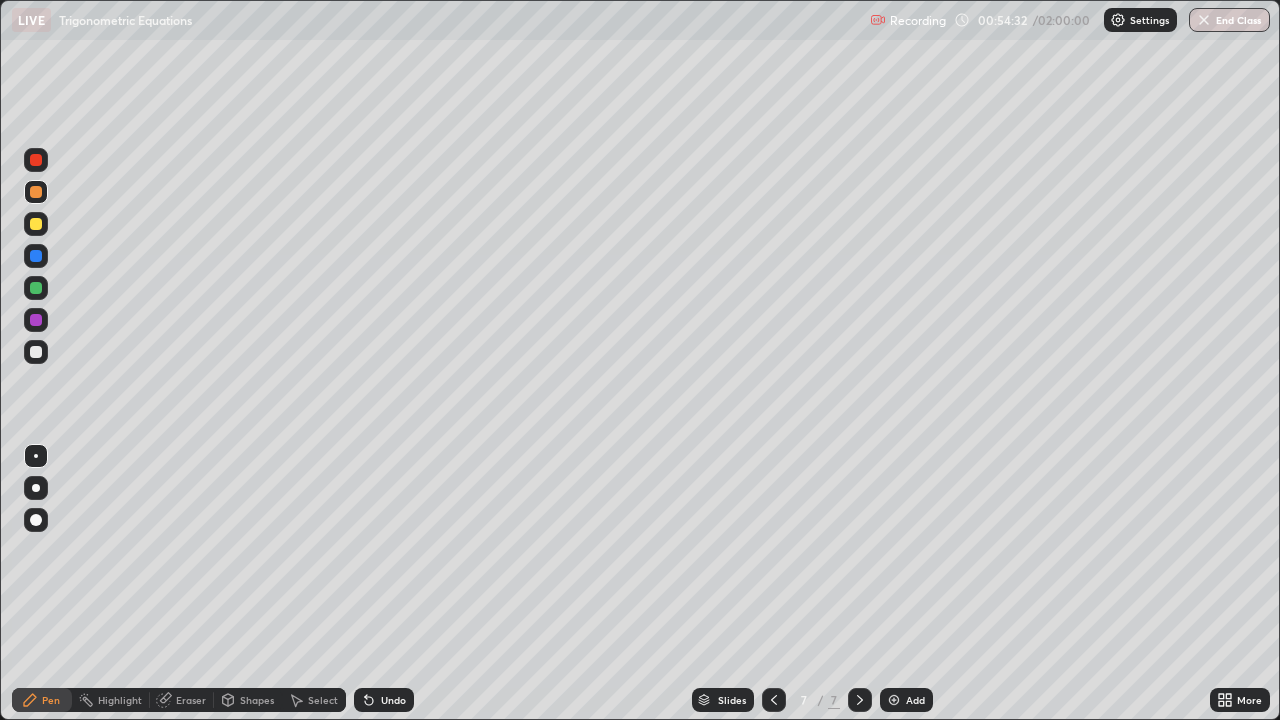 click on "Undo" at bounding box center (393, 700) 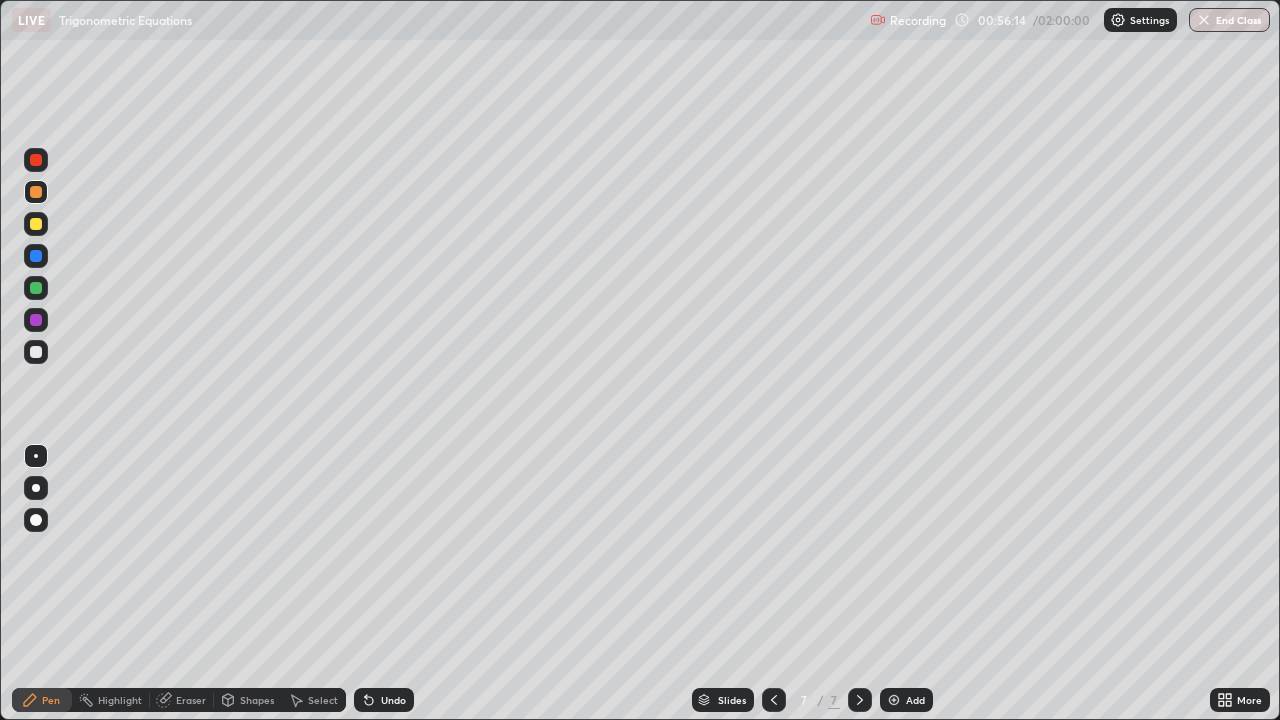 click at bounding box center [36, 352] 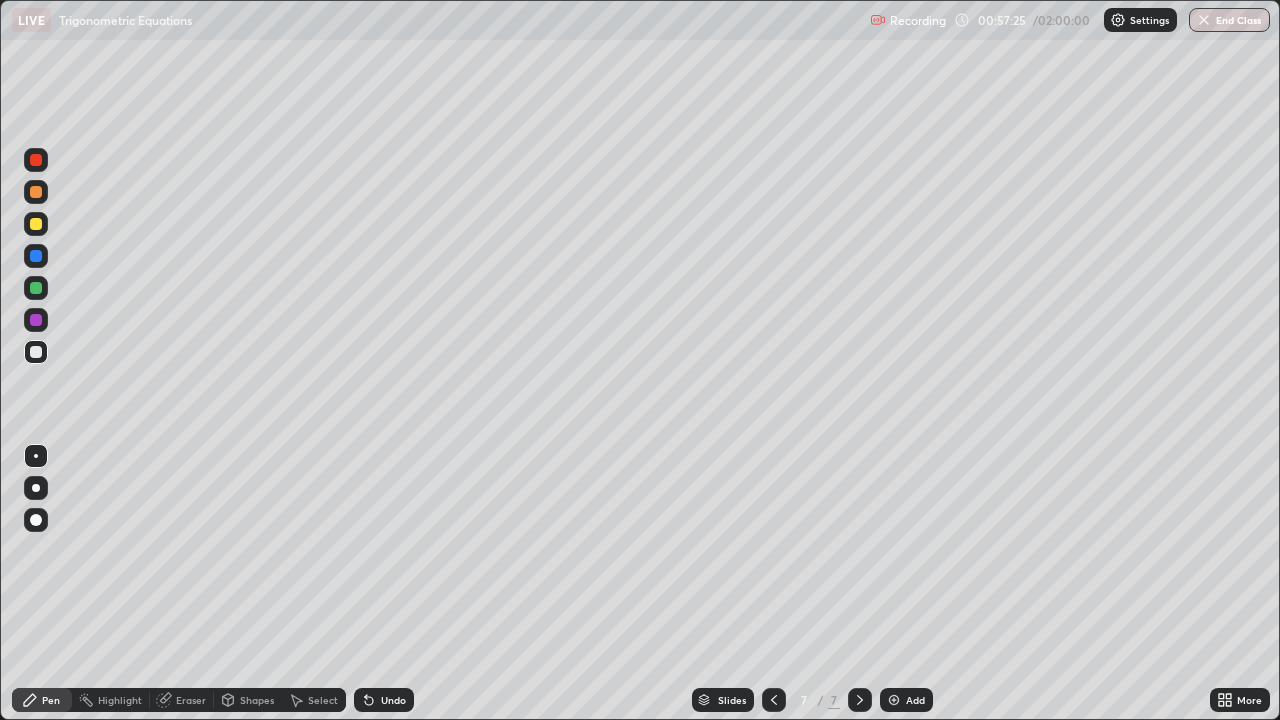click at bounding box center (894, 700) 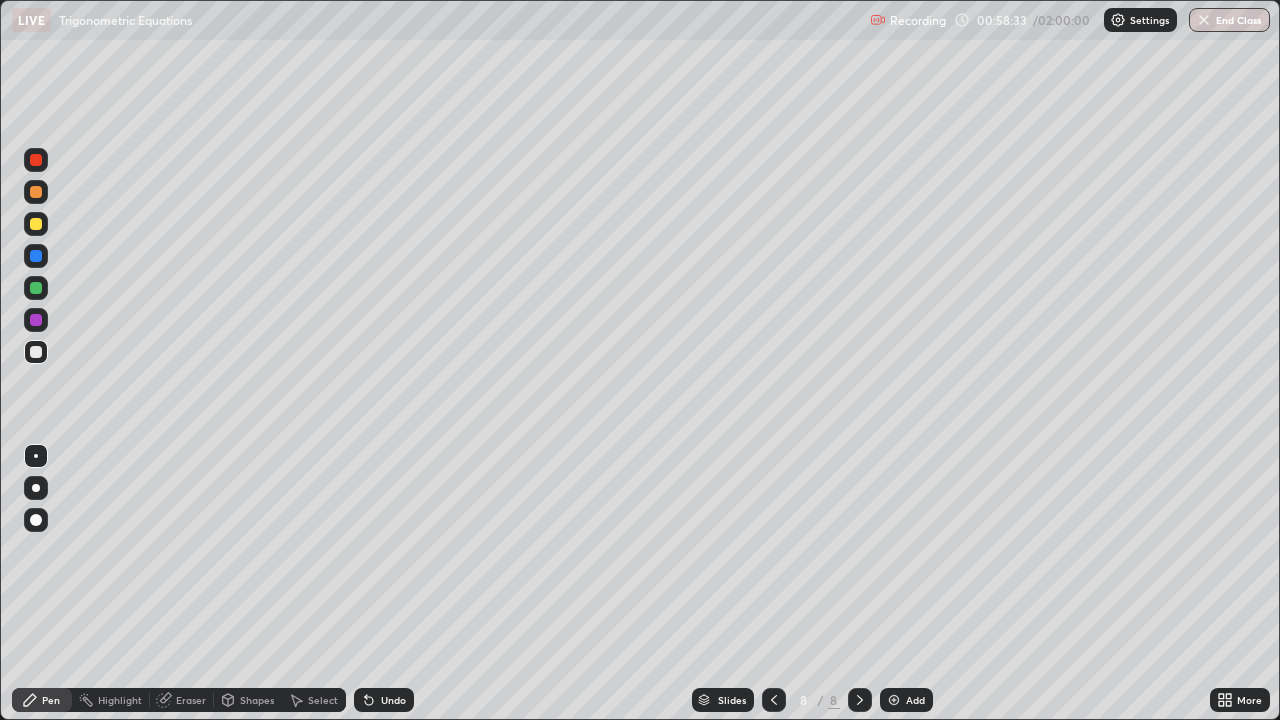 click at bounding box center [36, 224] 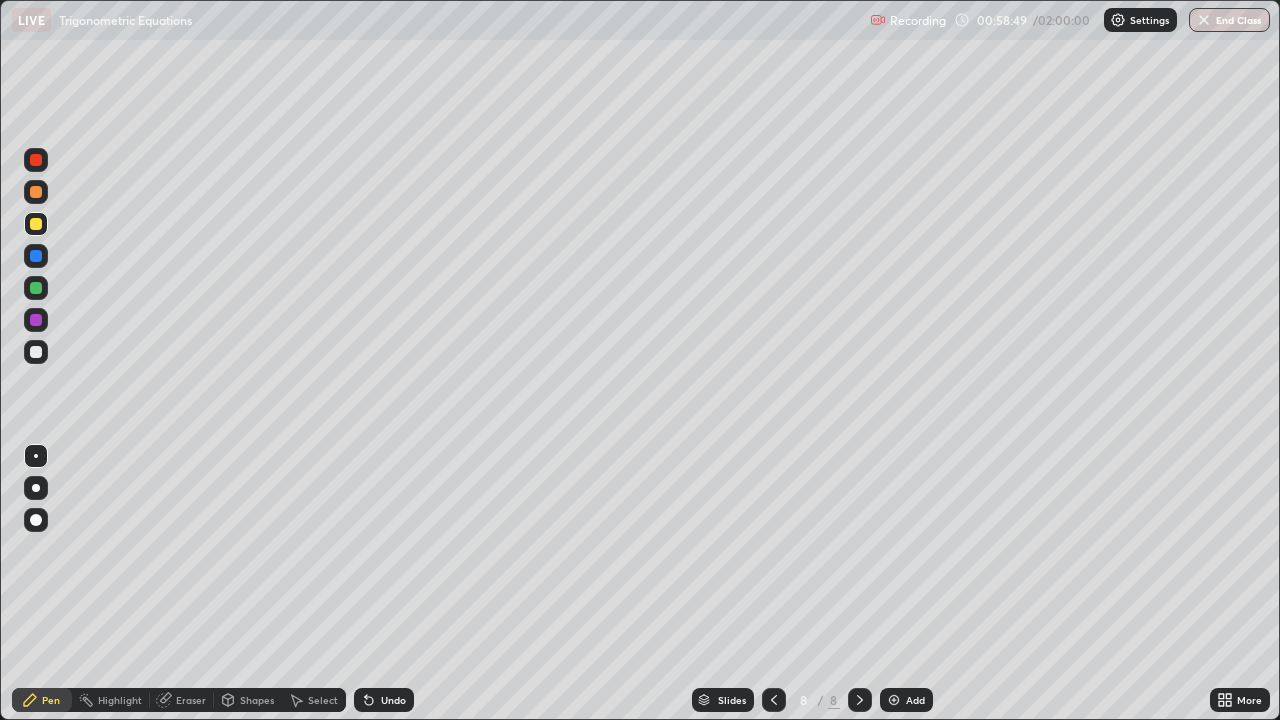 click at bounding box center [36, 288] 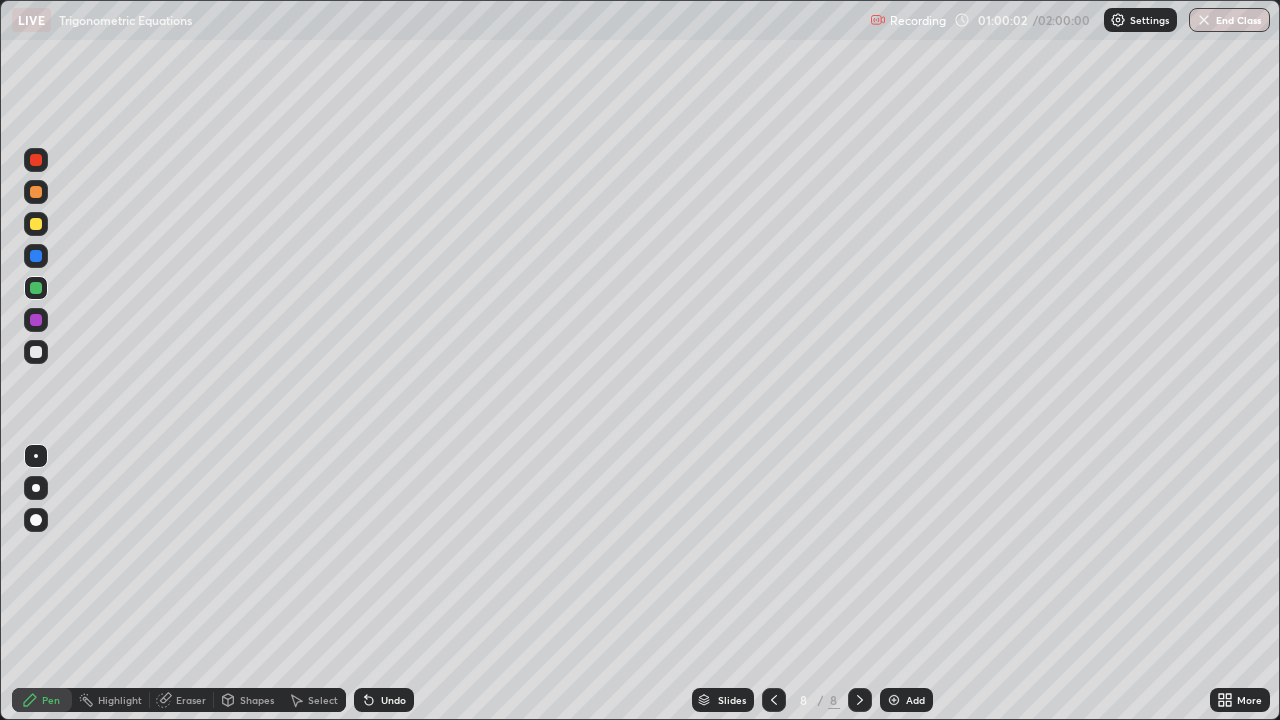 click 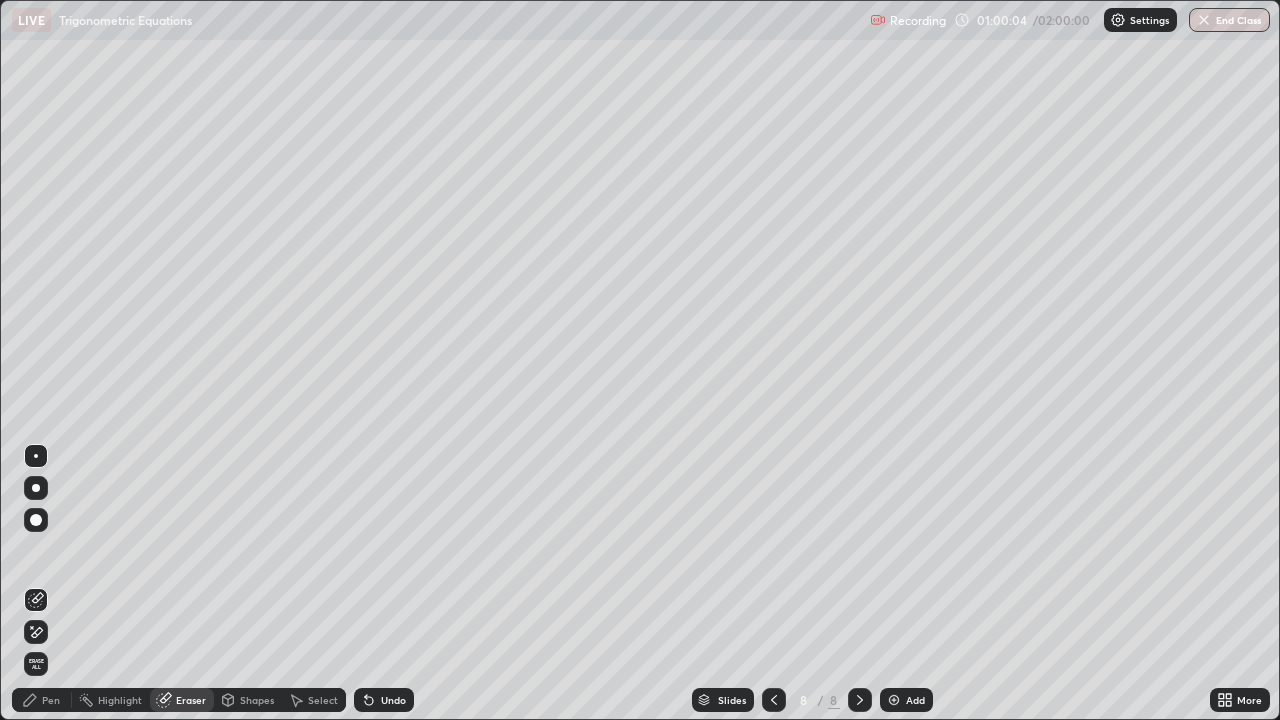 click on "Pen" at bounding box center (51, 700) 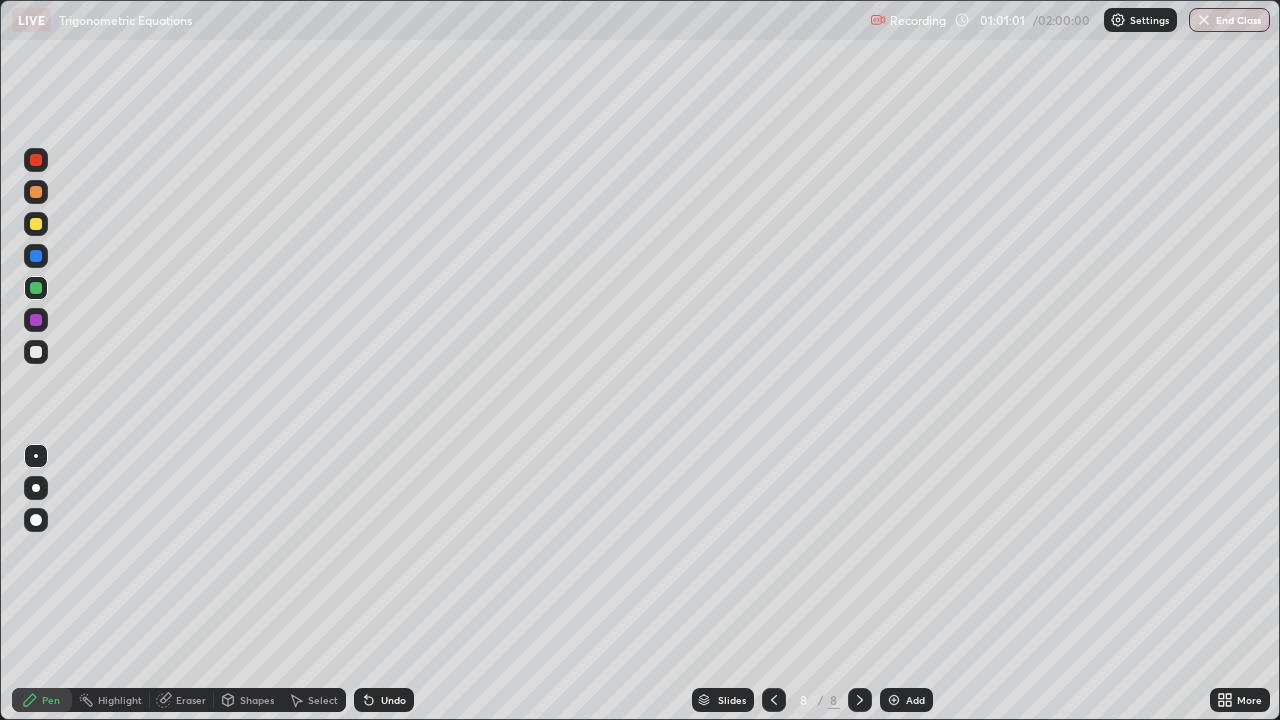 click at bounding box center [36, 352] 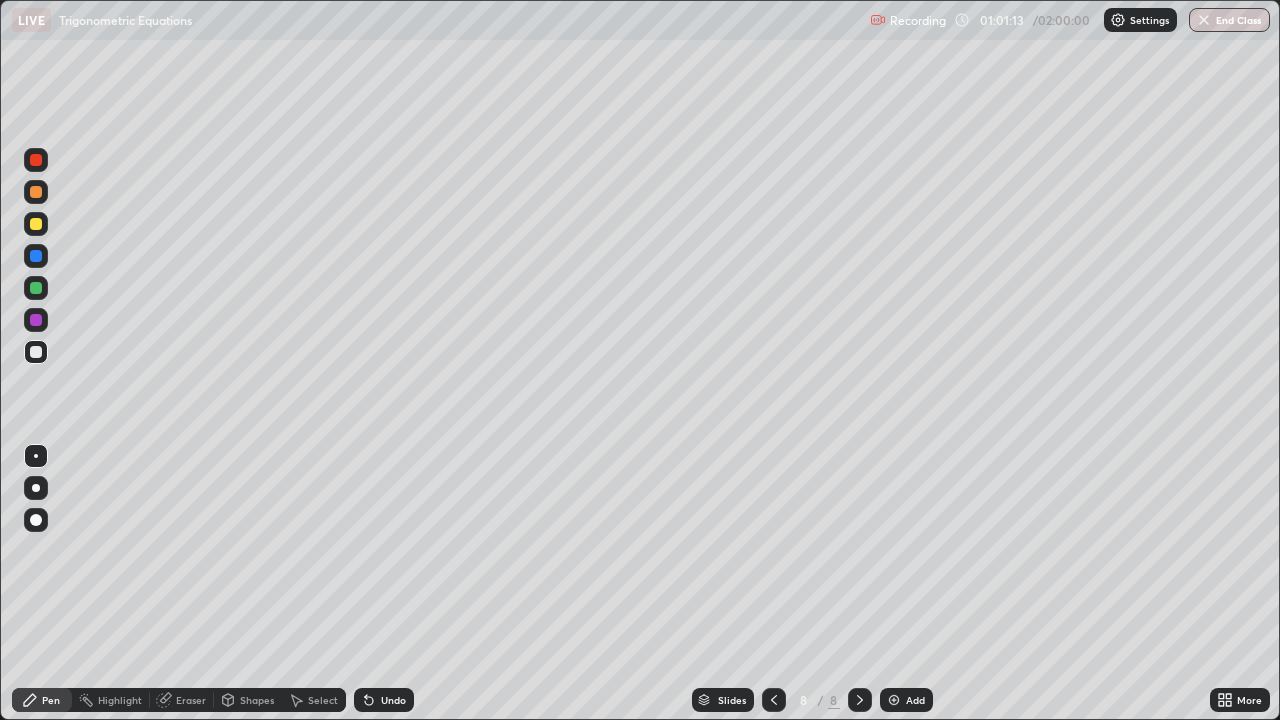 click at bounding box center (36, 320) 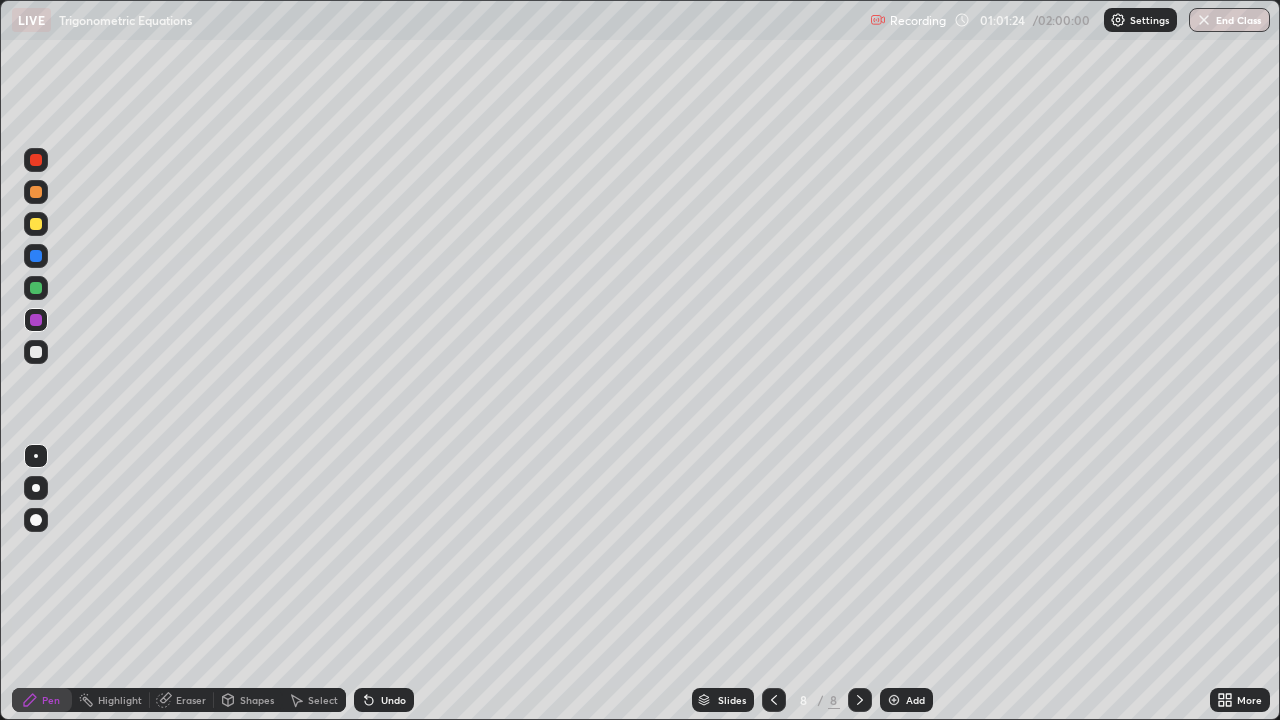 click 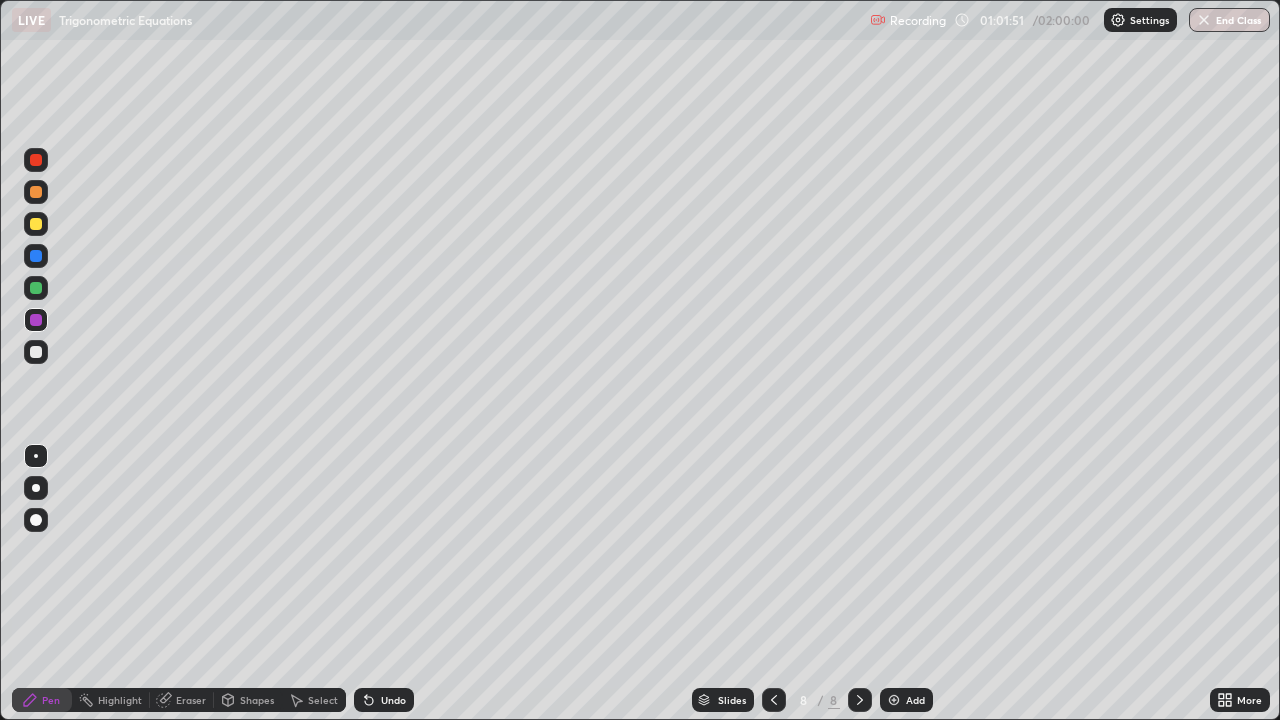 click at bounding box center [36, 352] 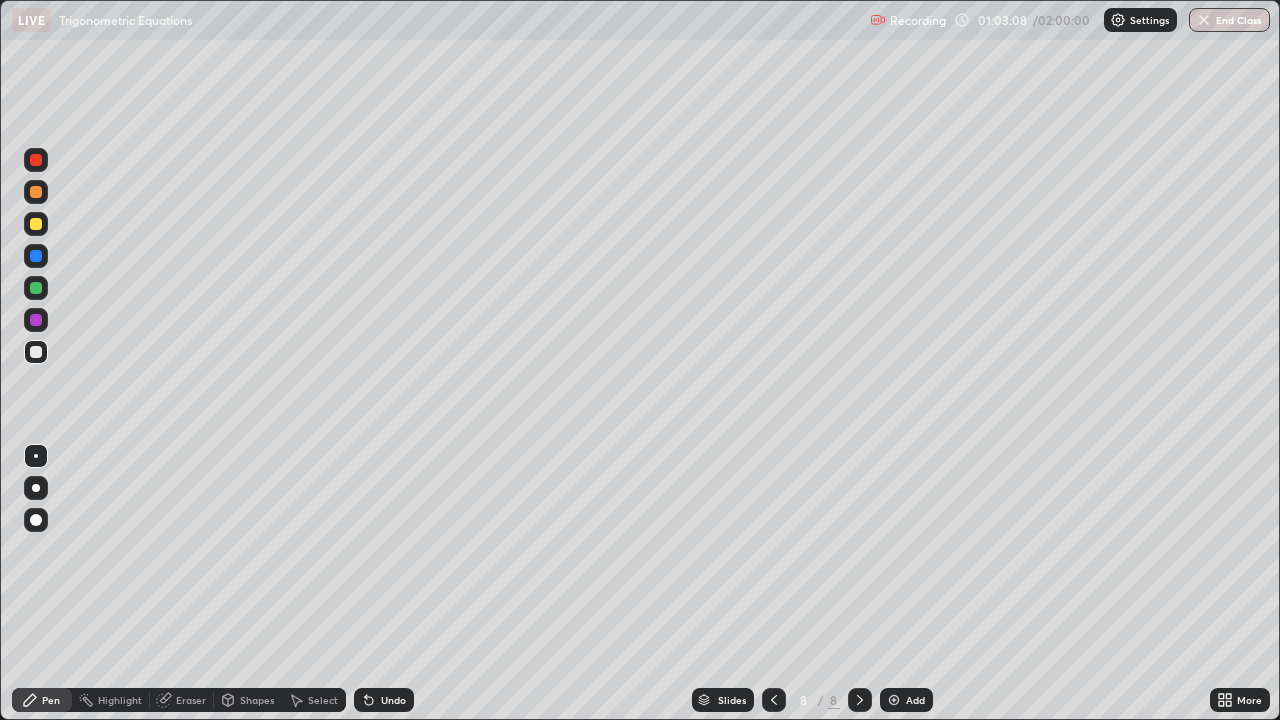 click on "Add" at bounding box center [906, 700] 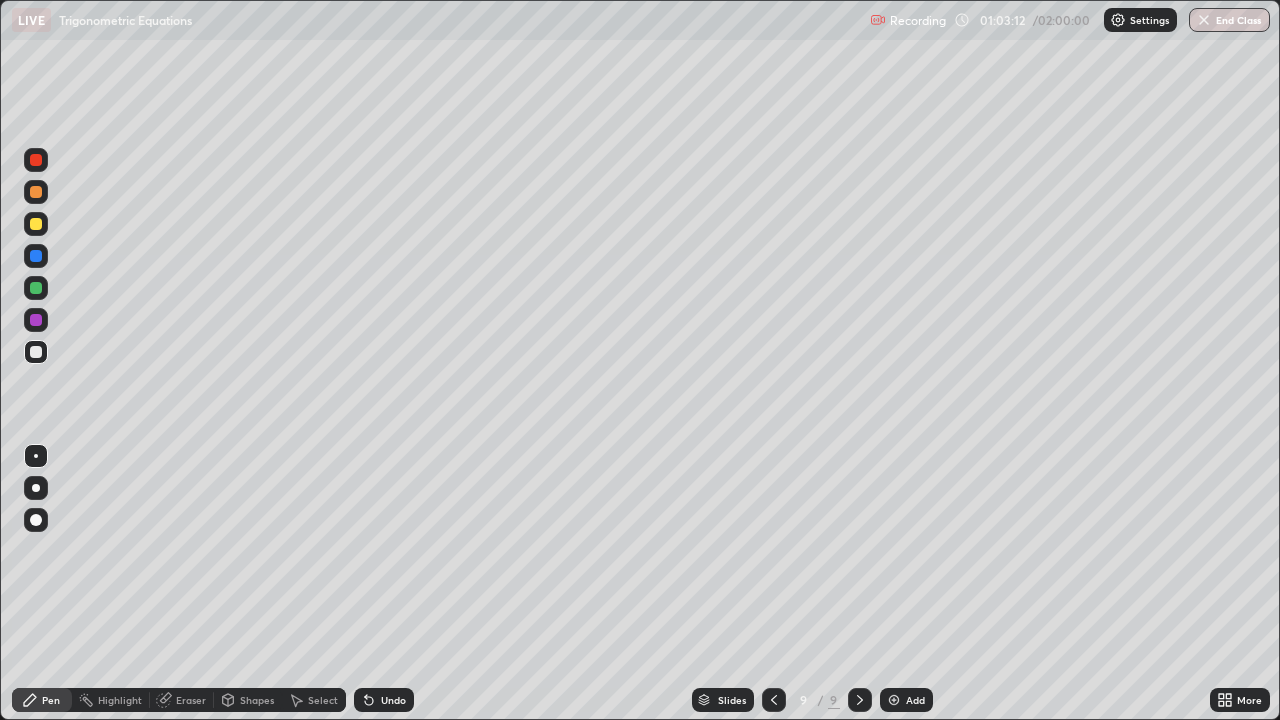 click 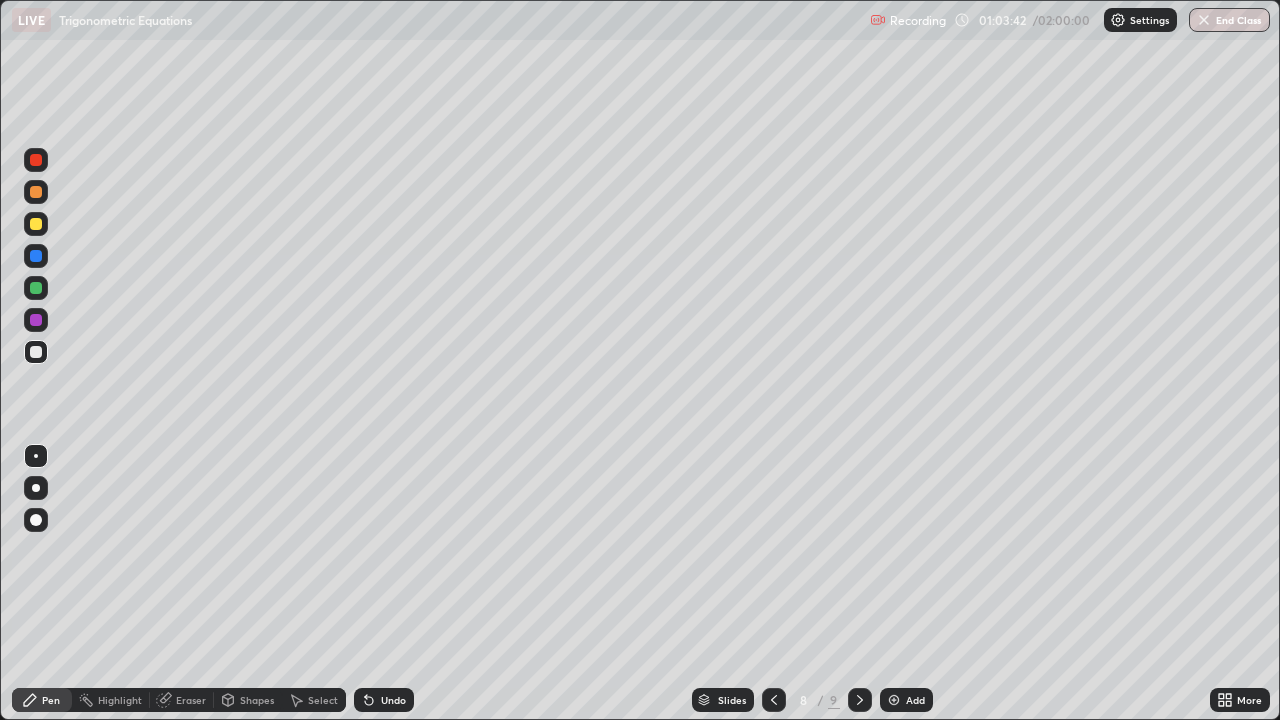 click 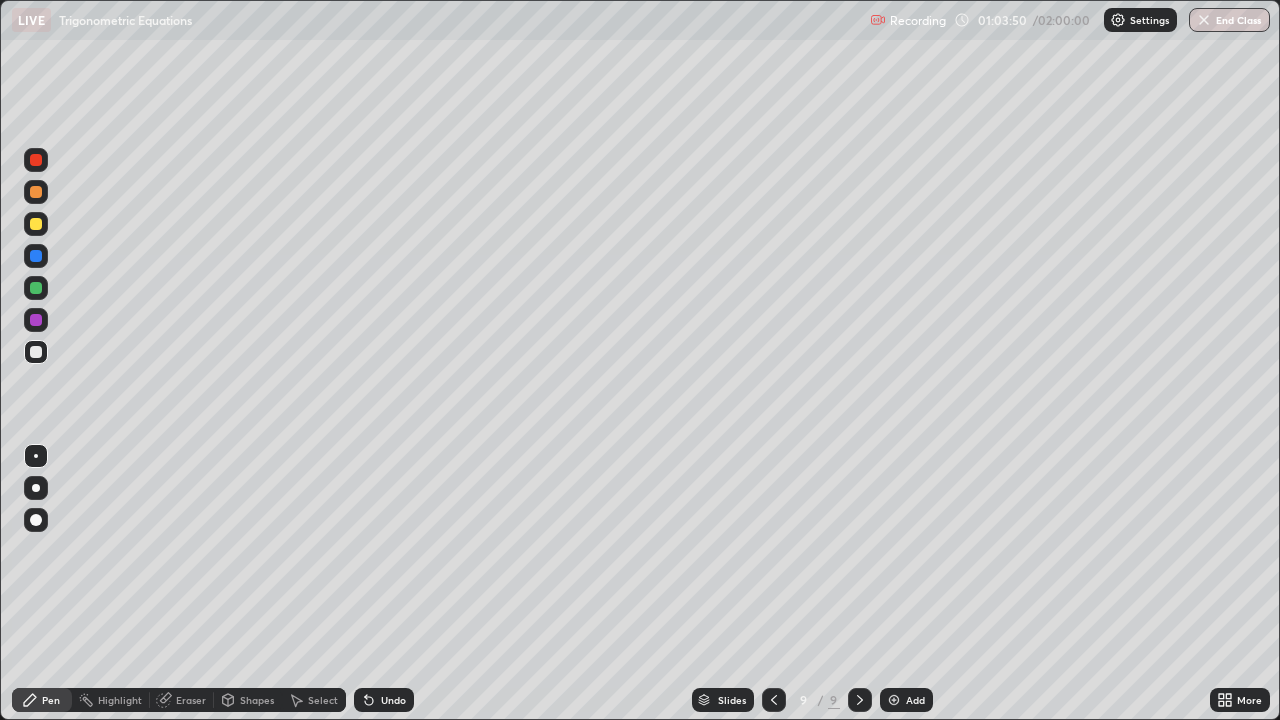 click on "Undo" at bounding box center [384, 700] 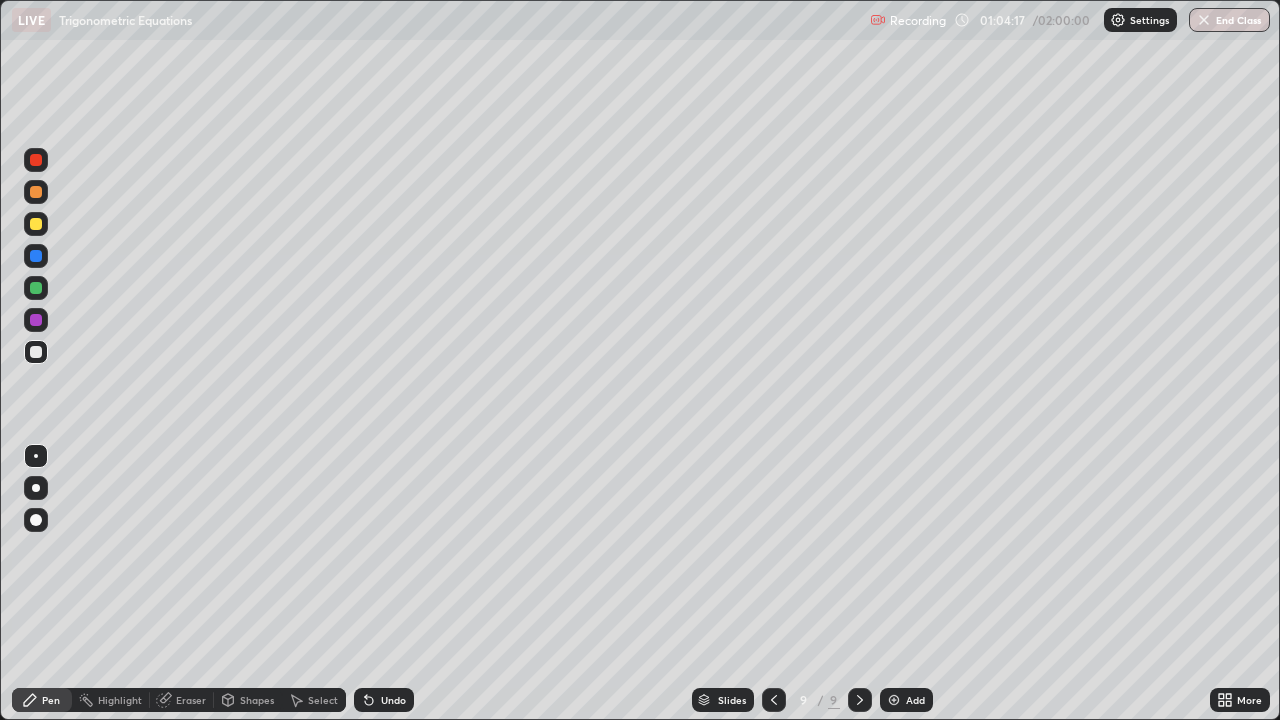 click 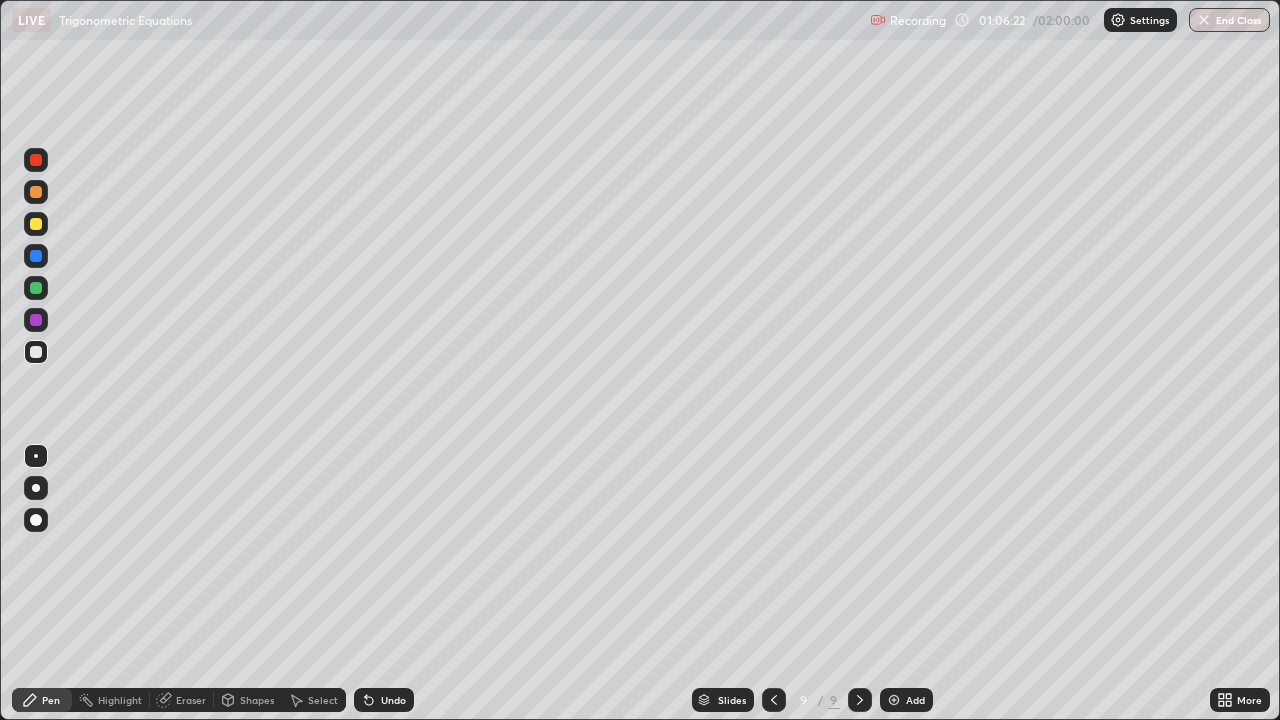 click at bounding box center (36, 224) 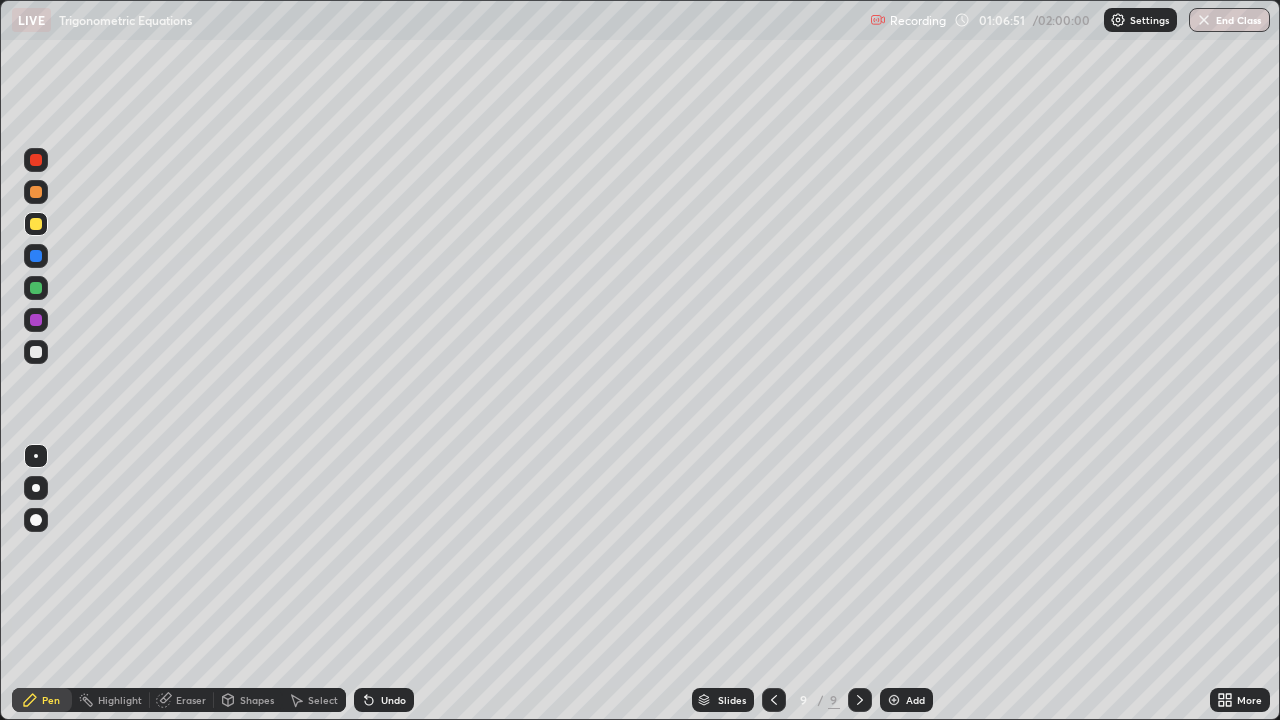 click on "Eraser" at bounding box center (191, 700) 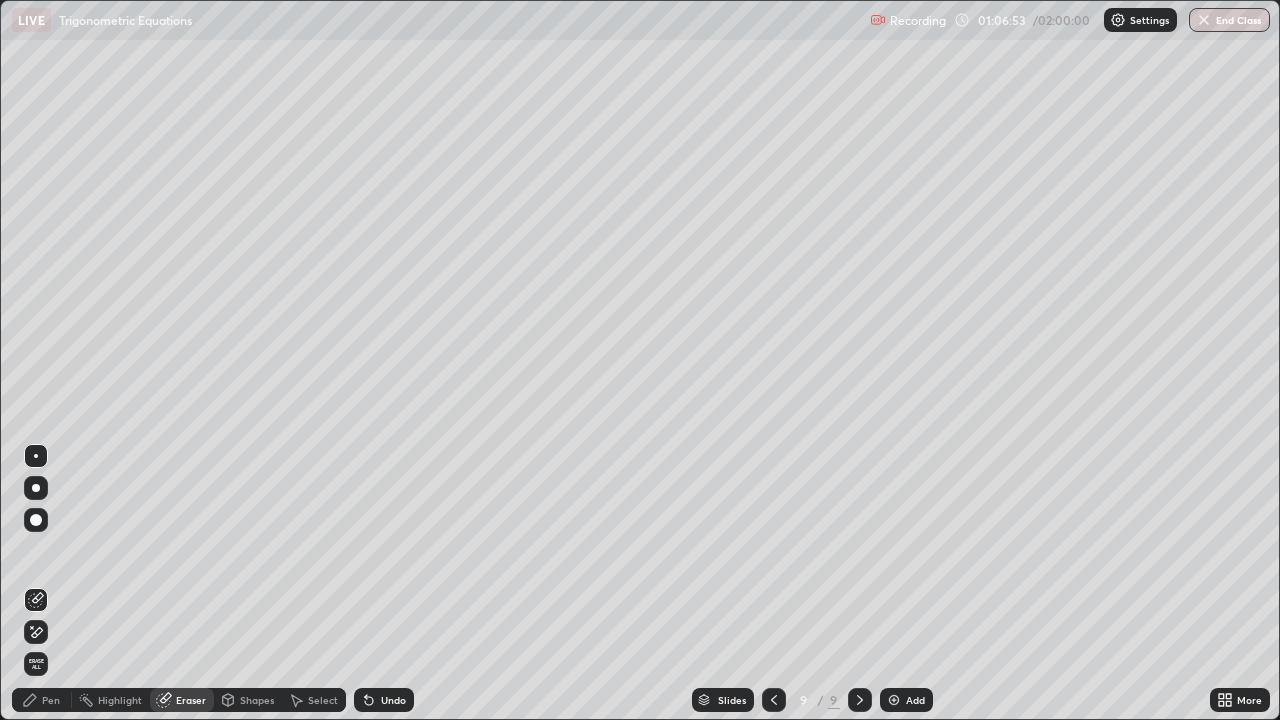 click on "Pen" at bounding box center [51, 700] 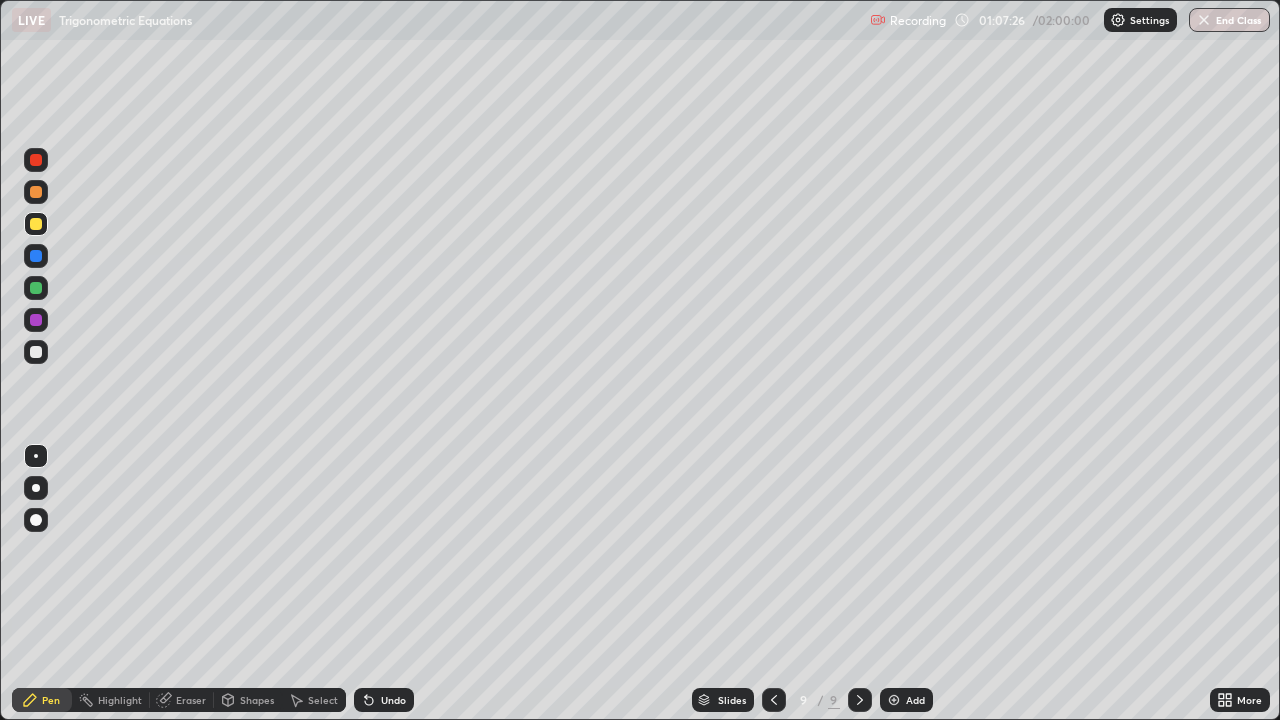 click on "Undo" at bounding box center [384, 700] 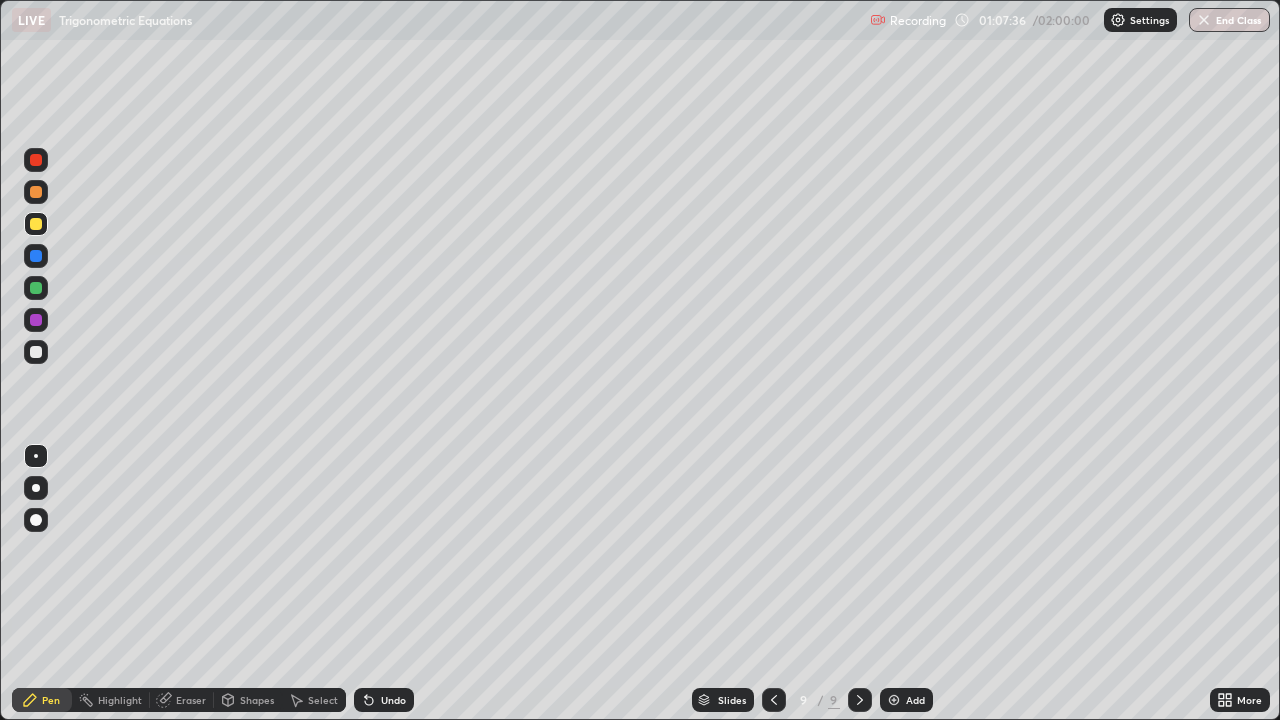 click on "Undo" at bounding box center (384, 700) 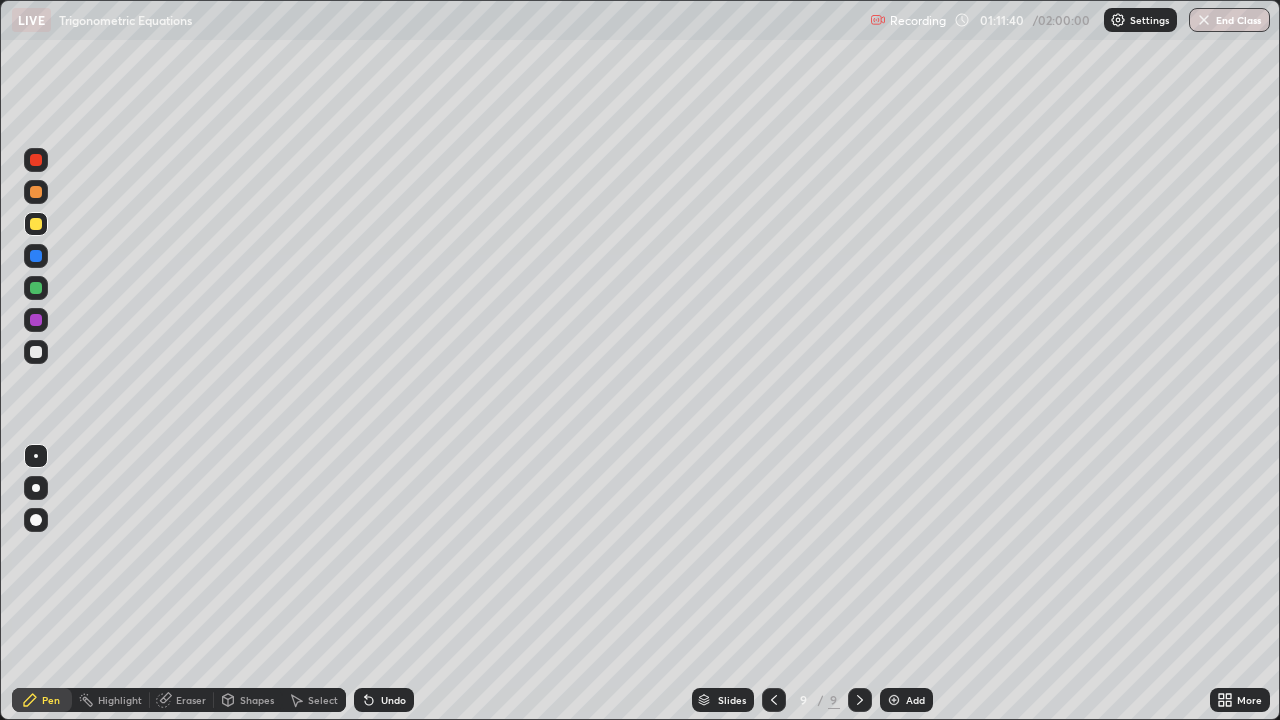 click on "Eraser" at bounding box center [191, 700] 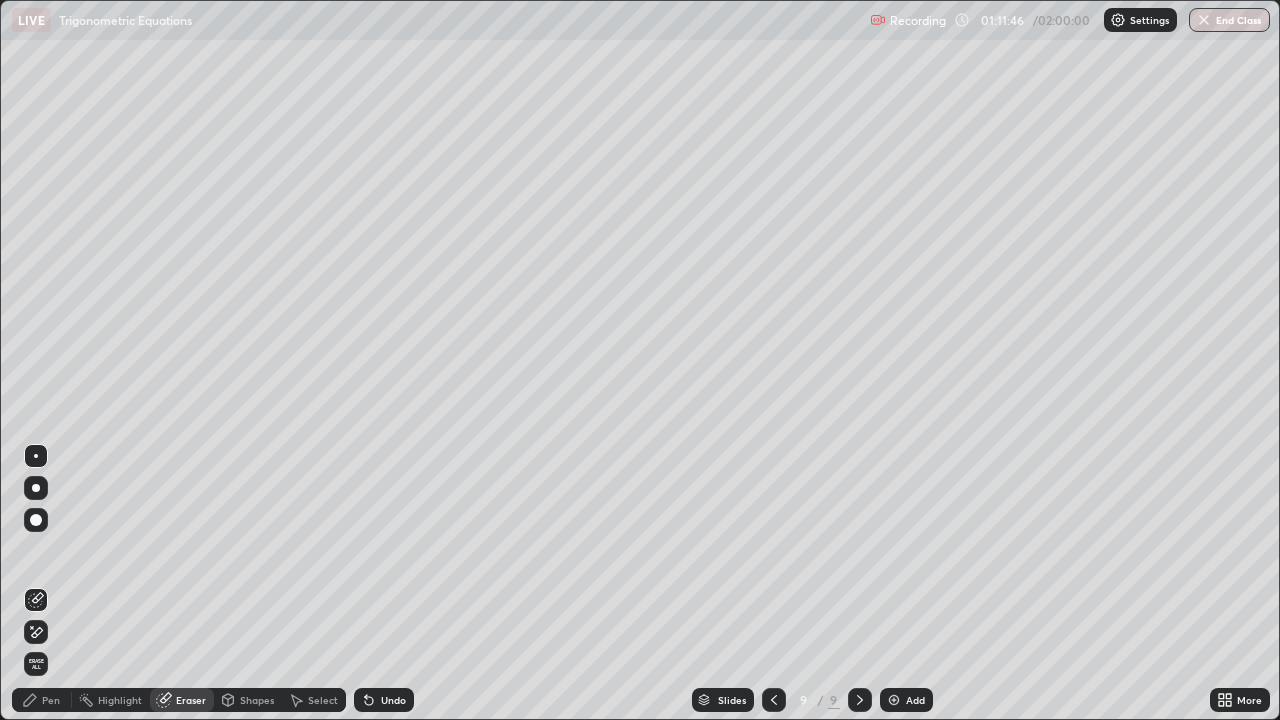 click on "Pen" at bounding box center (51, 700) 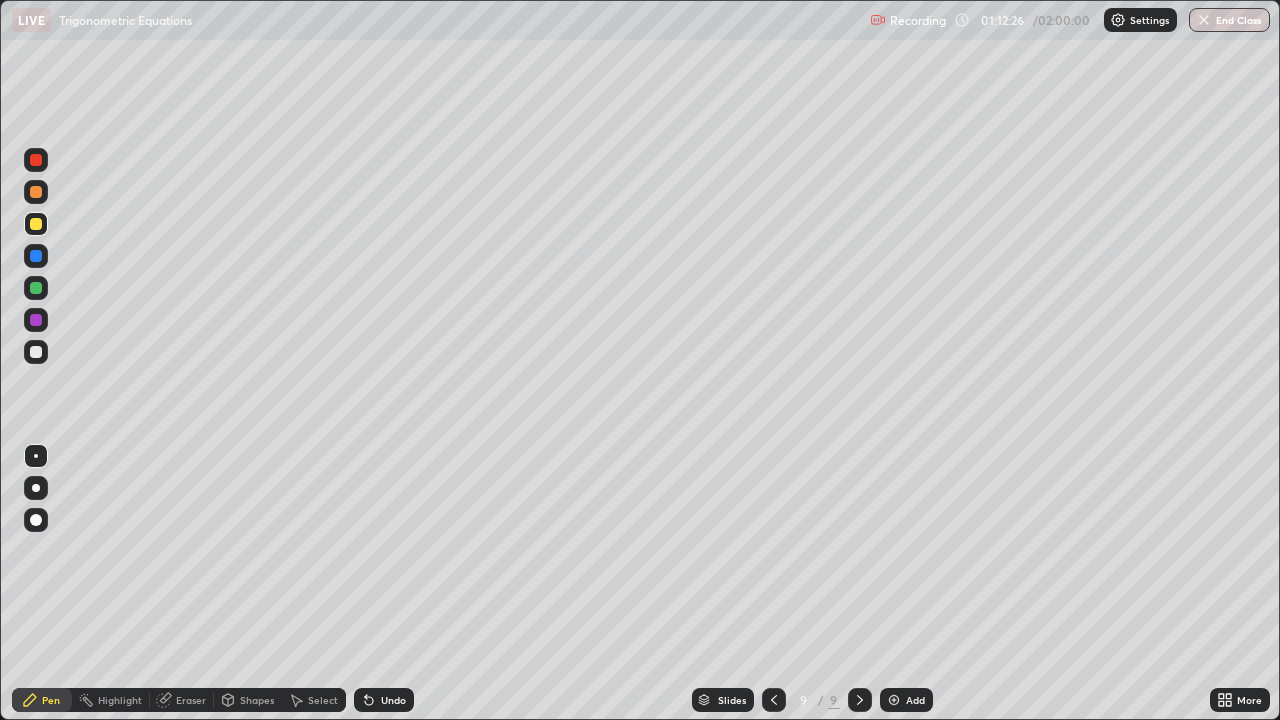 click at bounding box center (36, 288) 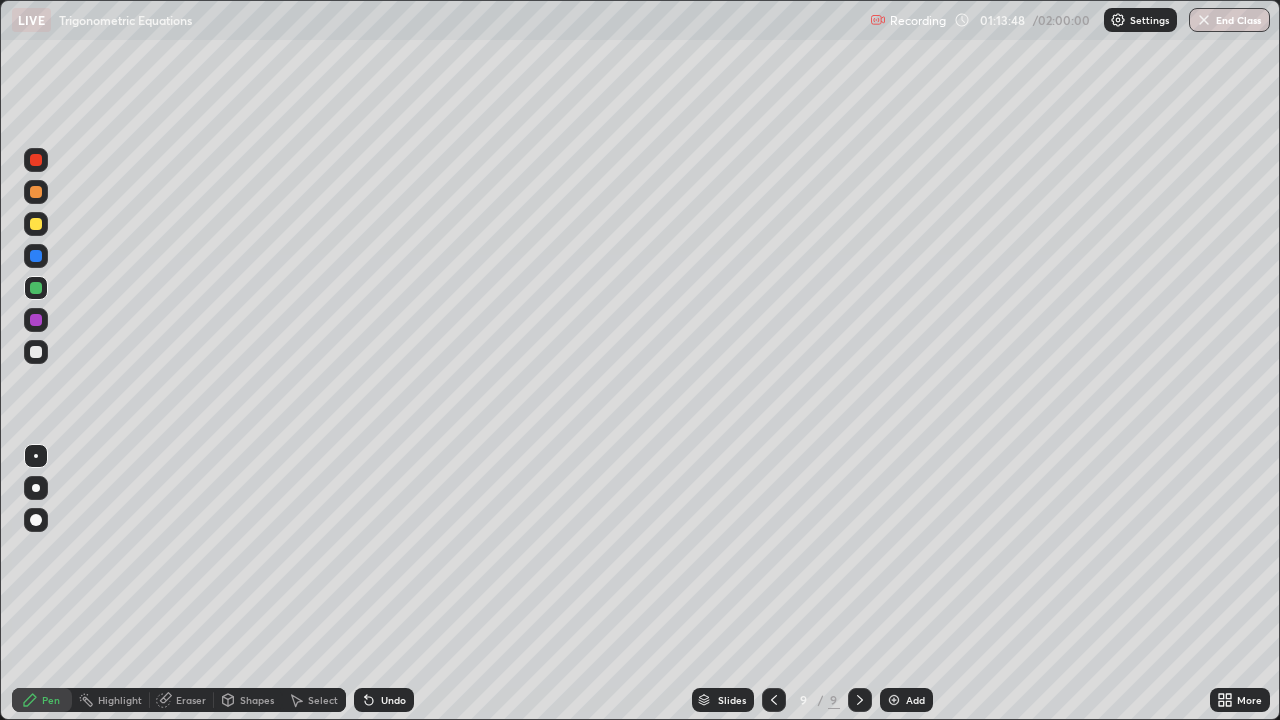 click at bounding box center [36, 352] 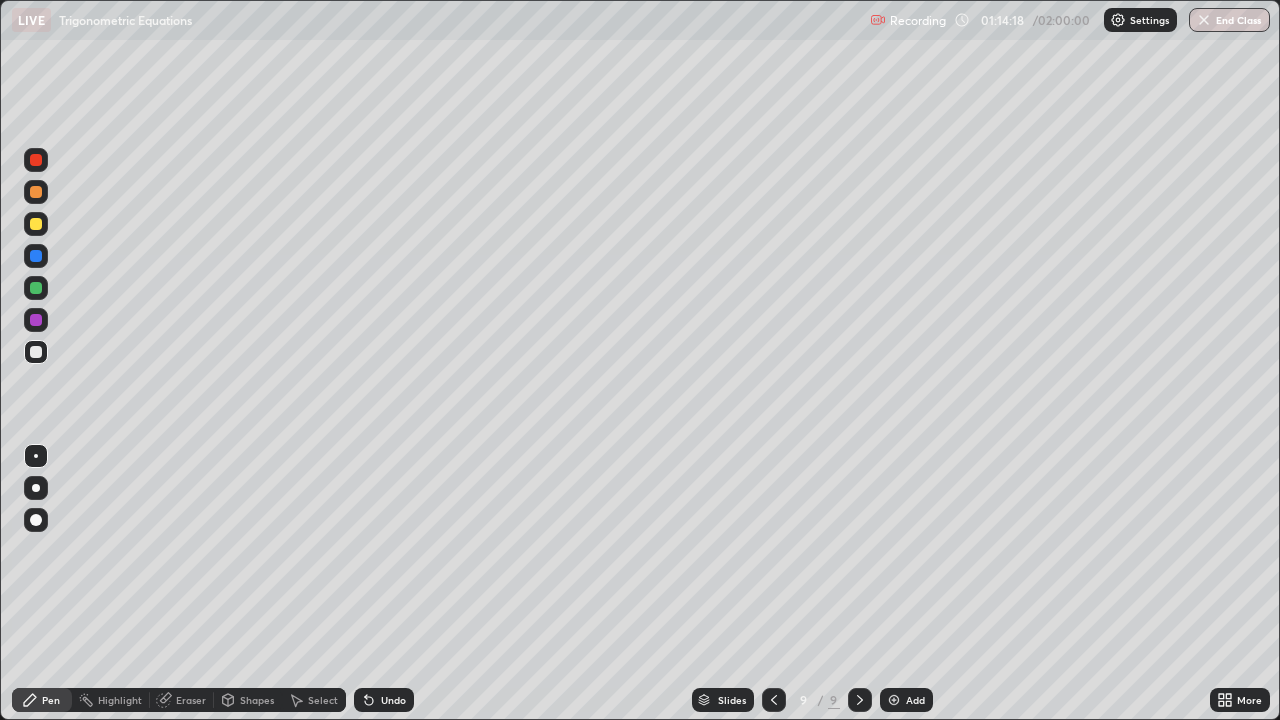 click on "Setting up your live class" at bounding box center (640, 360) 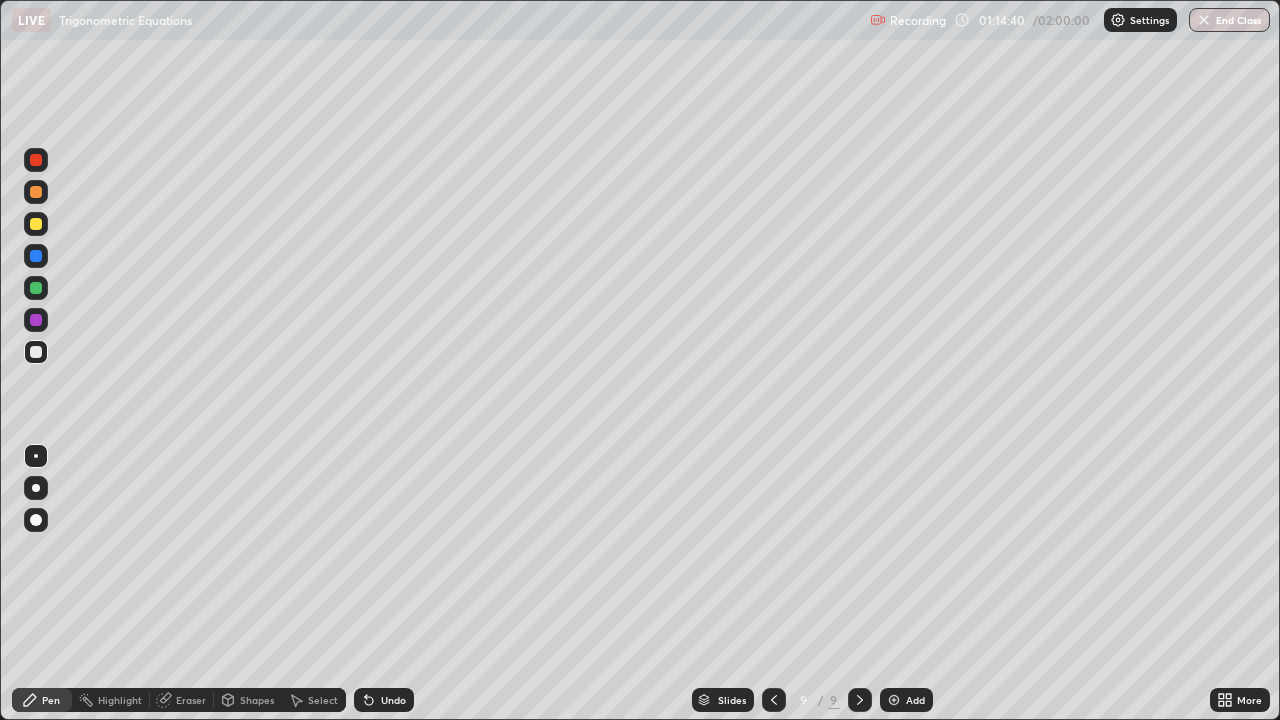 click at bounding box center (36, 224) 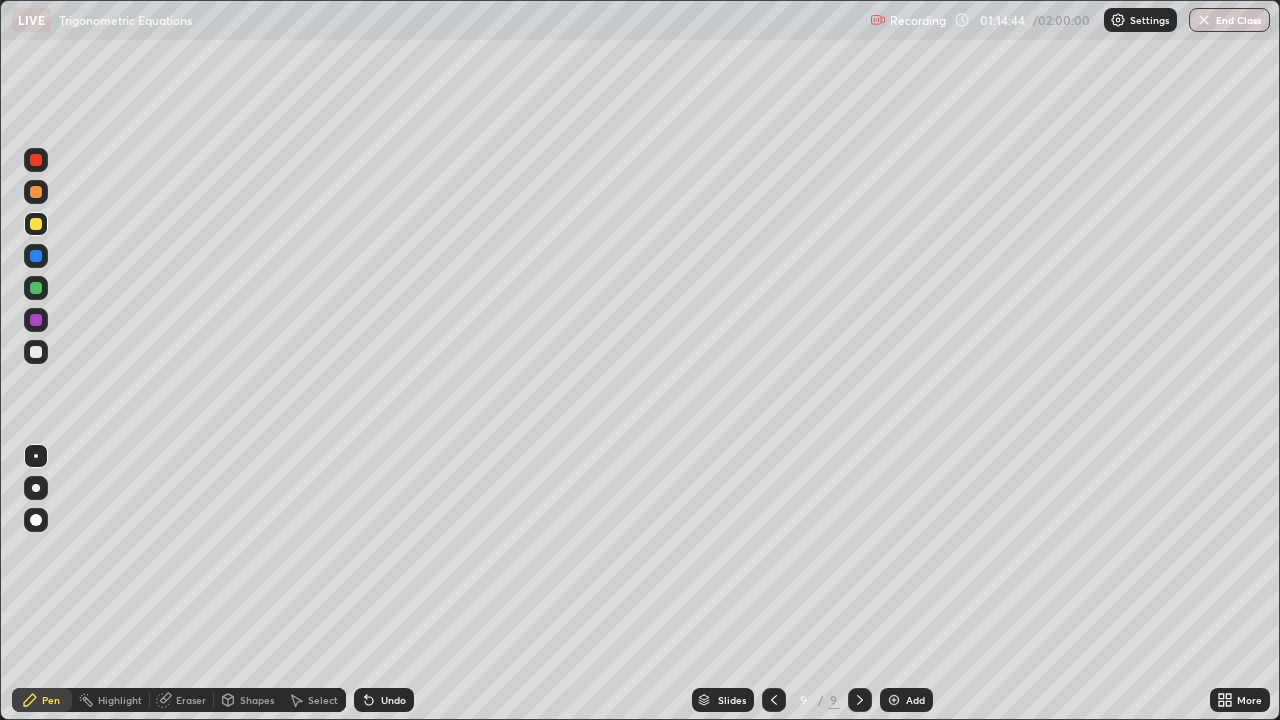 click on "Add" at bounding box center [906, 700] 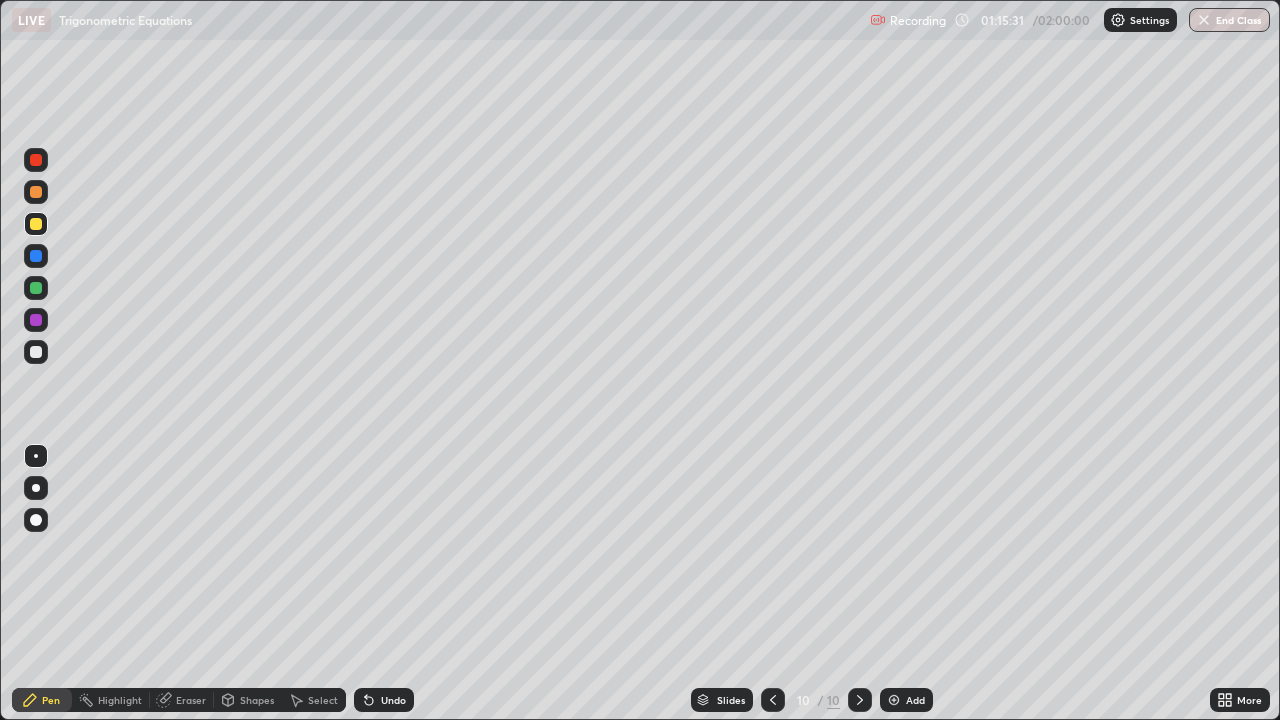 click 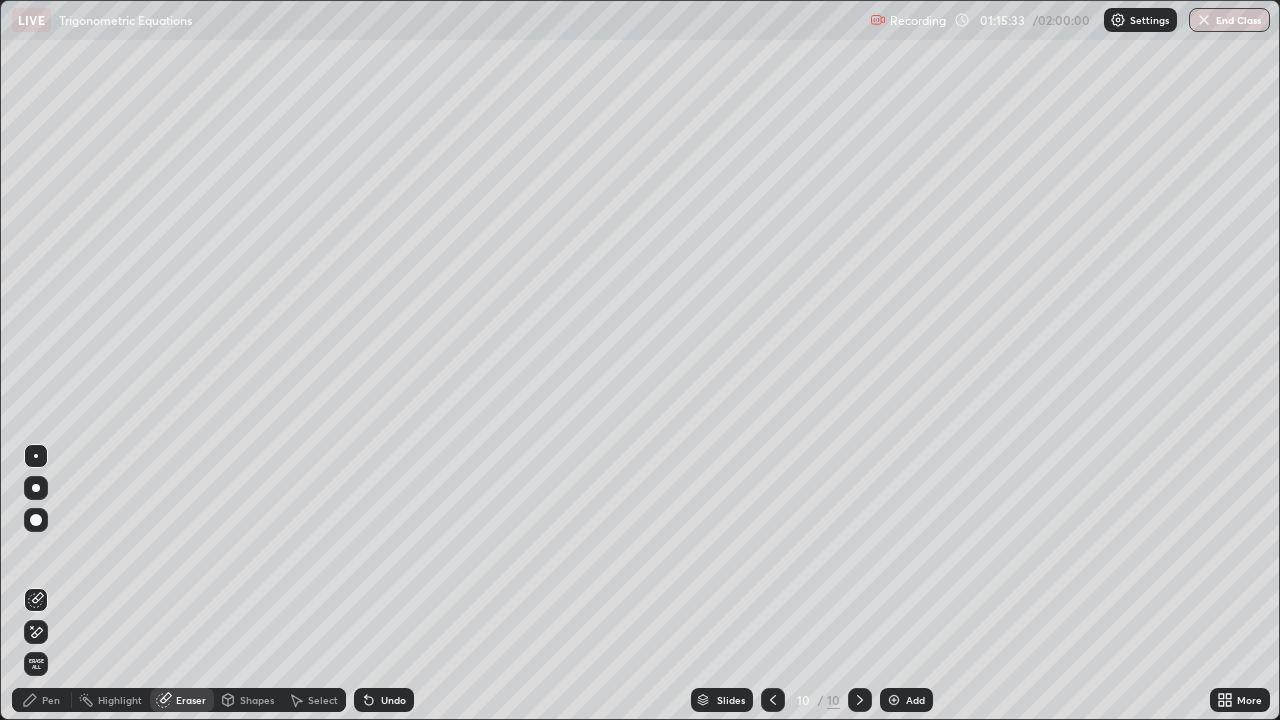 click on "Pen" at bounding box center (42, 700) 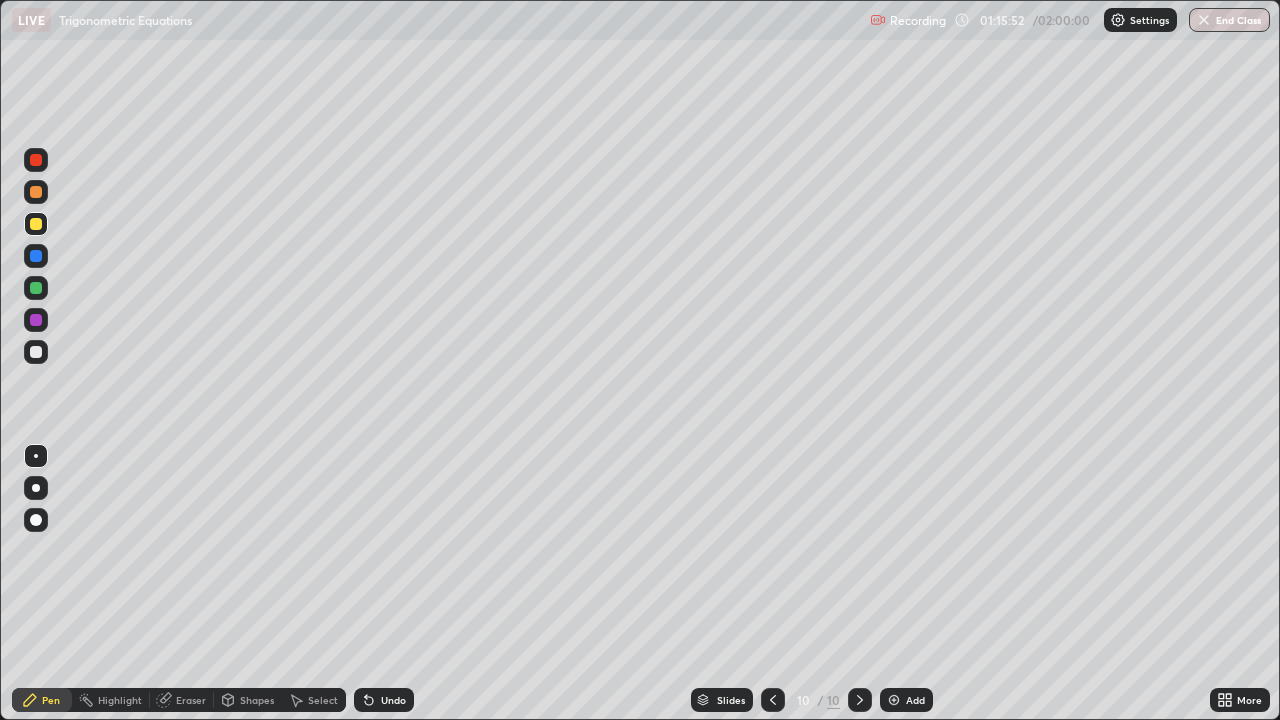 click at bounding box center [36, 288] 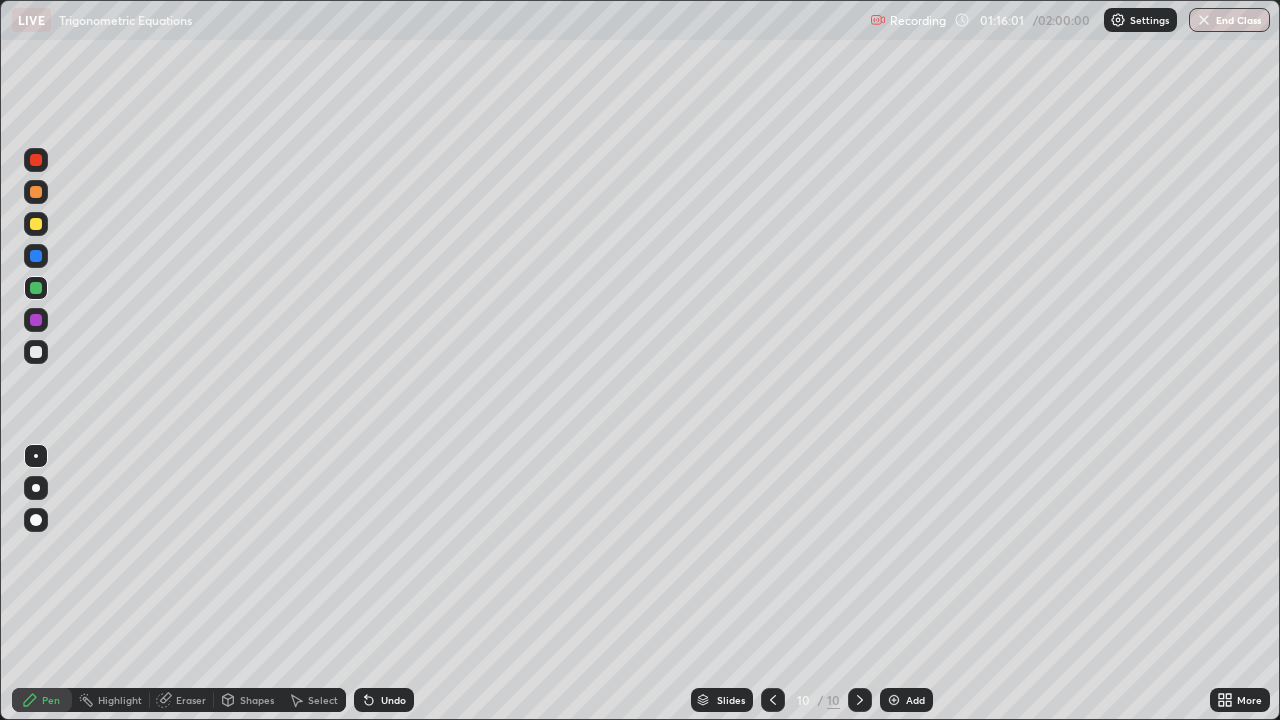 click at bounding box center (36, 320) 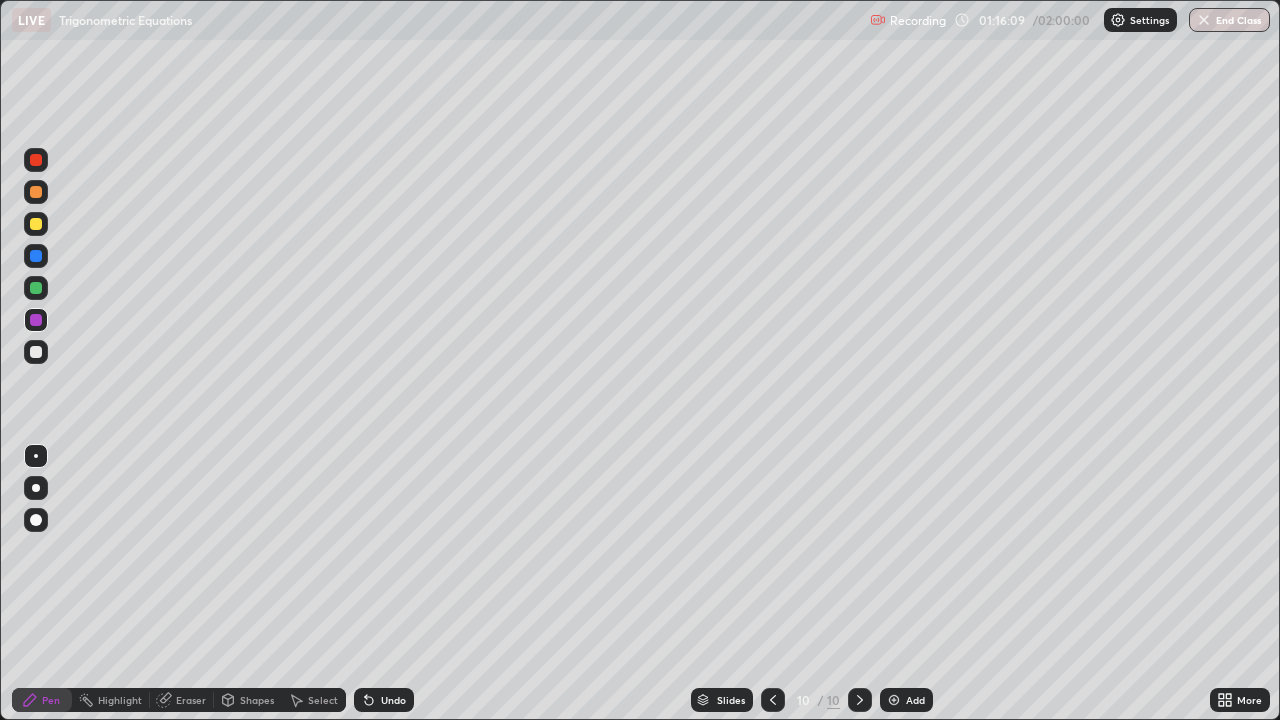 click at bounding box center (36, 192) 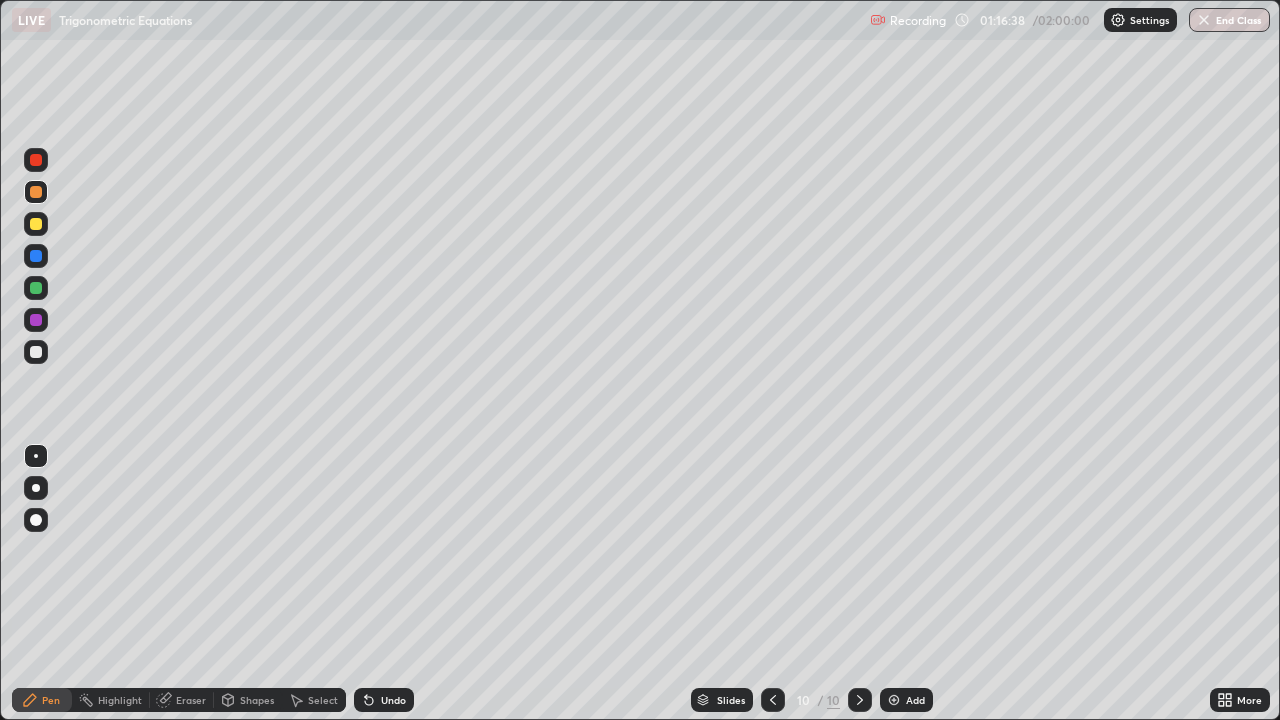 click on "Undo" at bounding box center (393, 700) 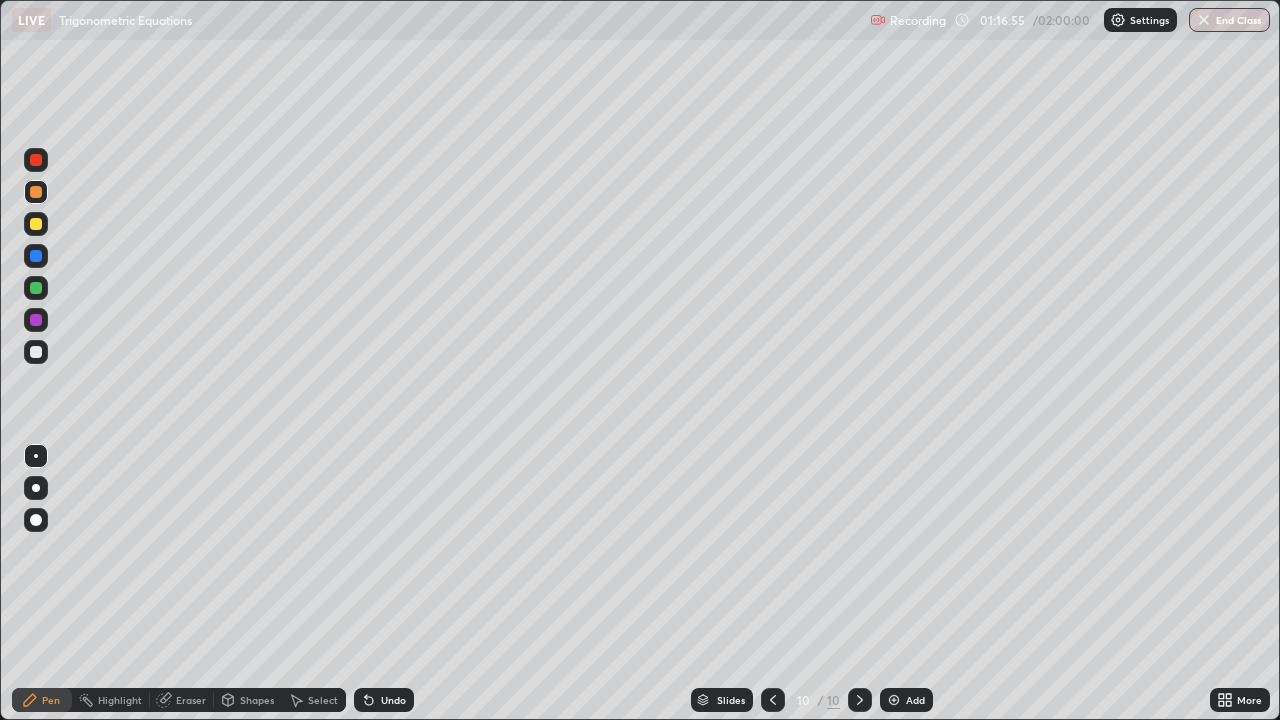 click on "Undo" at bounding box center (384, 700) 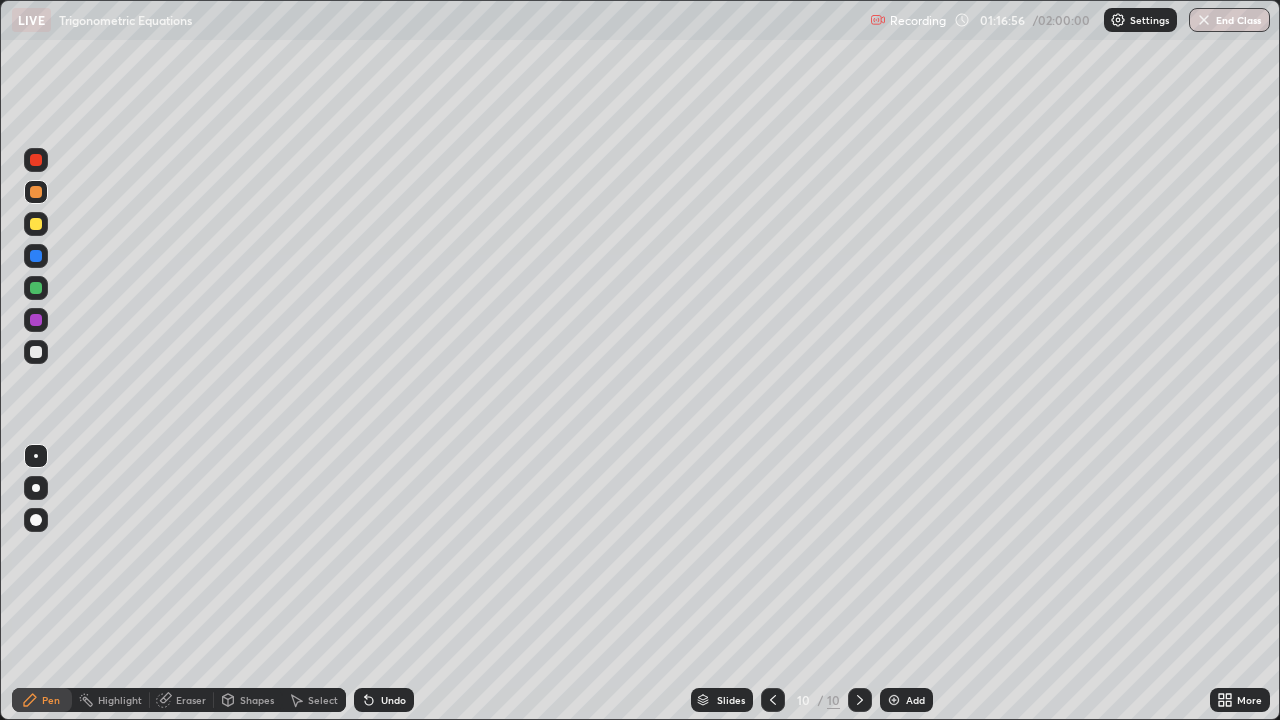 click on "Eraser" at bounding box center [191, 700] 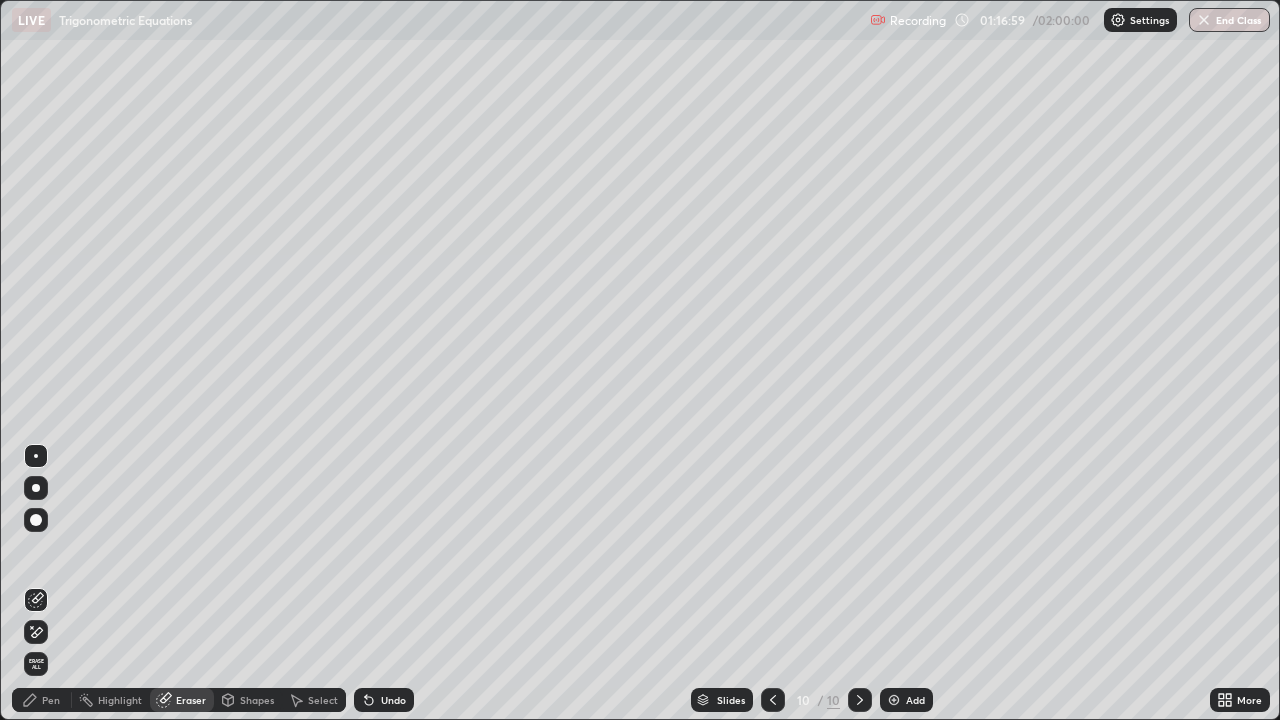 click on "Pen" at bounding box center (42, 700) 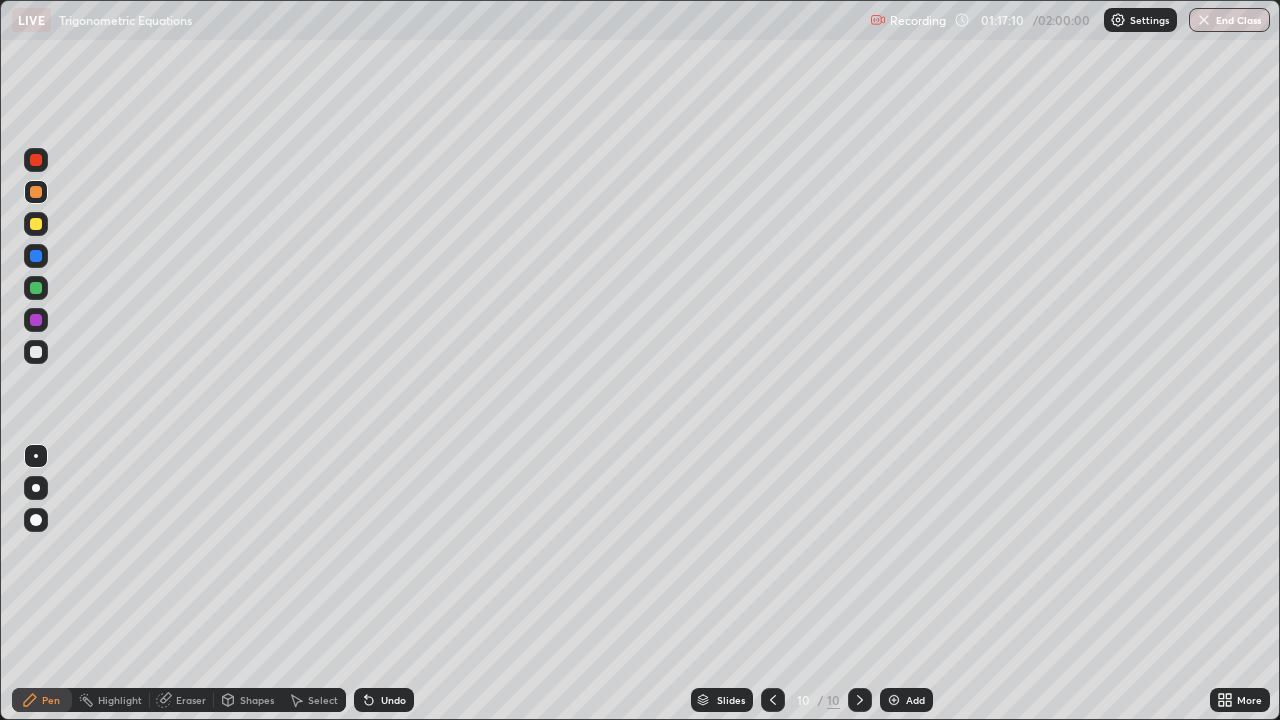 click on "Undo" at bounding box center (393, 700) 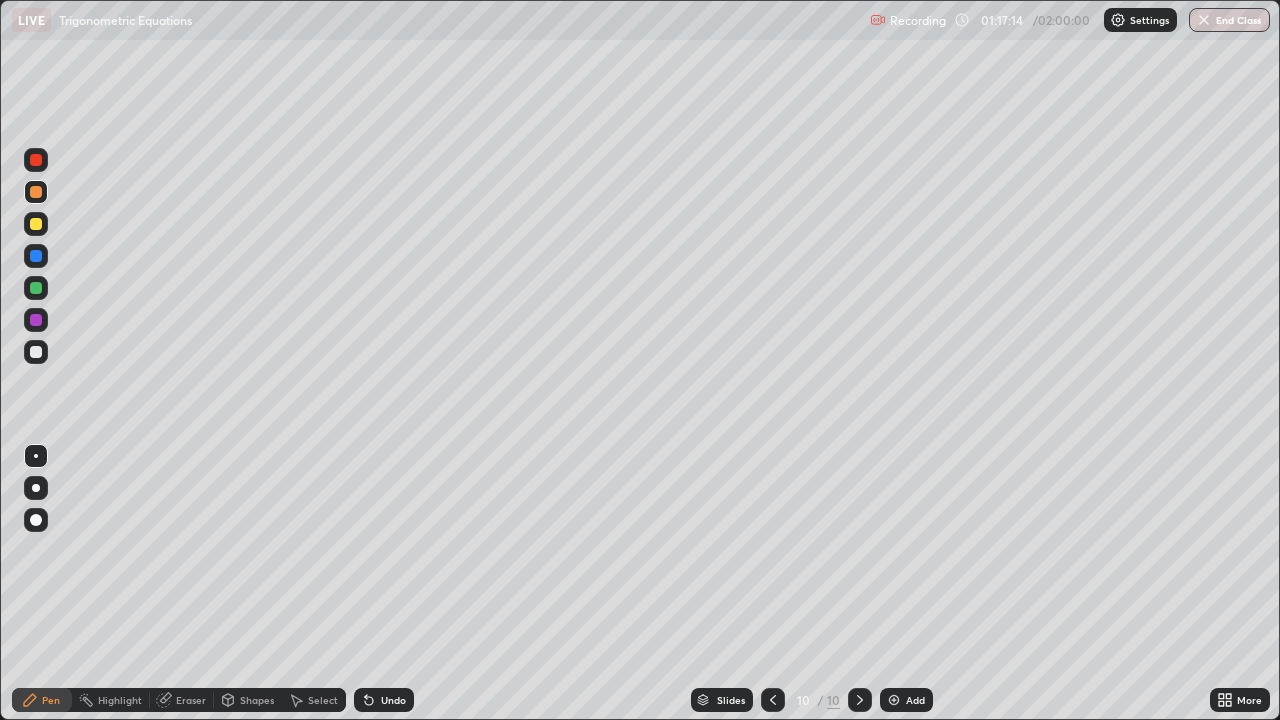 click at bounding box center (36, 352) 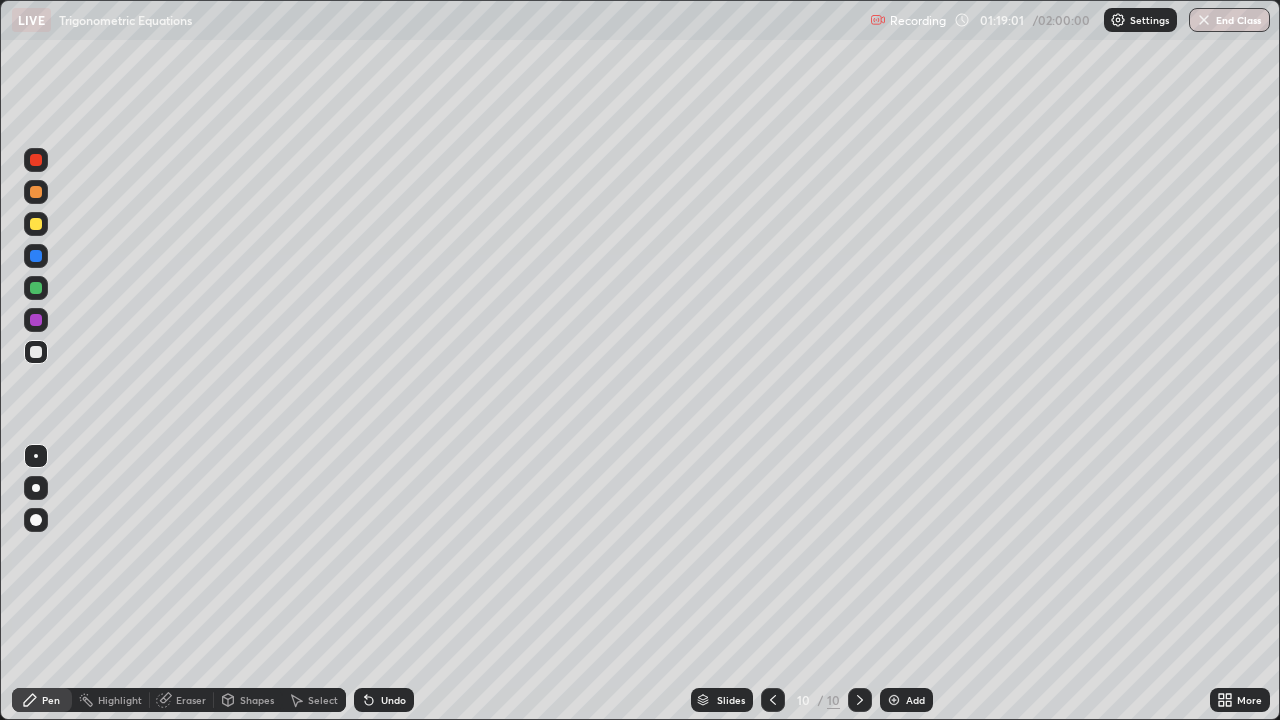 click on "Slides 10 / 10 Add" at bounding box center [812, 700] 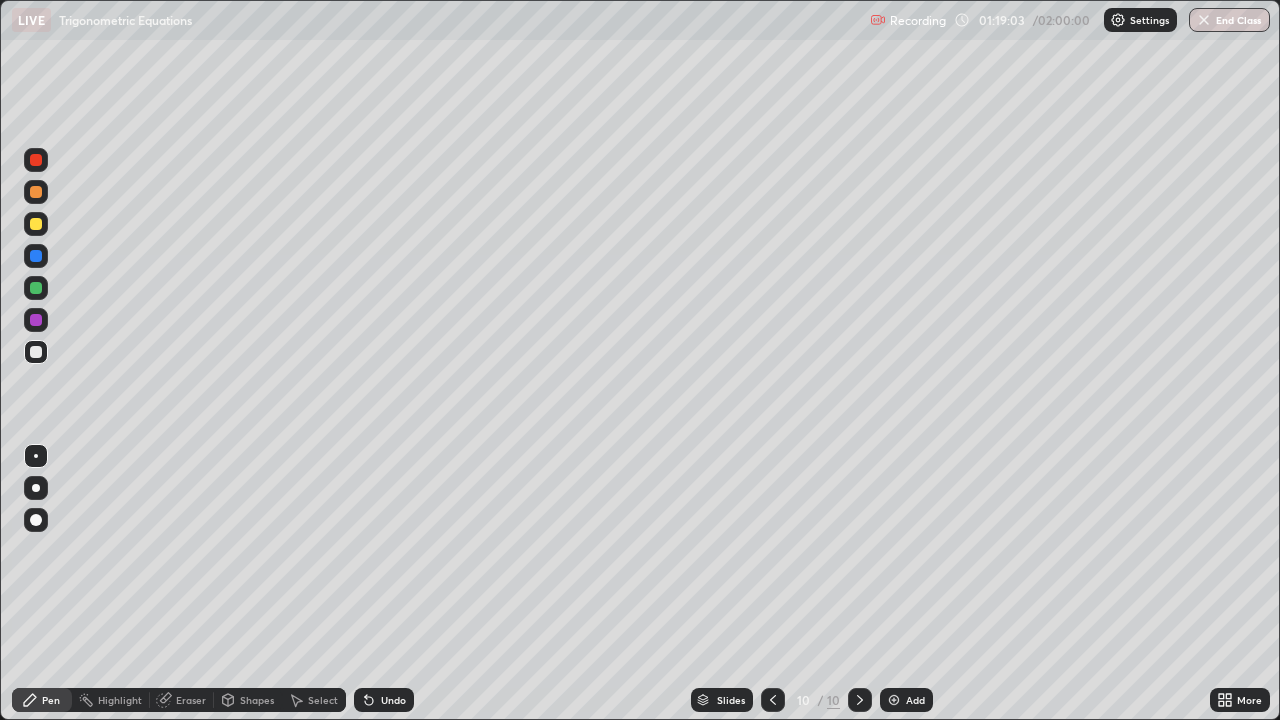 click at bounding box center [36, 288] 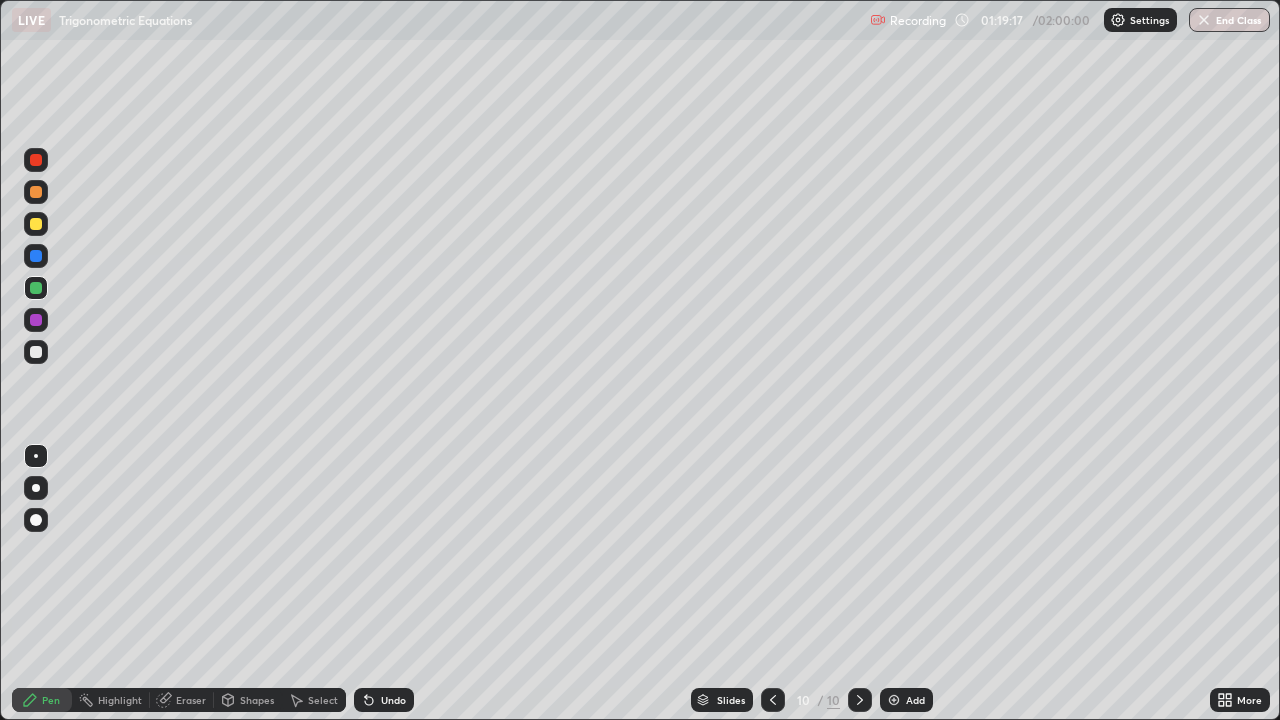 click at bounding box center [36, 320] 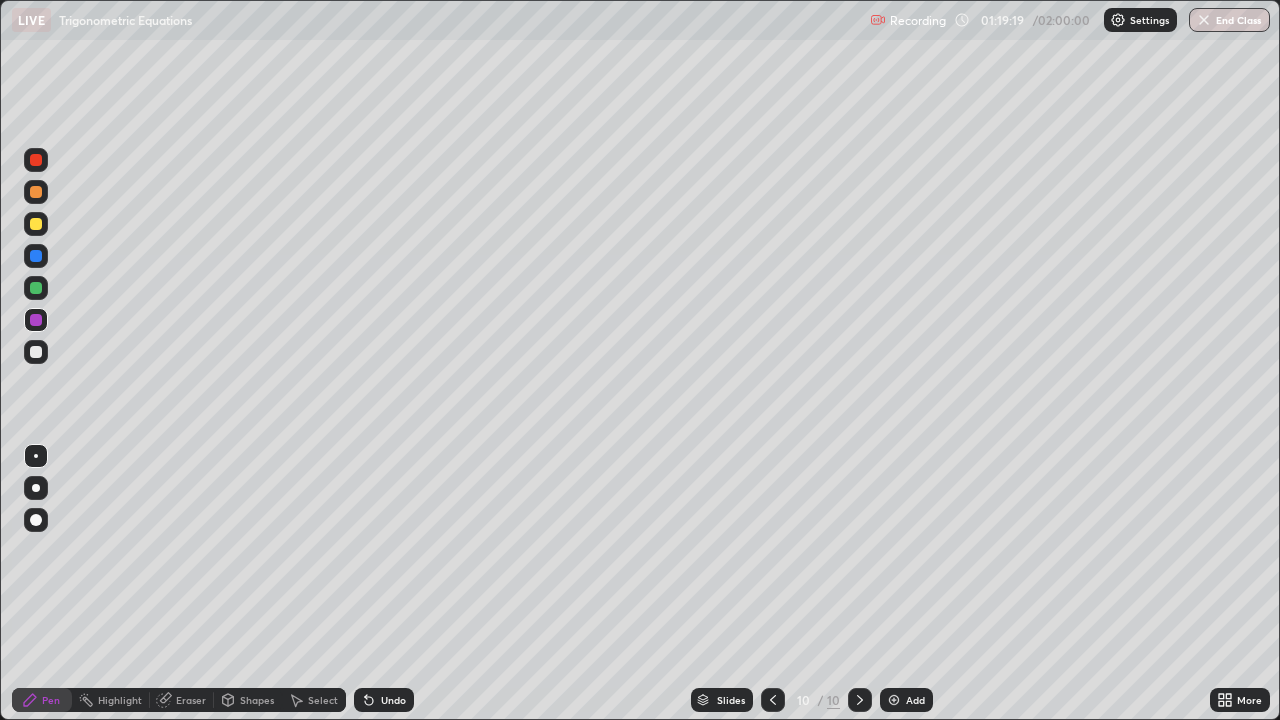click at bounding box center (36, 192) 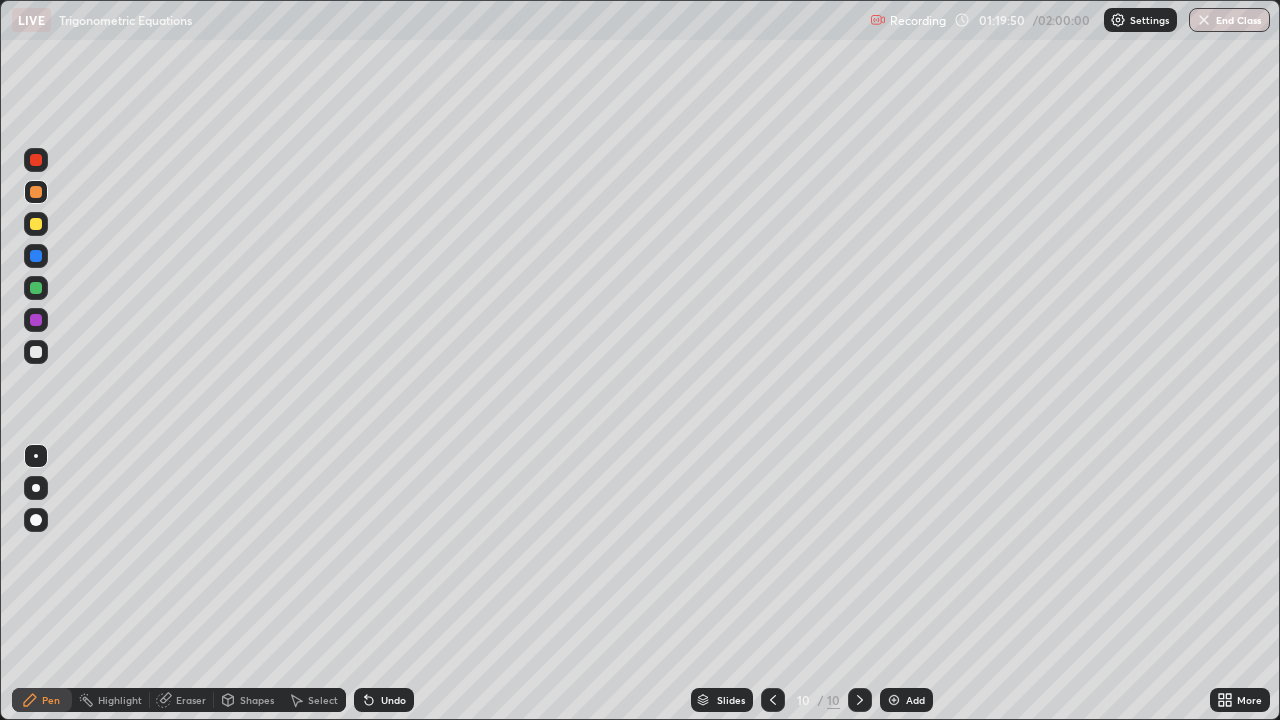 click at bounding box center [36, 352] 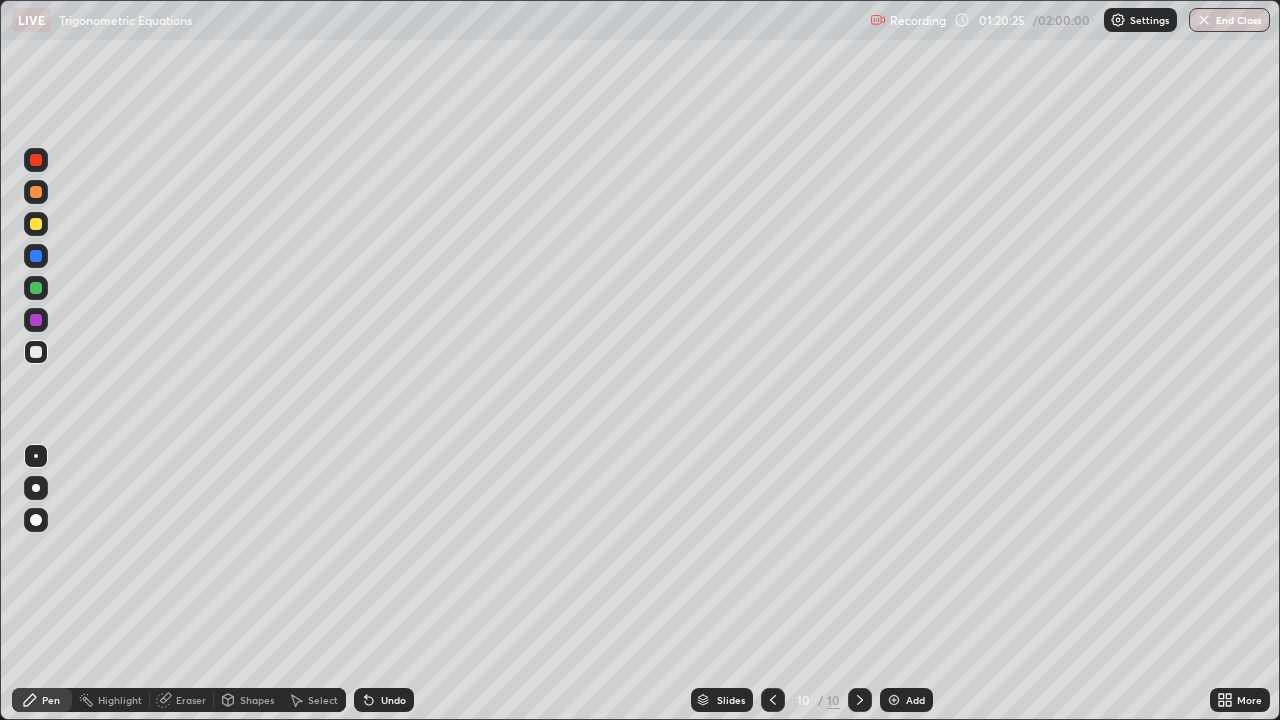 click on "Undo" at bounding box center (393, 700) 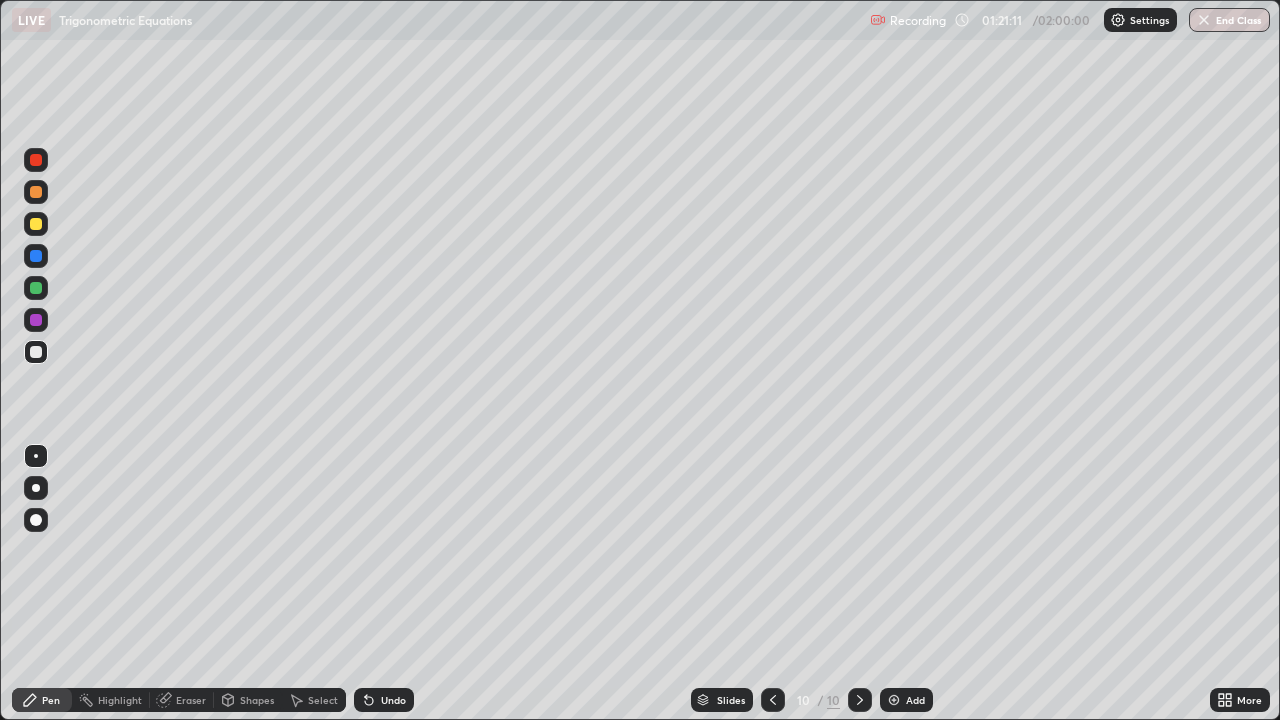 click at bounding box center (36, 192) 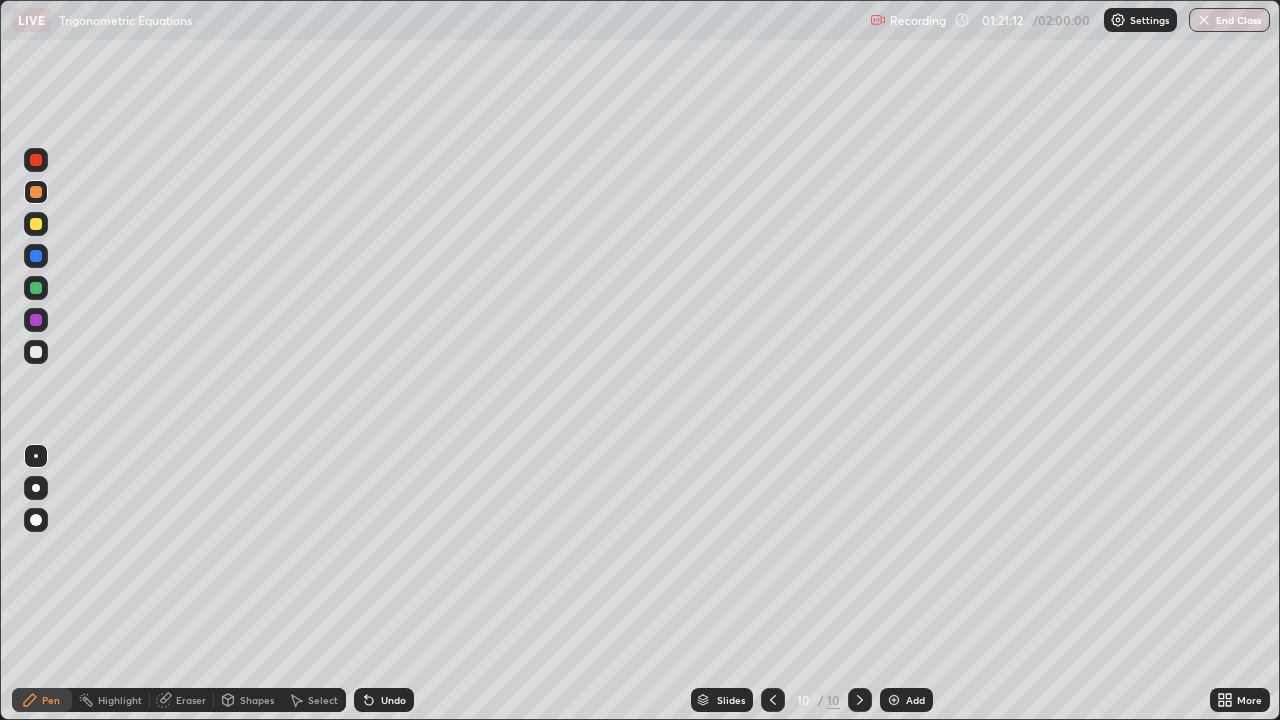 click at bounding box center (36, 224) 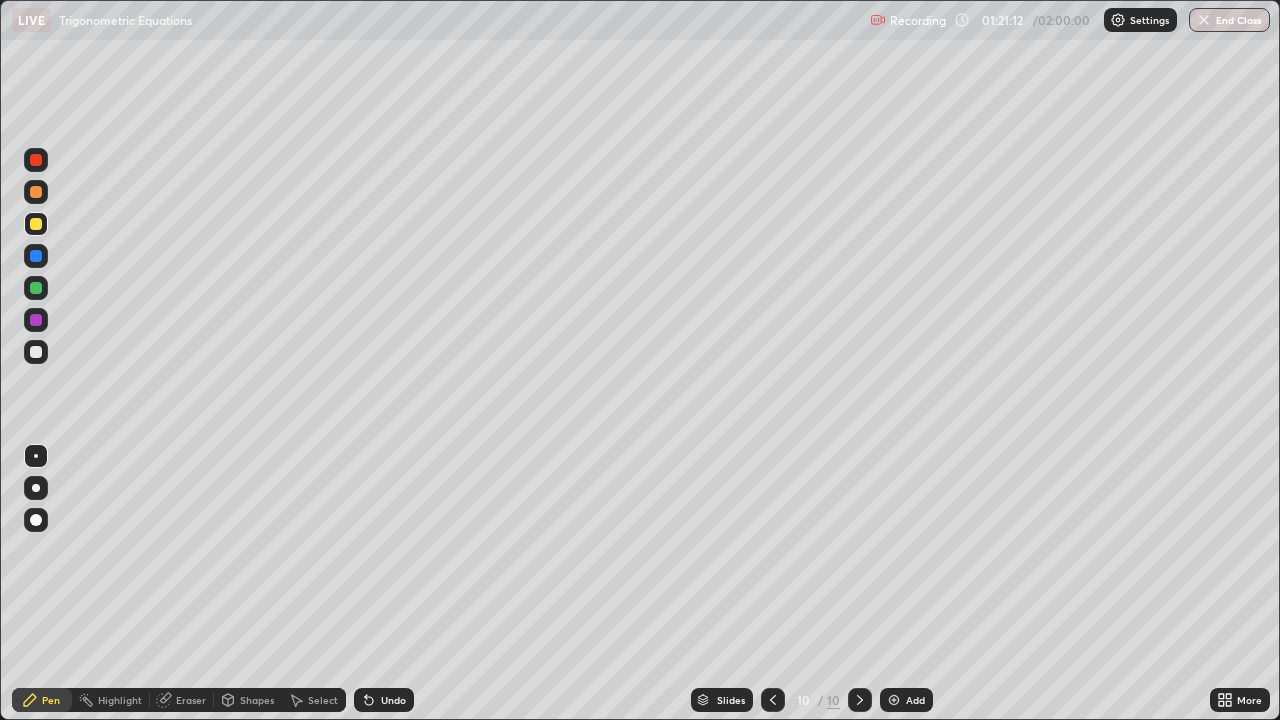 click at bounding box center [36, 256] 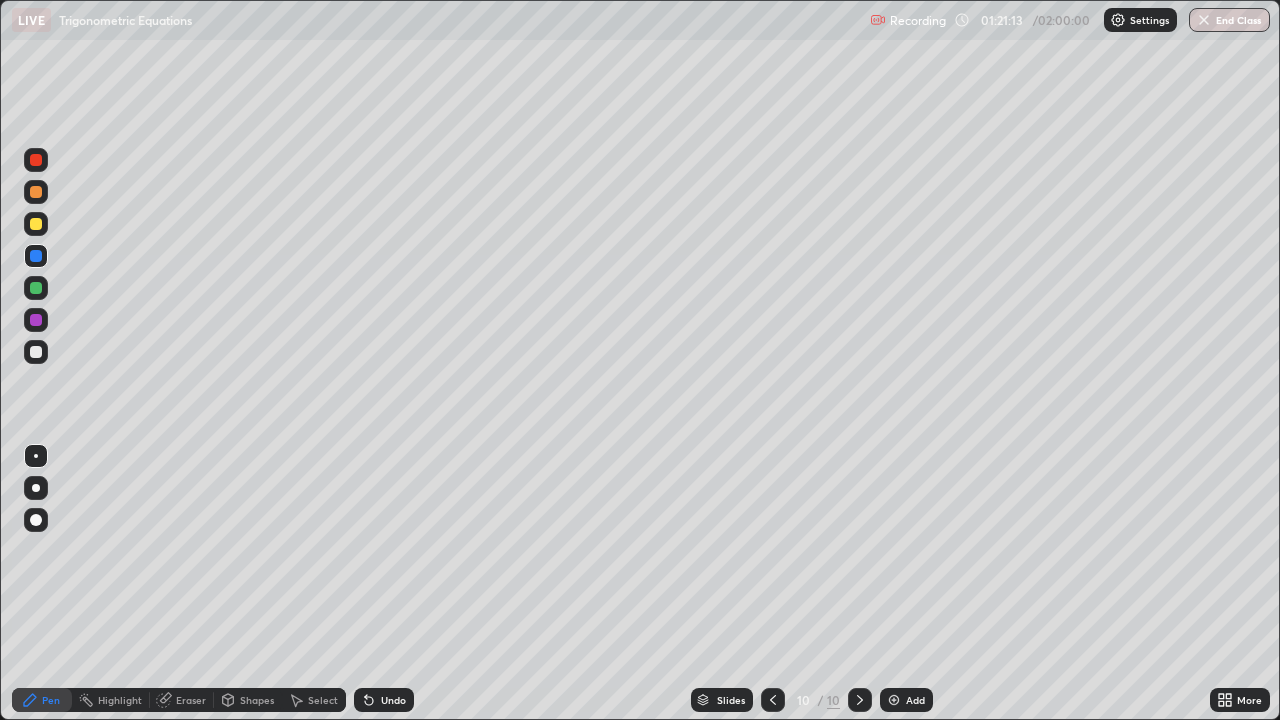 click at bounding box center (36, 288) 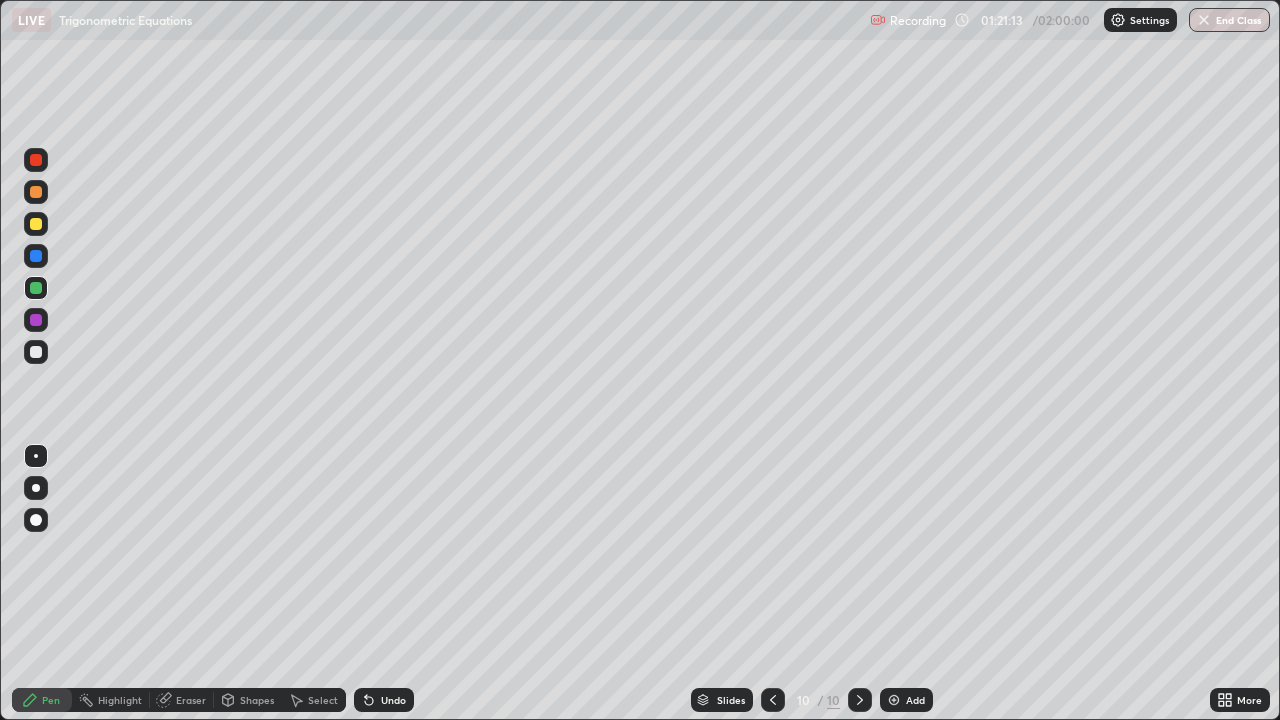 click at bounding box center (36, 320) 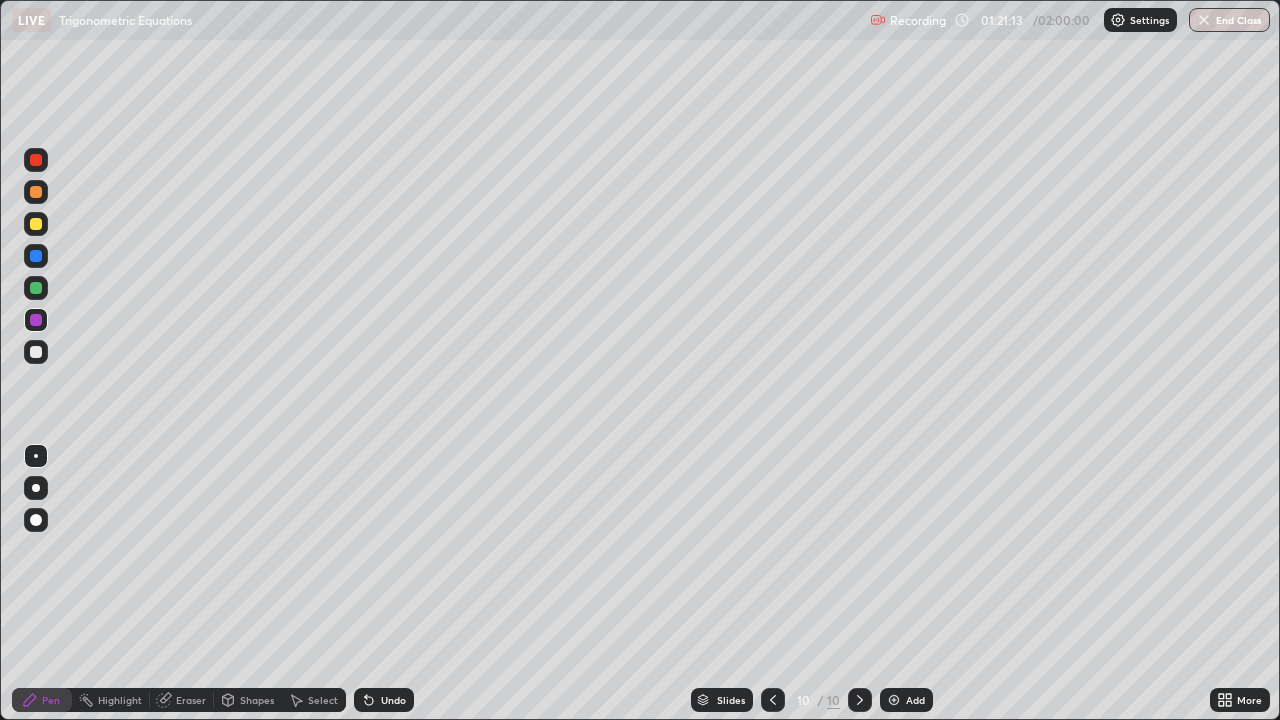 click at bounding box center (36, 352) 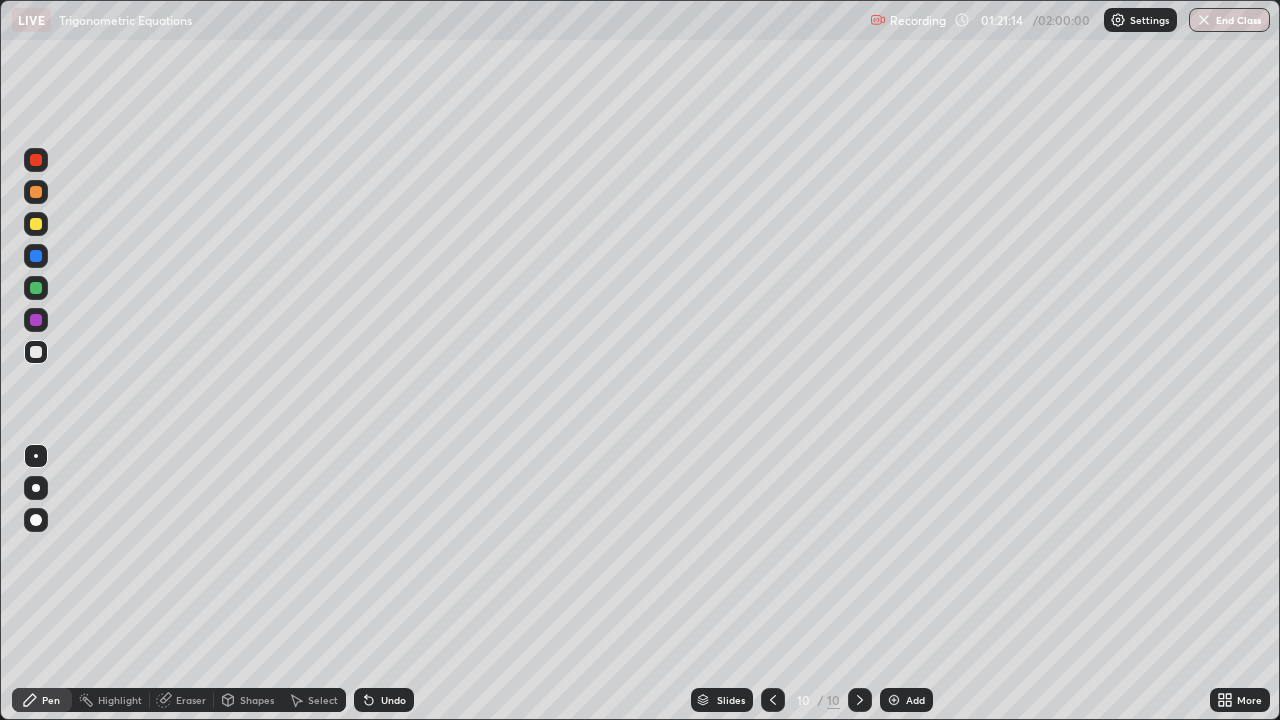 click at bounding box center [36, 192] 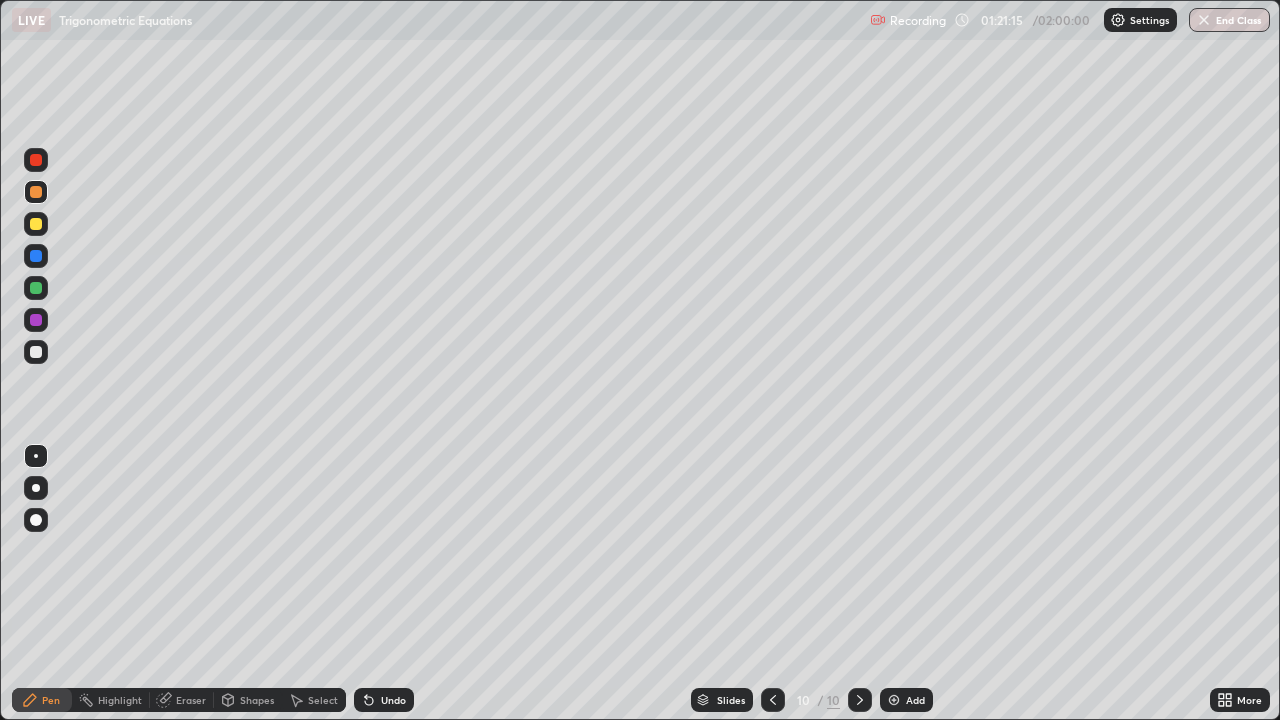 click at bounding box center [36, 224] 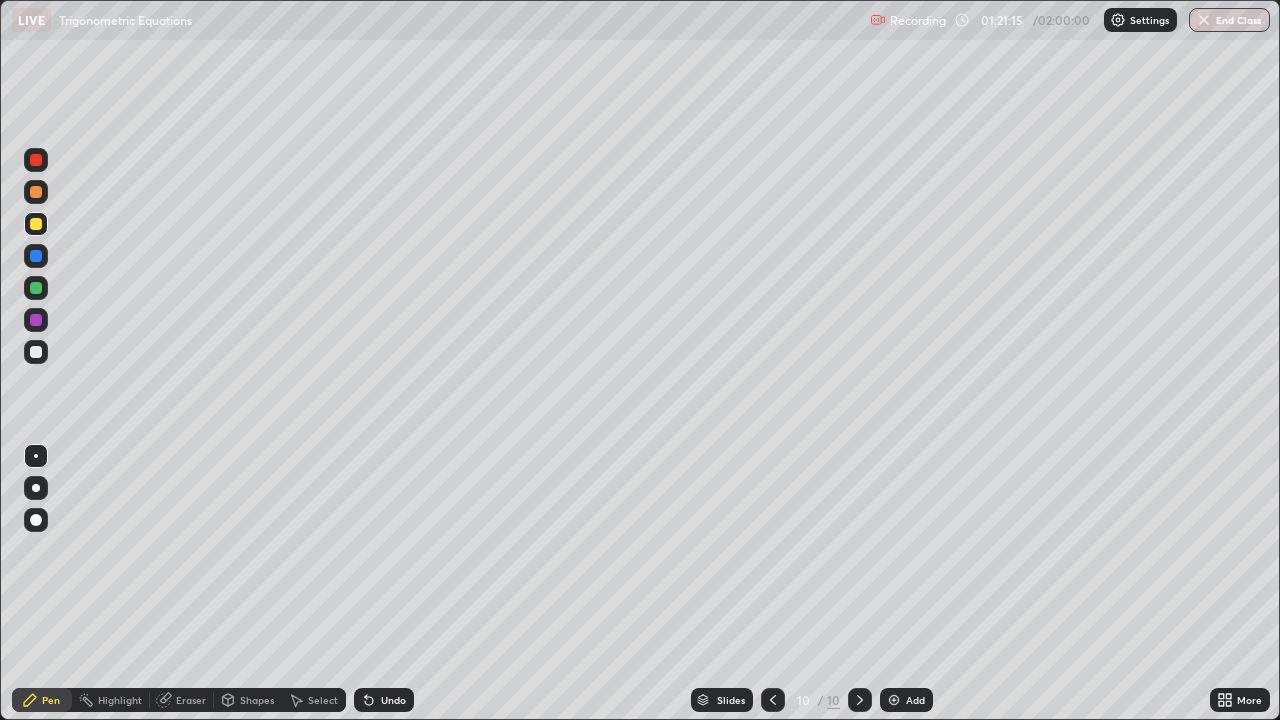 click at bounding box center (36, 256) 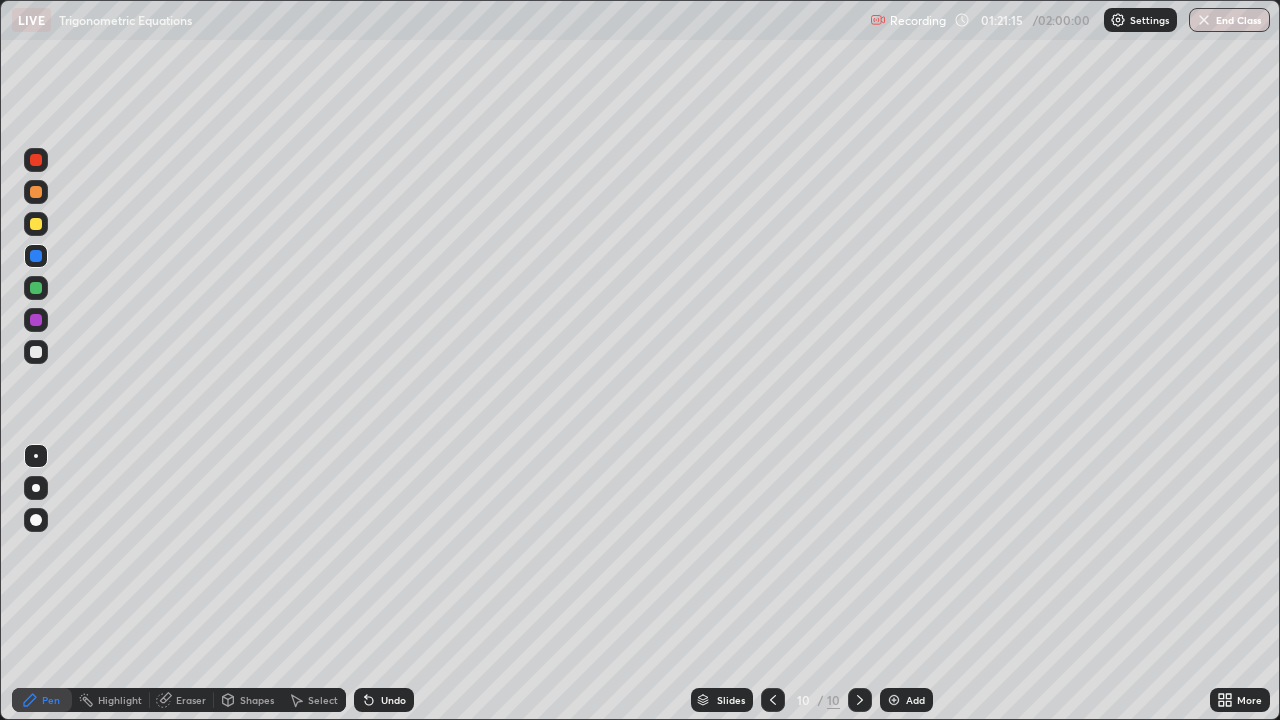 click at bounding box center [36, 288] 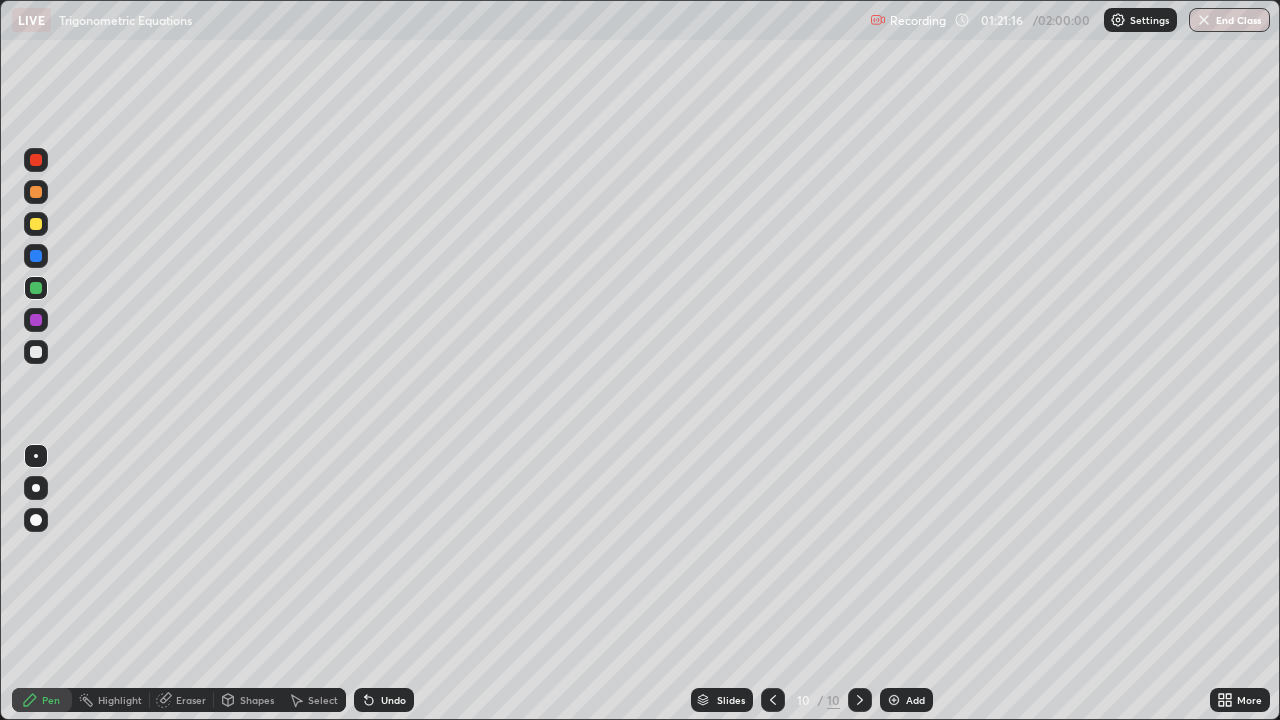 click at bounding box center [36, 320] 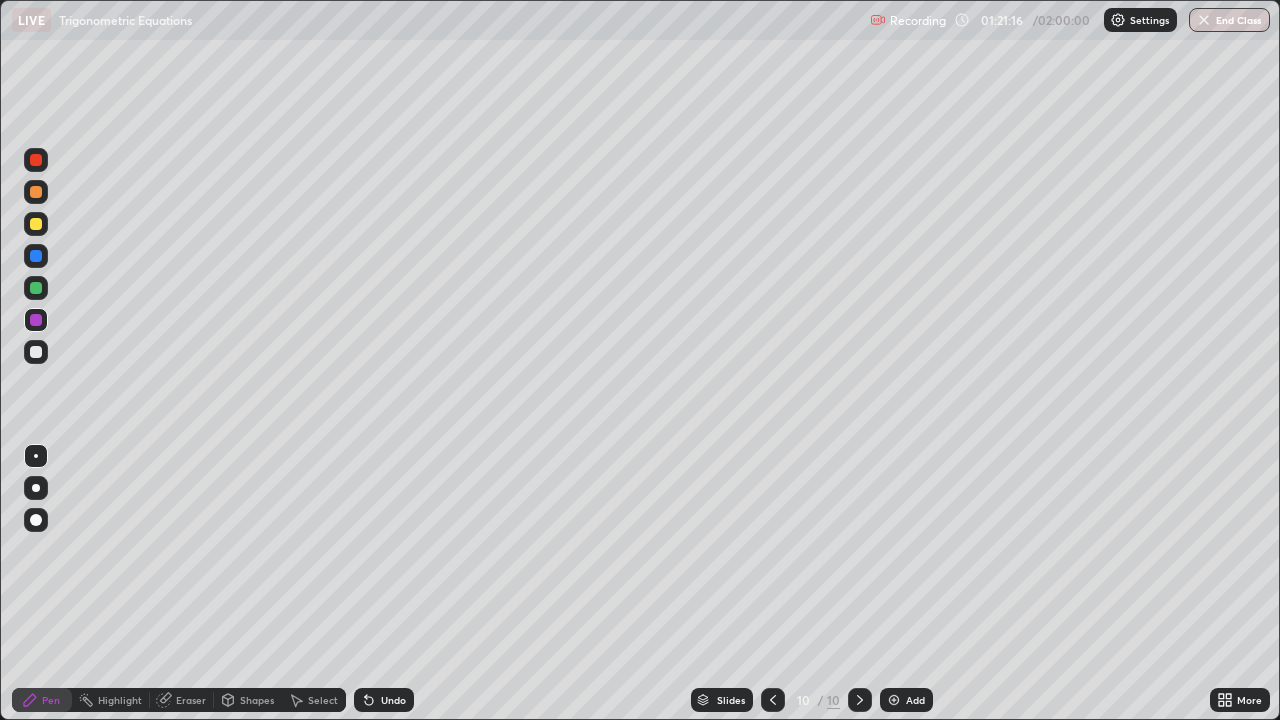 click at bounding box center [36, 352] 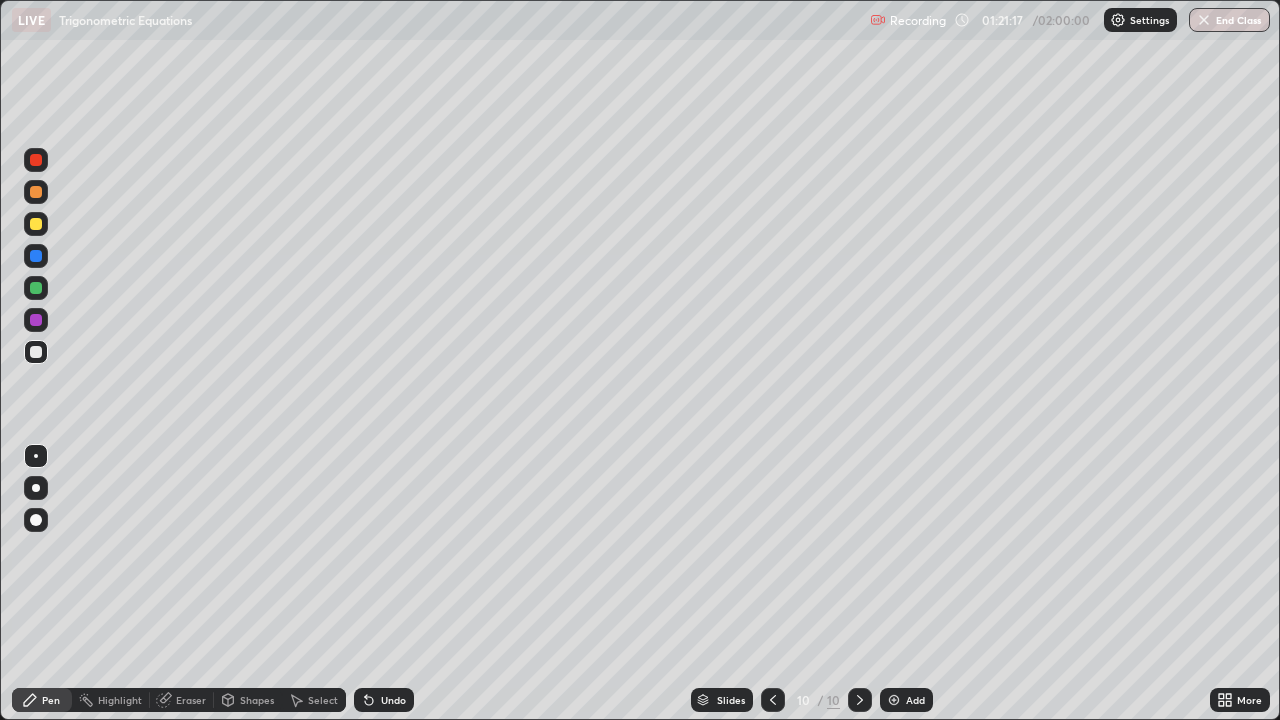 click at bounding box center [36, 192] 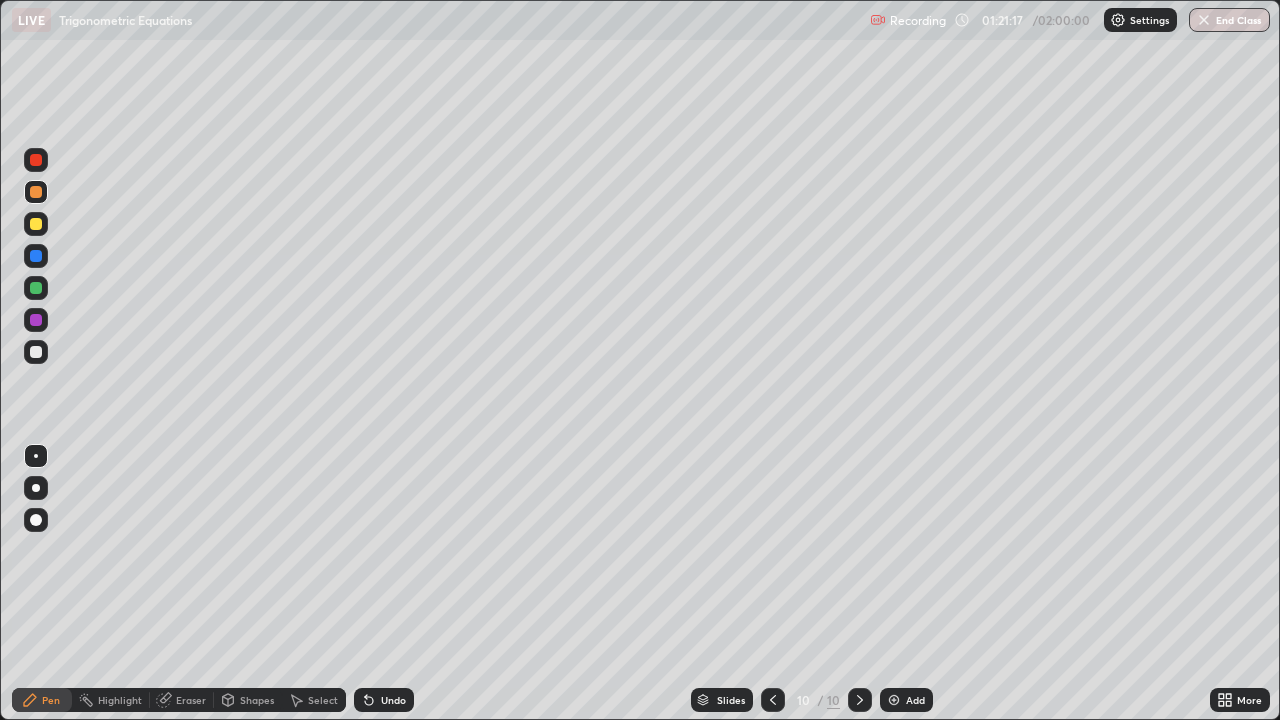 click at bounding box center (36, 224) 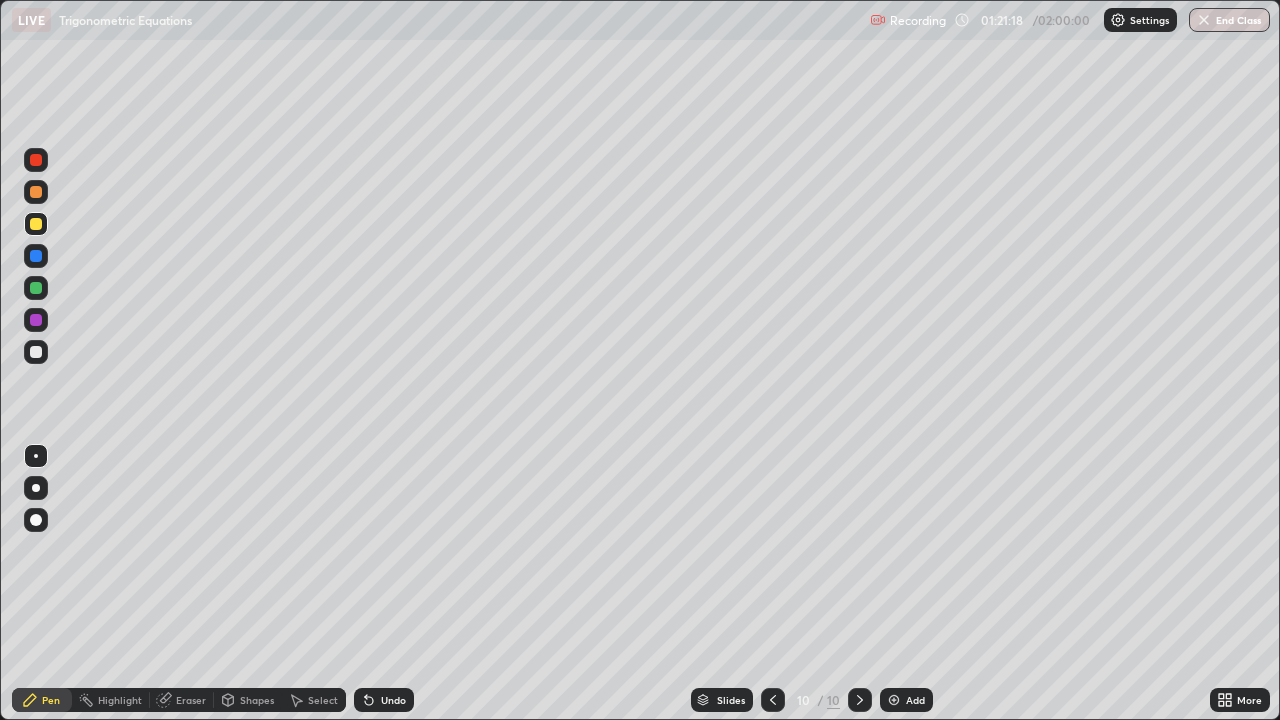 click at bounding box center (36, 256) 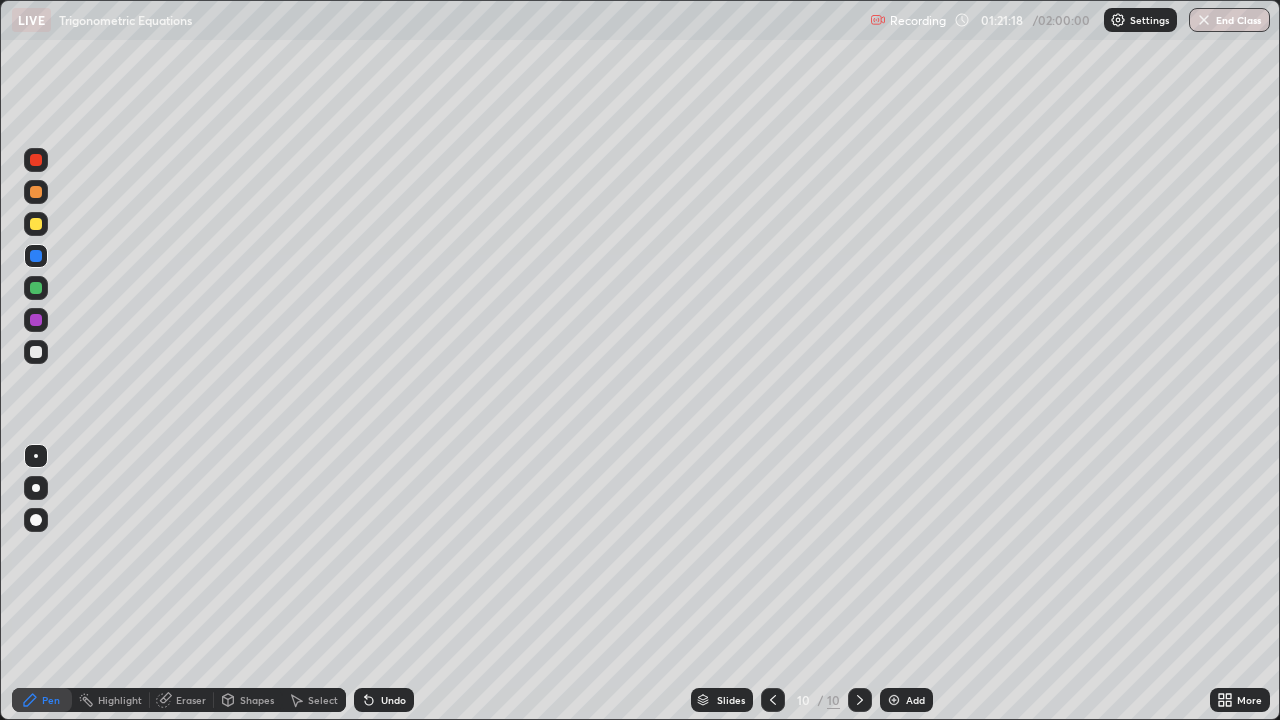 click at bounding box center [36, 288] 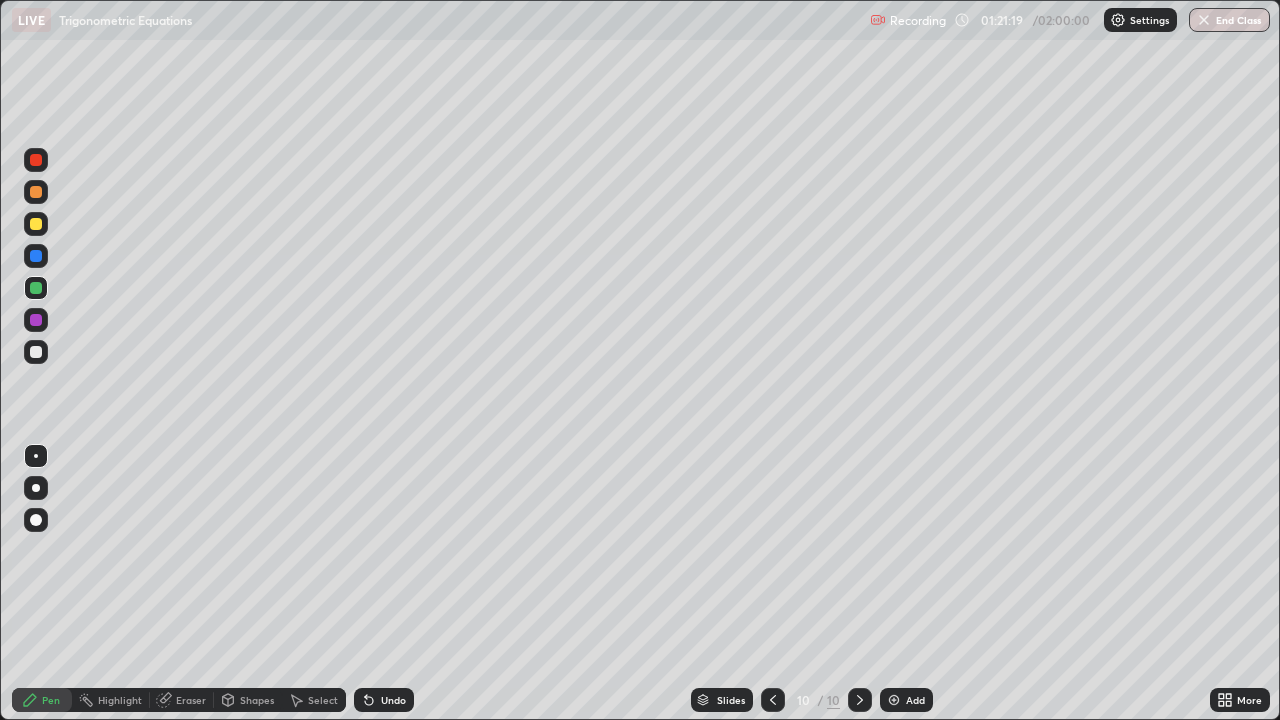 click at bounding box center [36, 320] 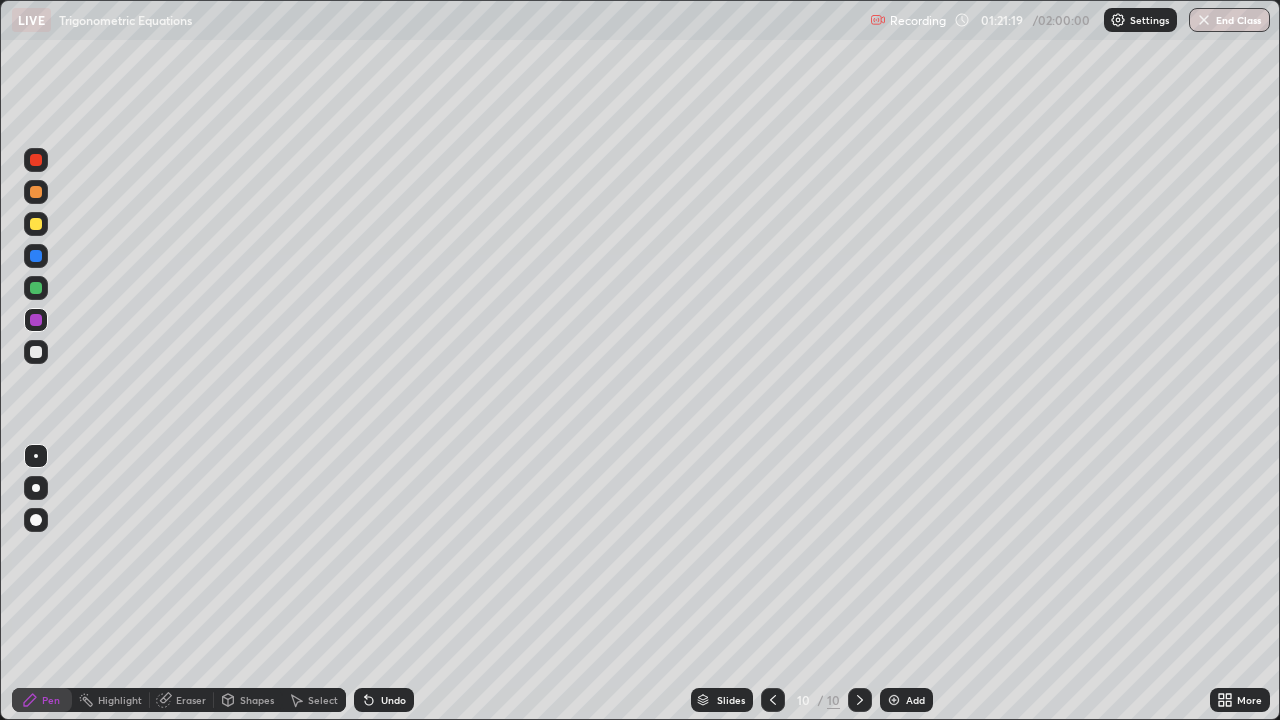 click at bounding box center [36, 352] 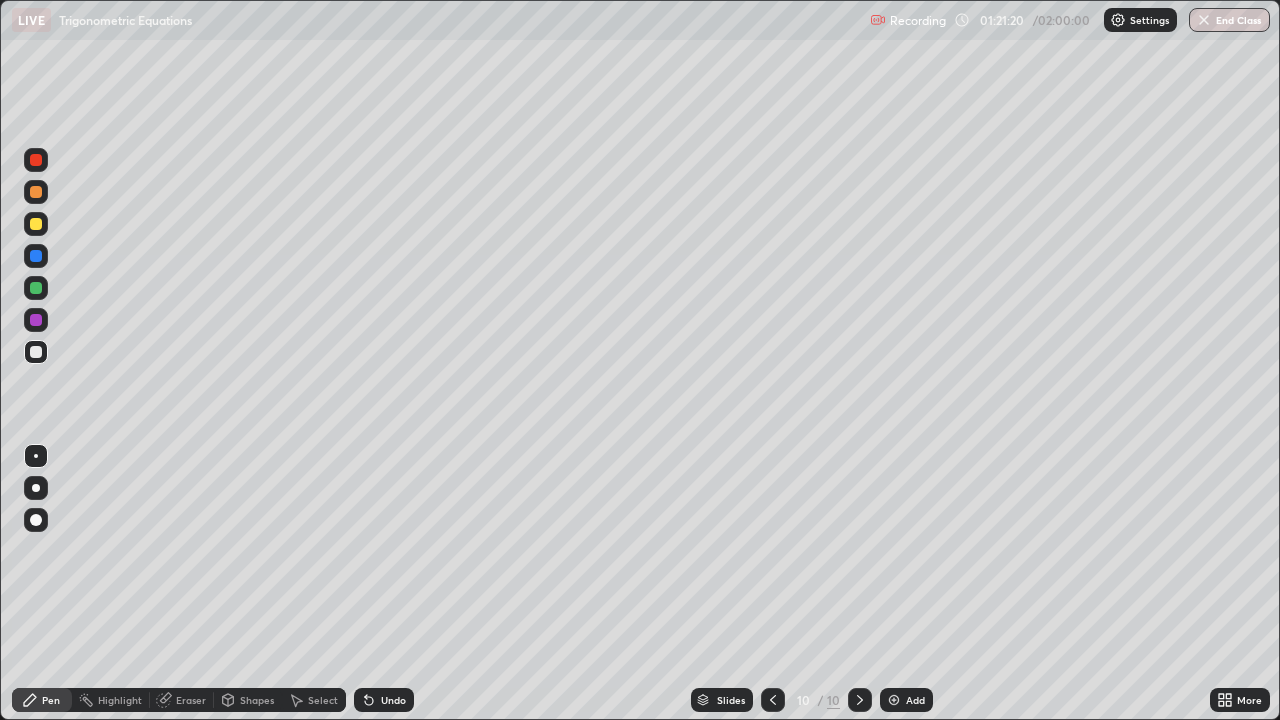 click at bounding box center [36, 192] 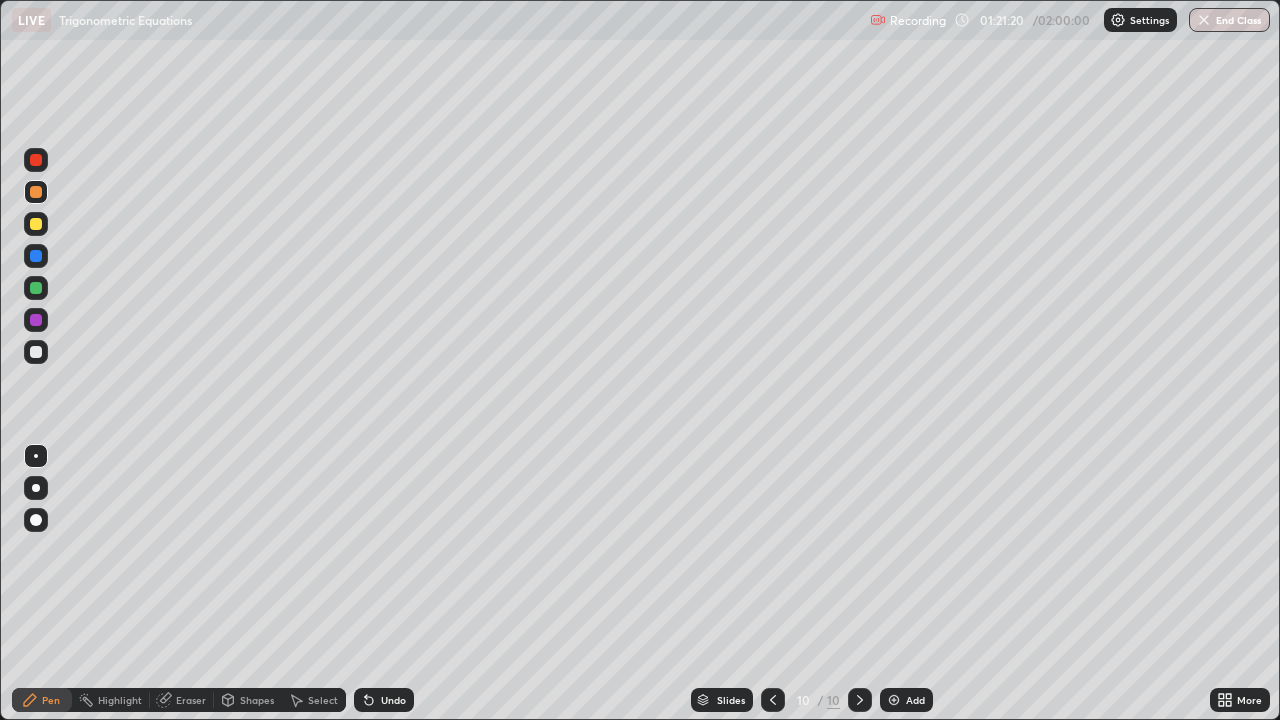 click at bounding box center (36, 224) 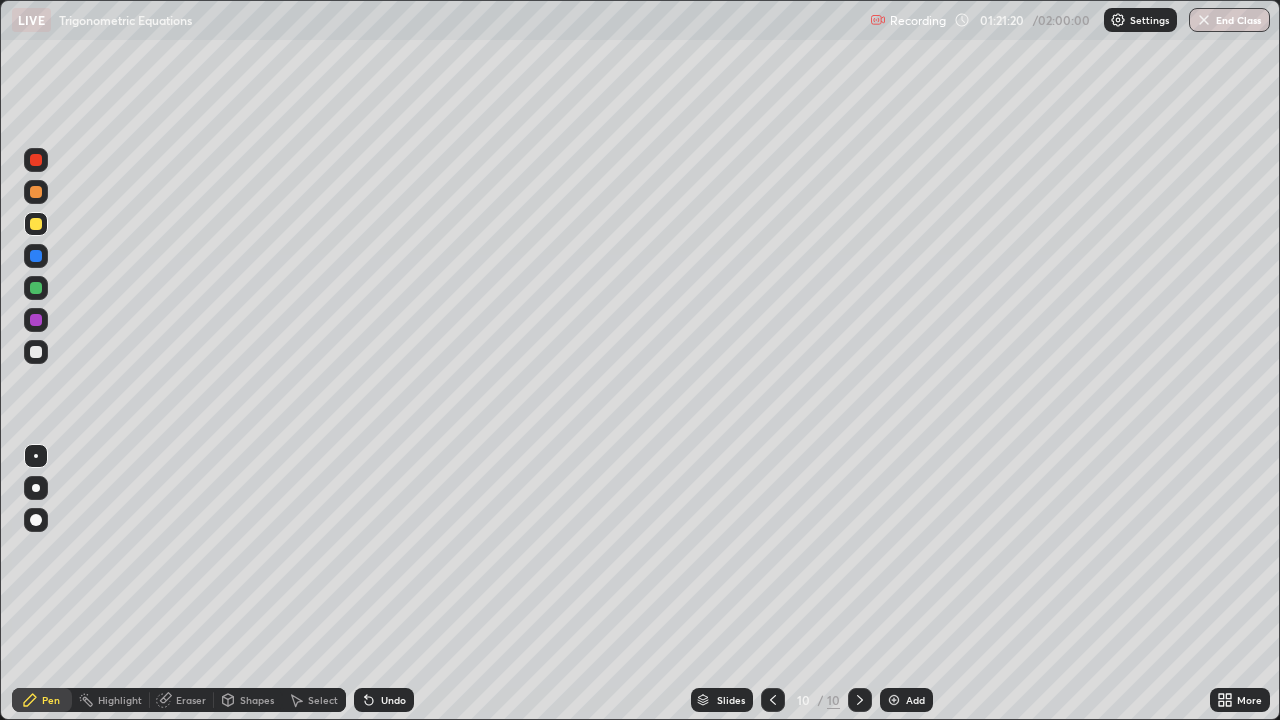click at bounding box center [36, 256] 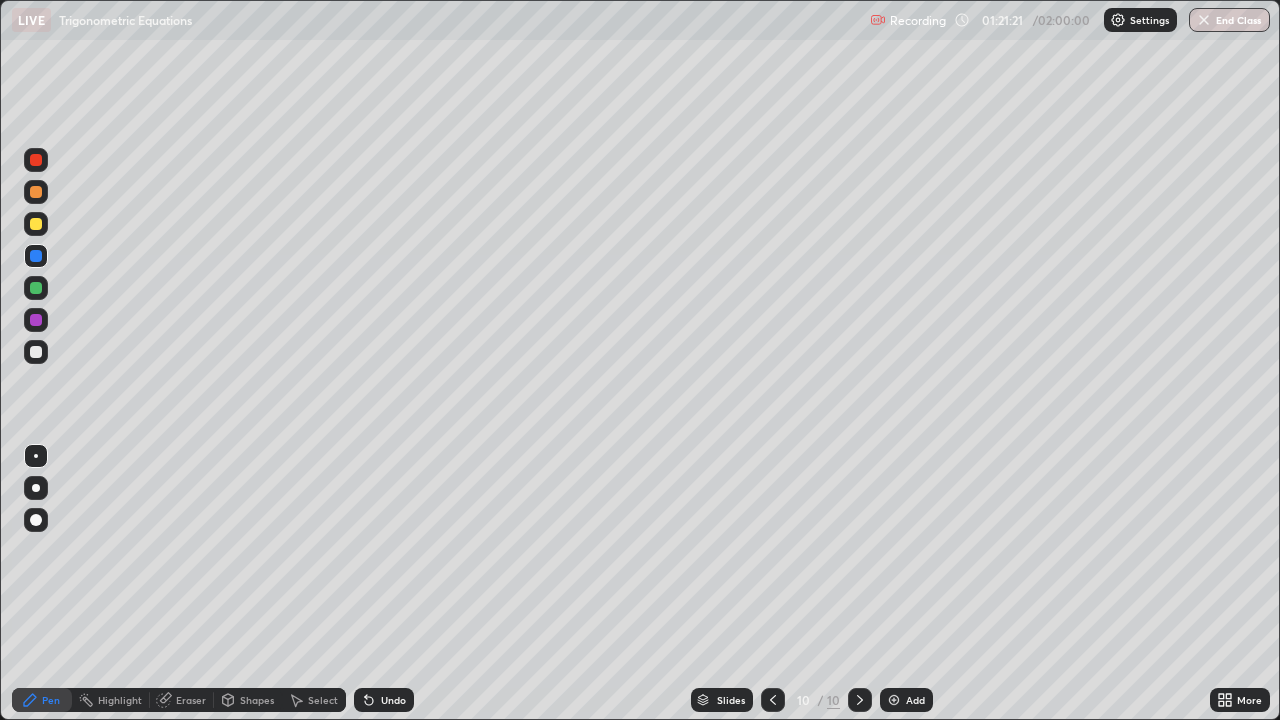 click at bounding box center (36, 288) 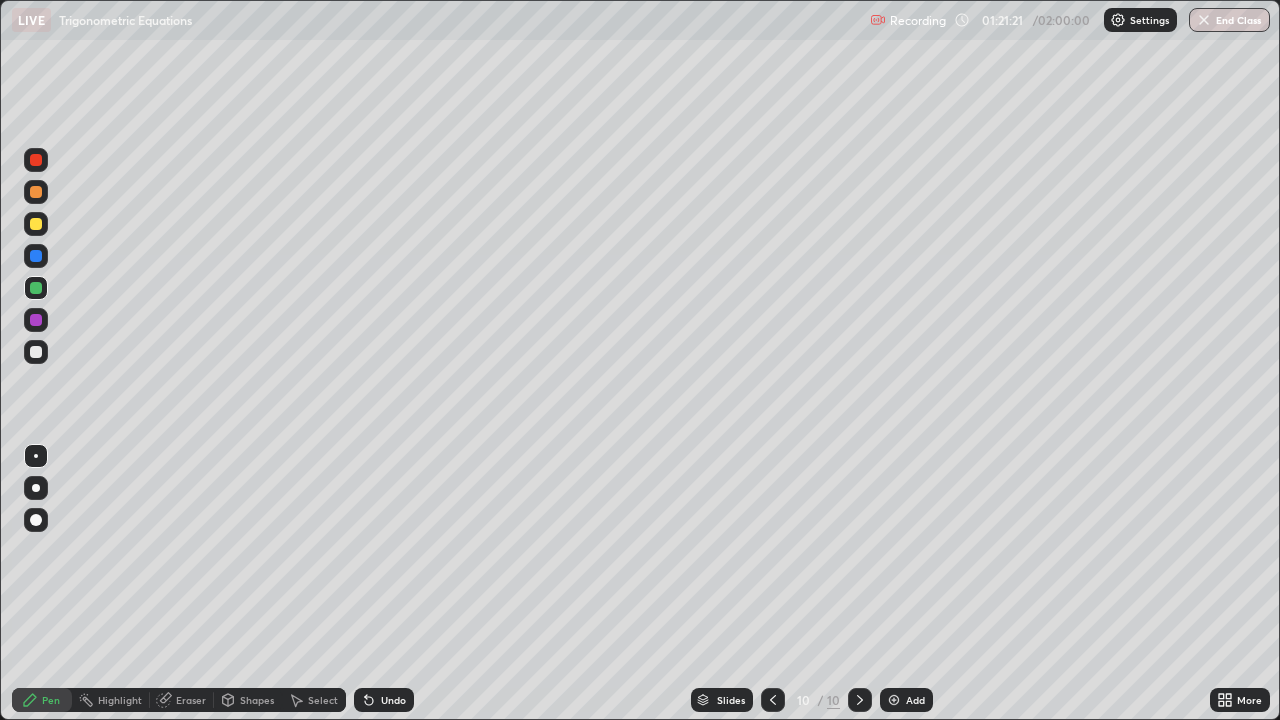 click at bounding box center (36, 320) 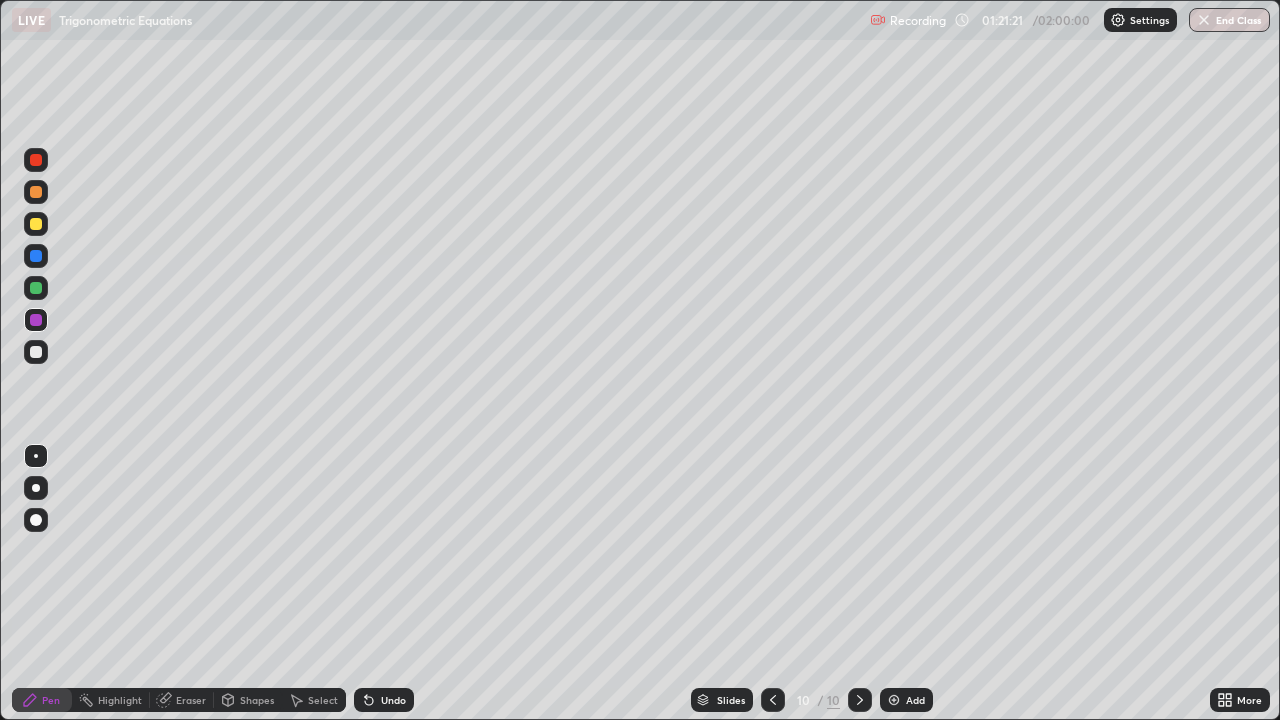 click at bounding box center [36, 352] 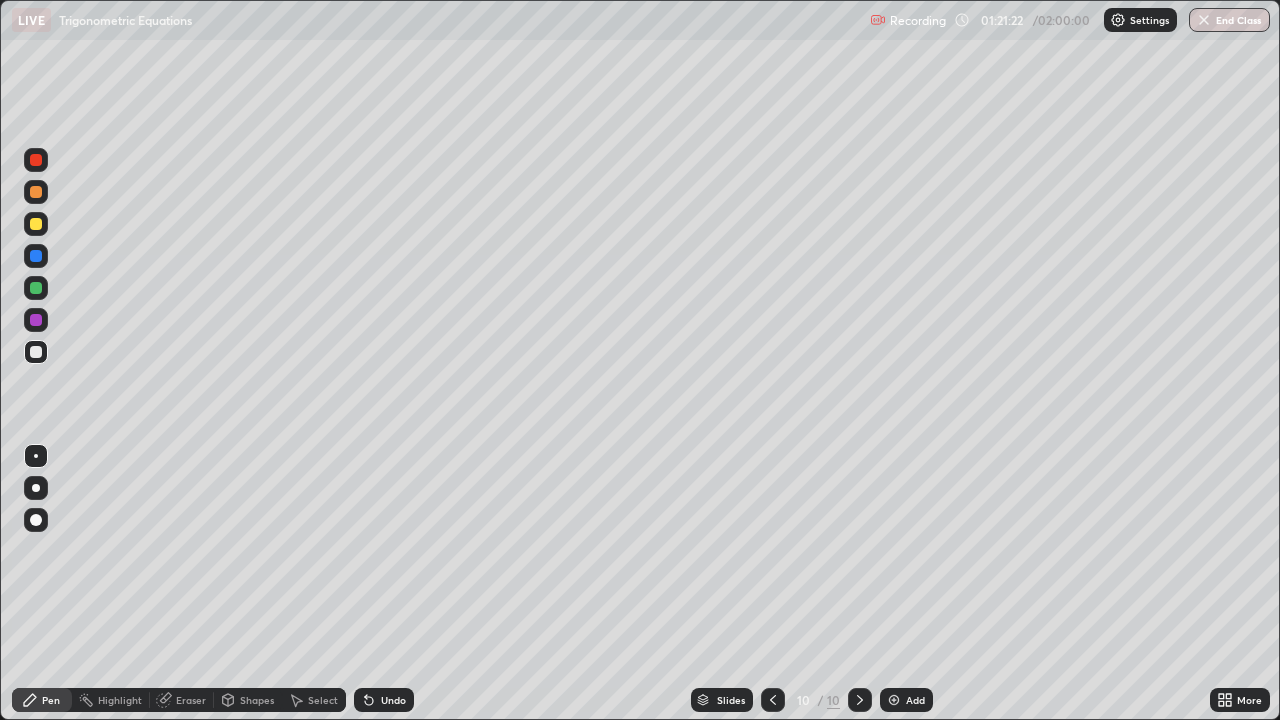 click at bounding box center (36, 192) 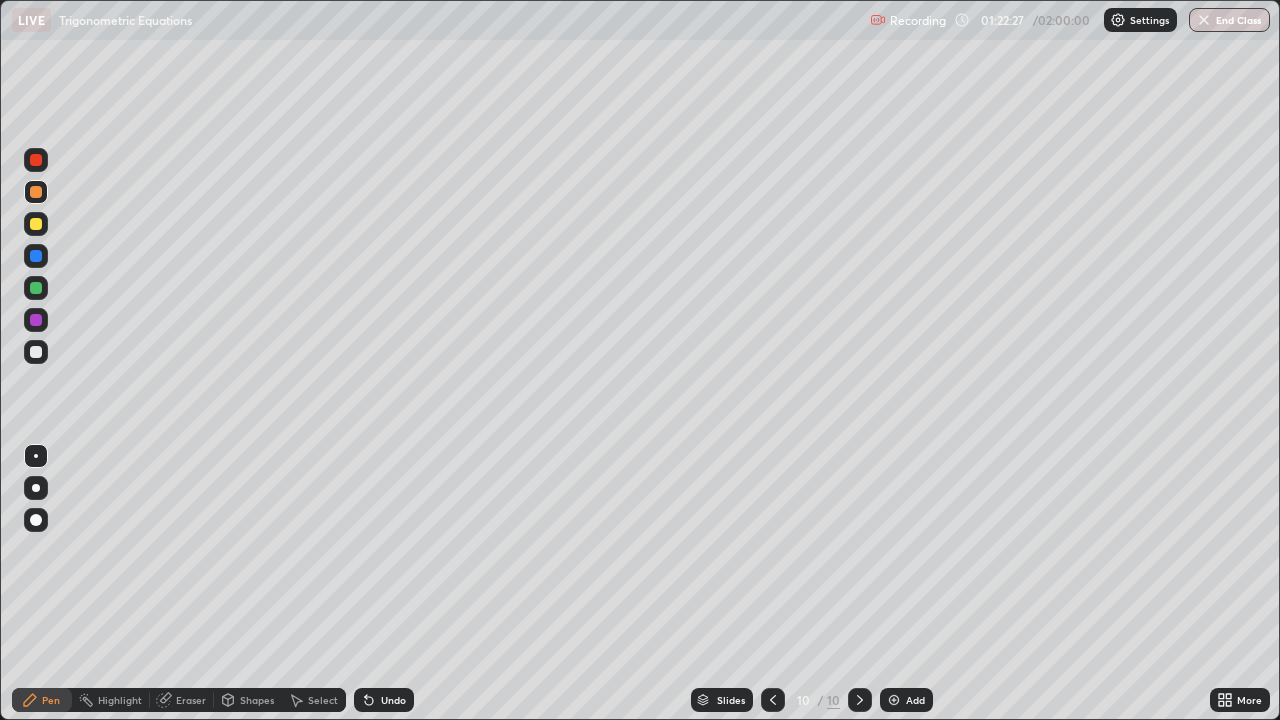 click on "Add" at bounding box center [915, 700] 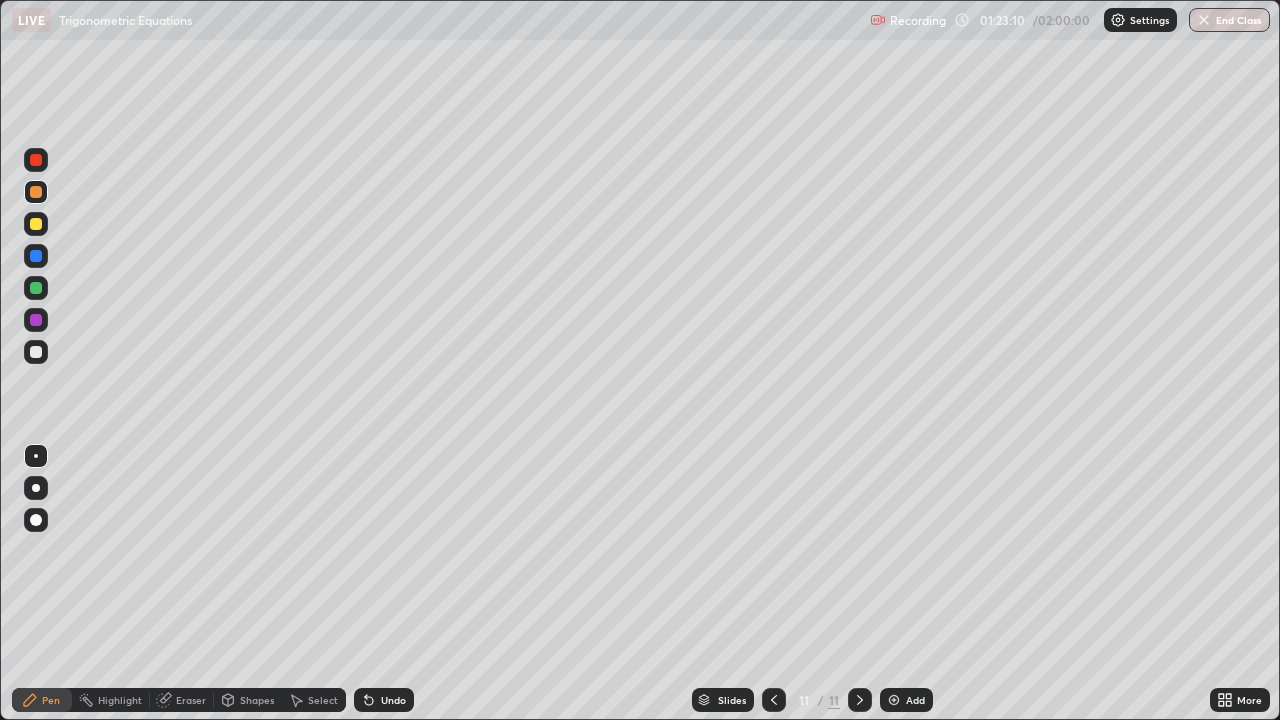 click at bounding box center (36, 224) 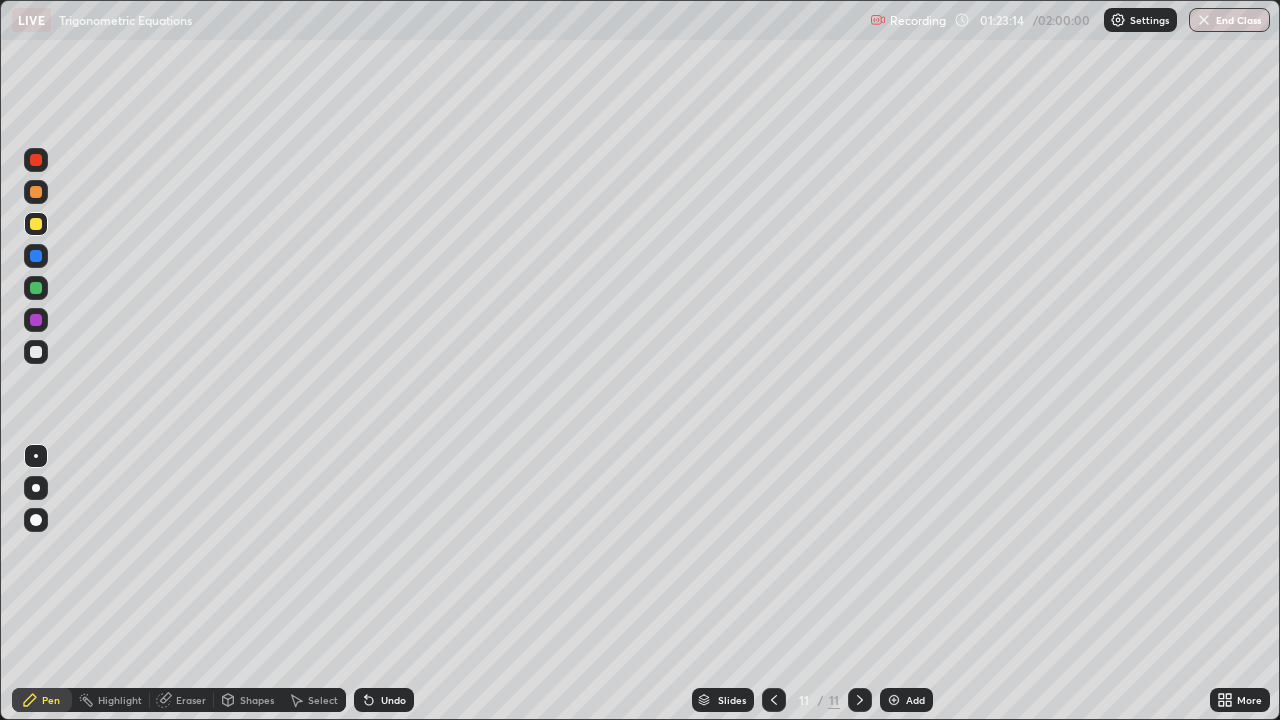 click at bounding box center (36, 320) 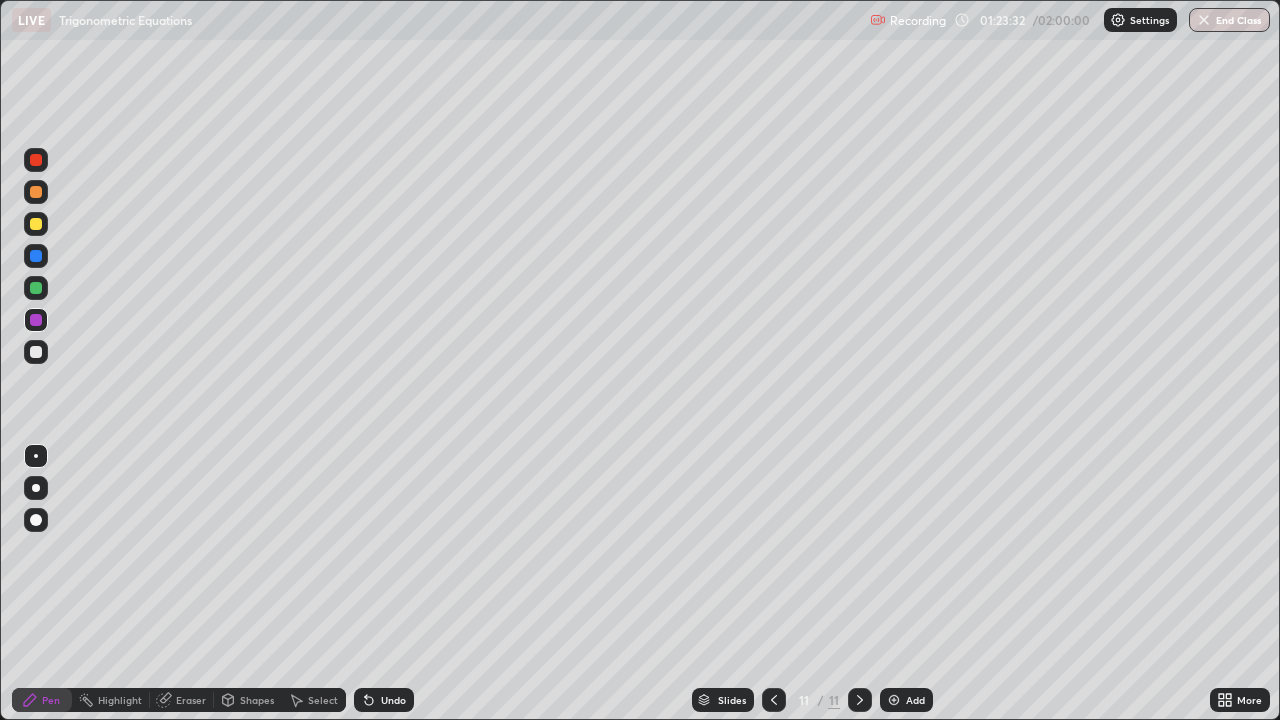 click at bounding box center (36, 352) 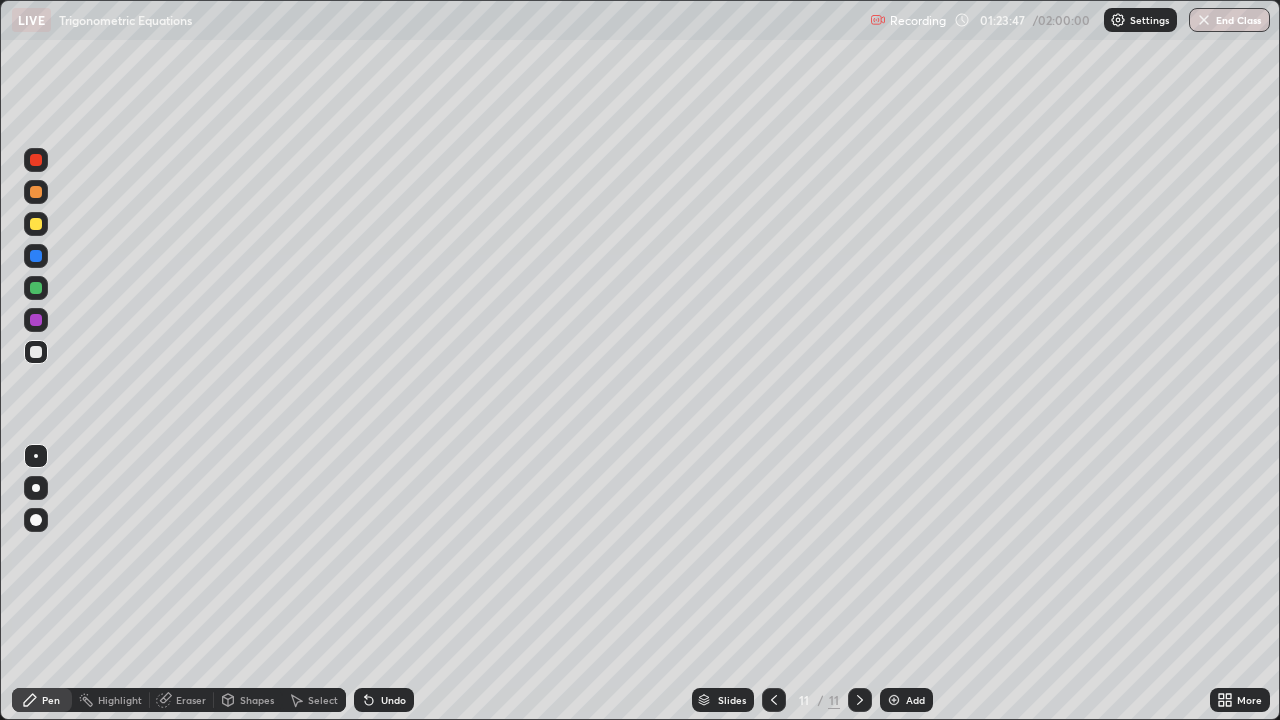 click 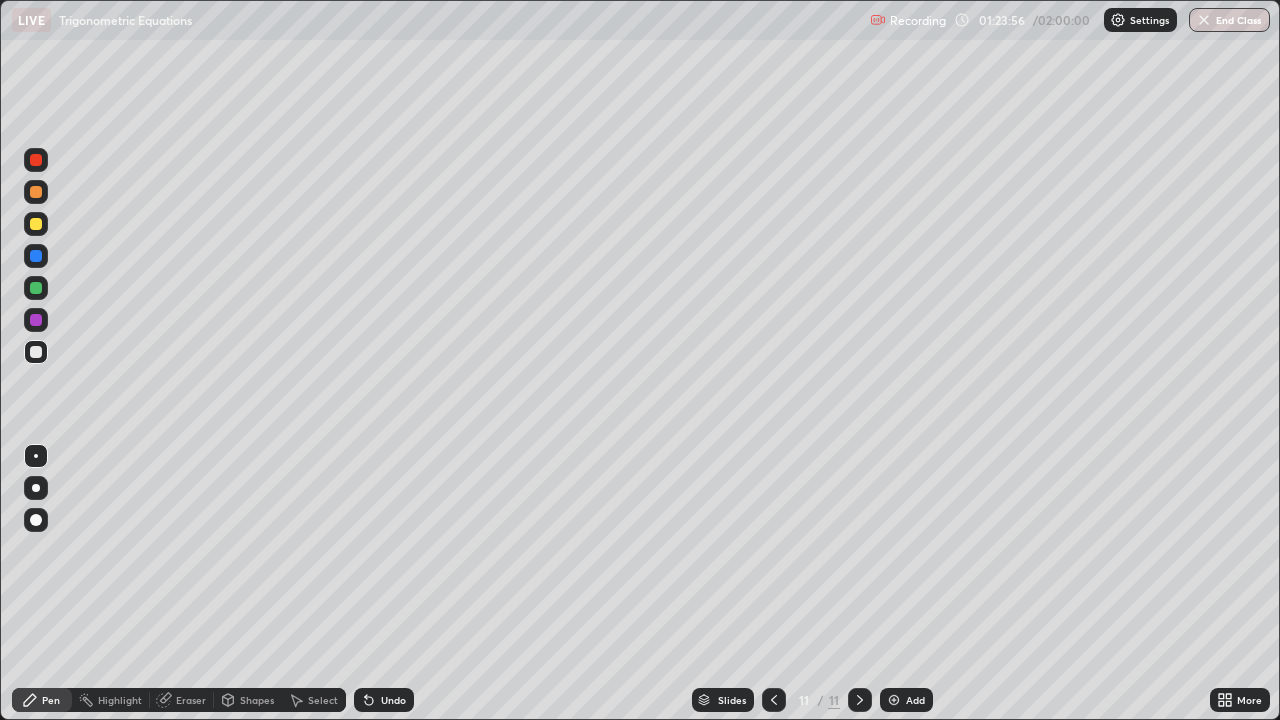 click at bounding box center (36, 288) 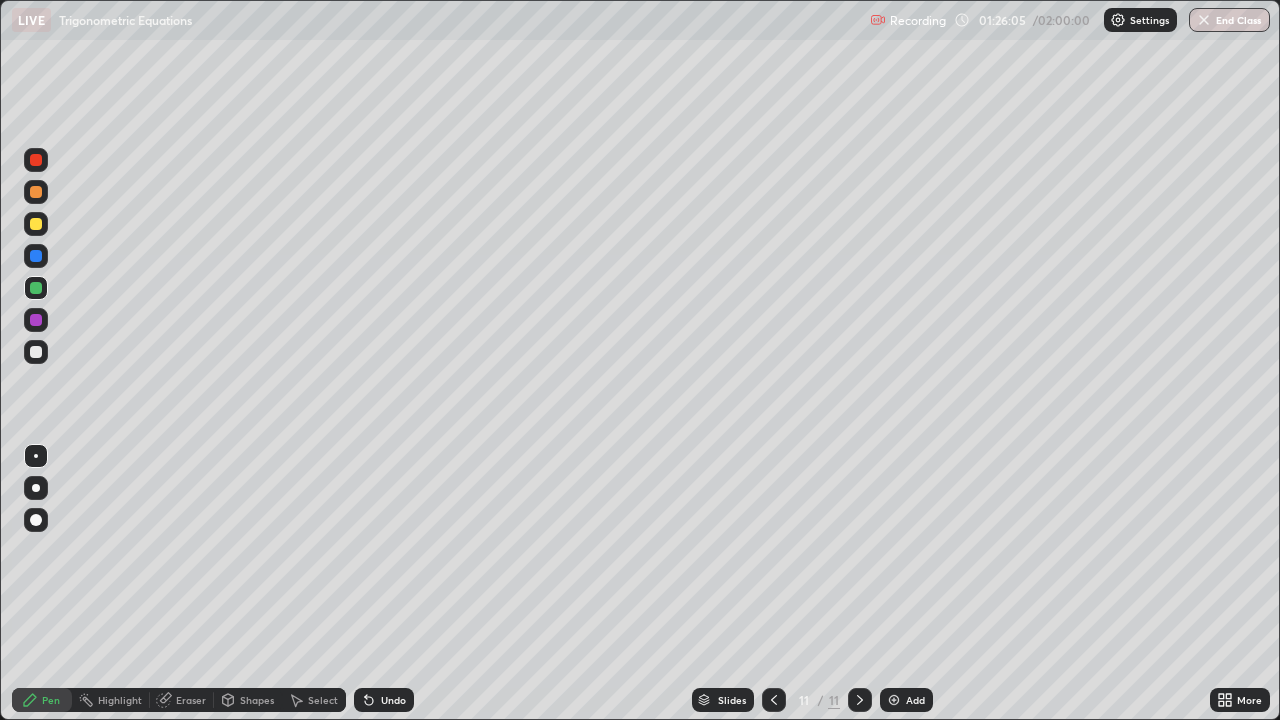 click at bounding box center (894, 700) 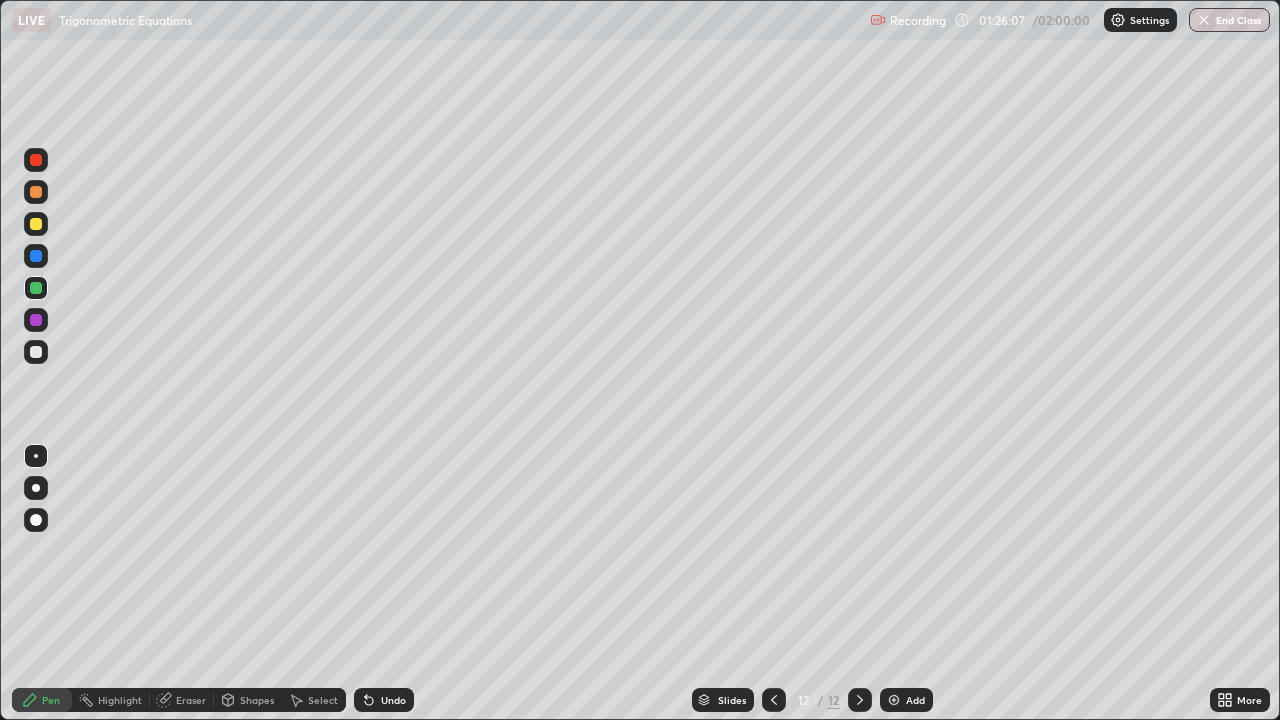 click at bounding box center (36, 352) 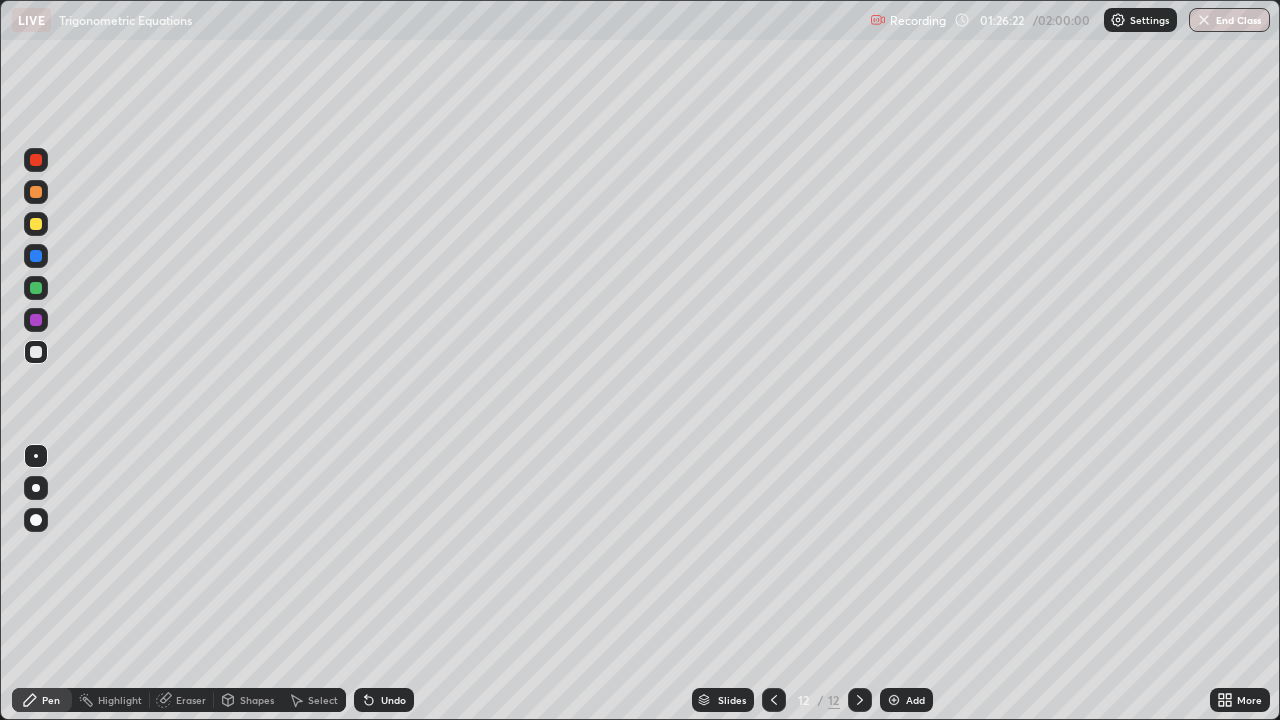 click at bounding box center (36, 288) 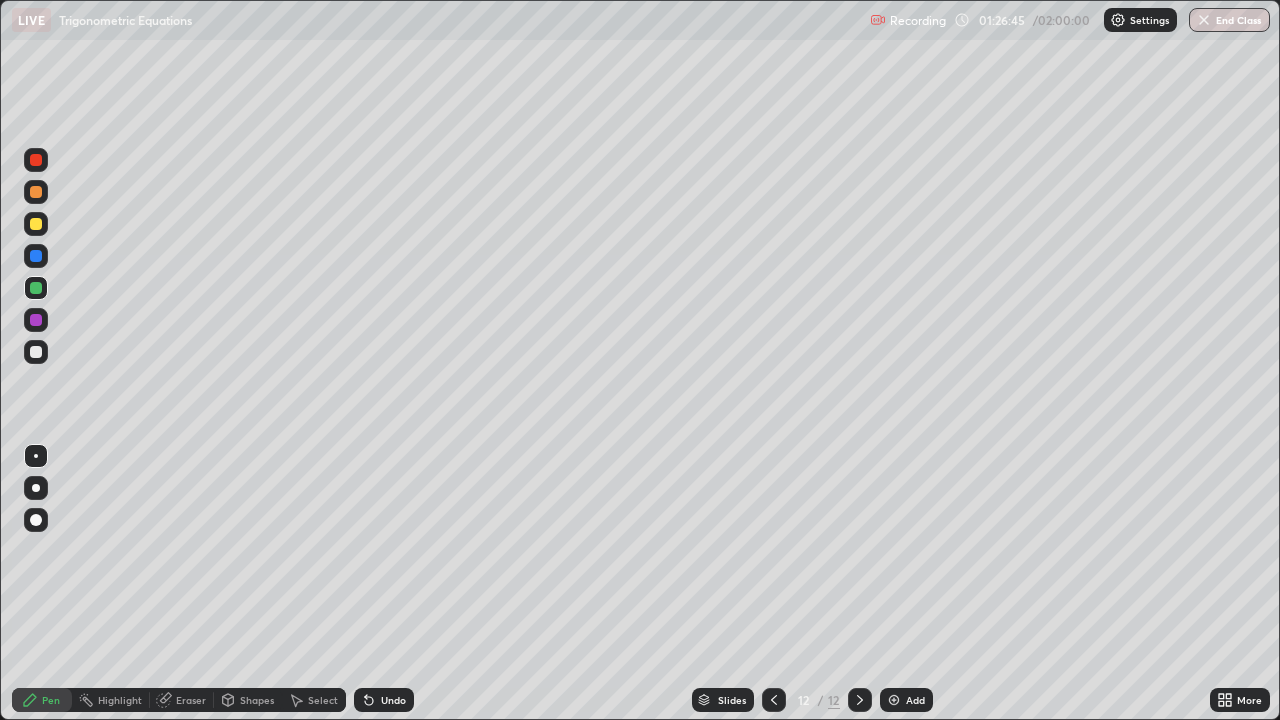click at bounding box center [36, 352] 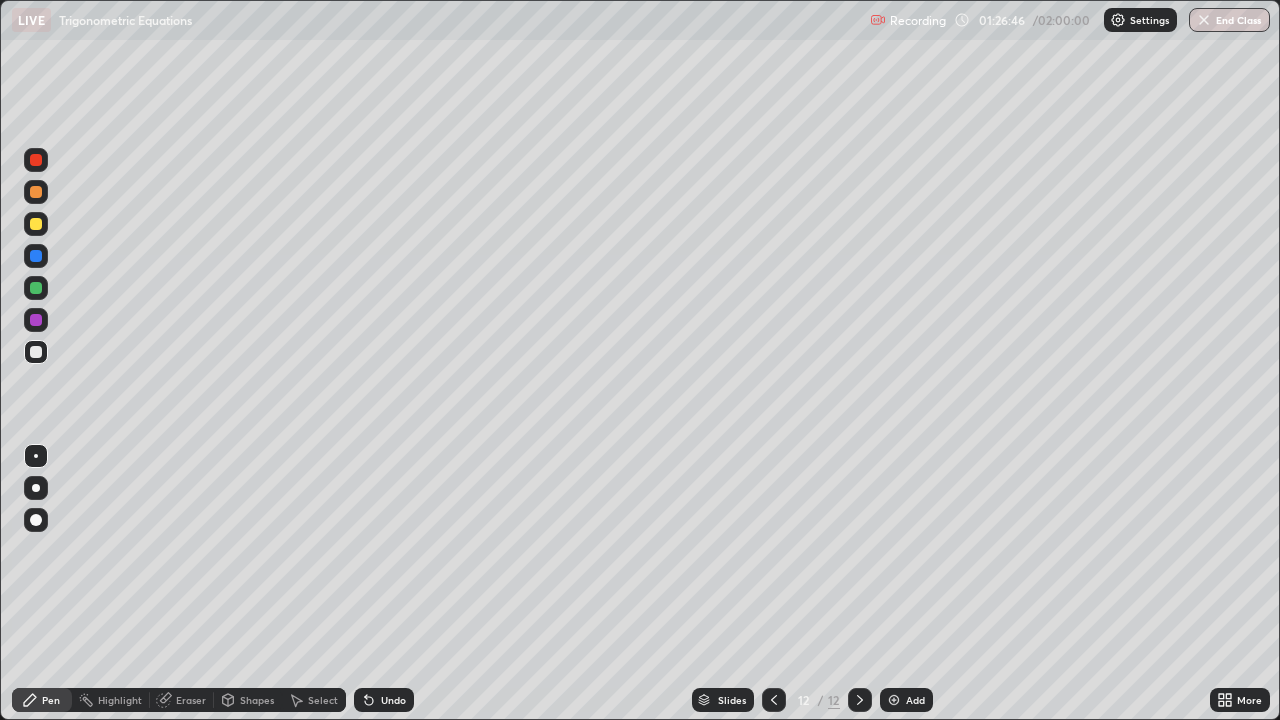 click at bounding box center (36, 320) 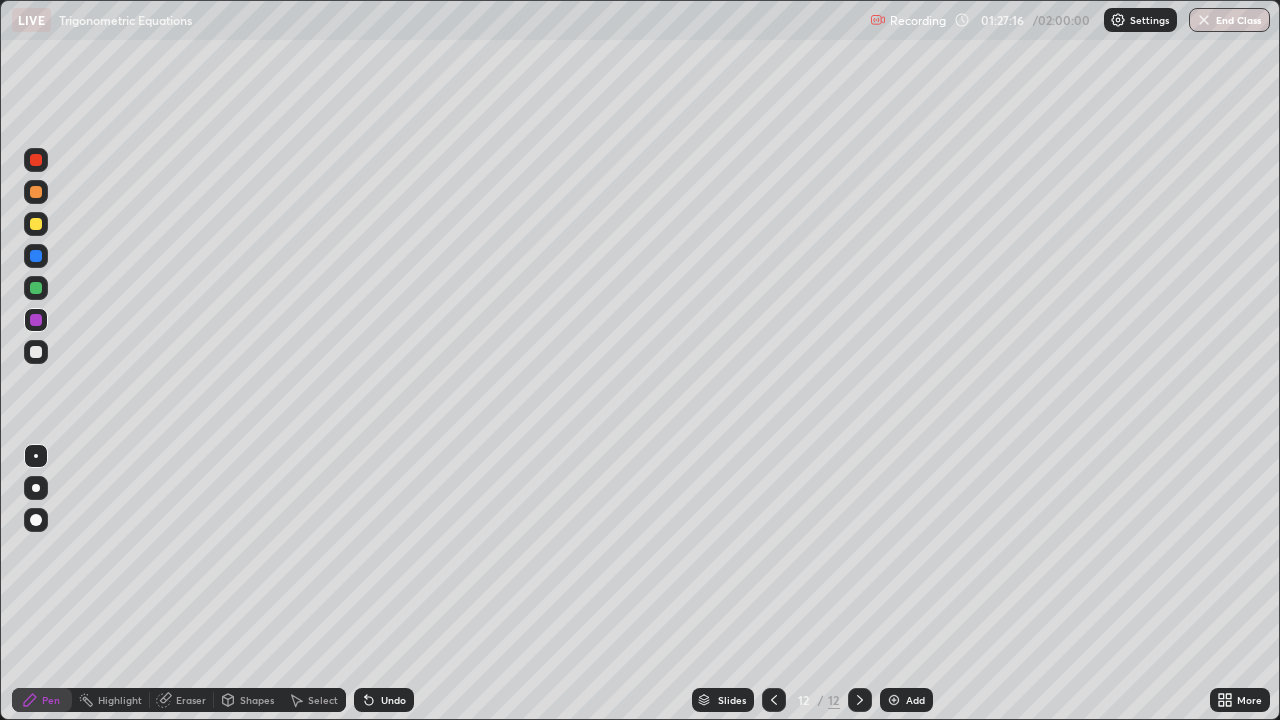 click on "Undo" at bounding box center [384, 700] 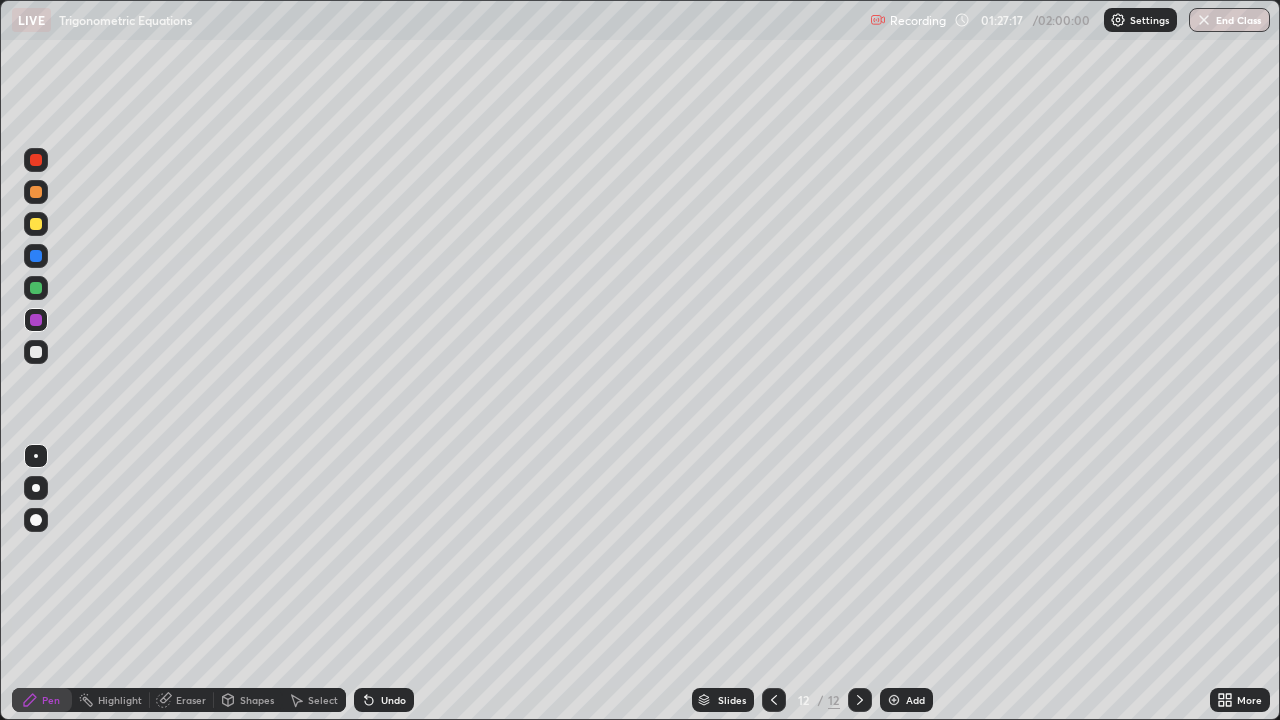 click 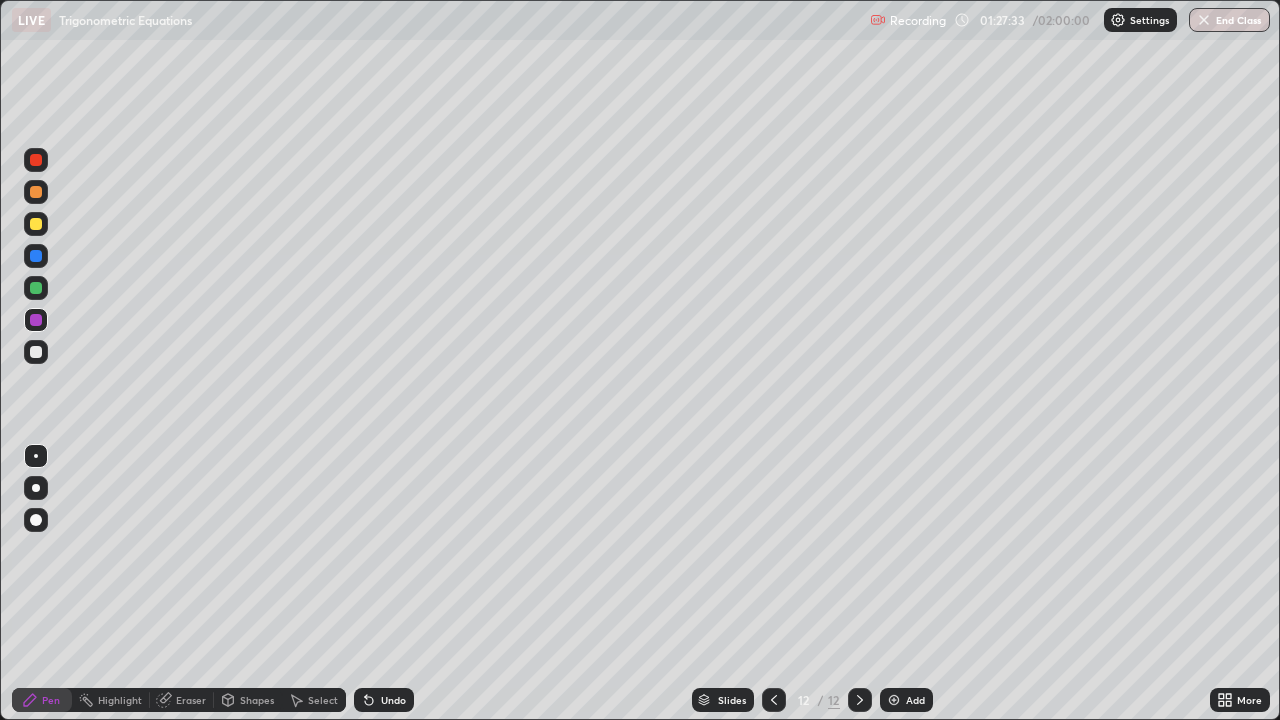 click on "Shapes" at bounding box center [257, 700] 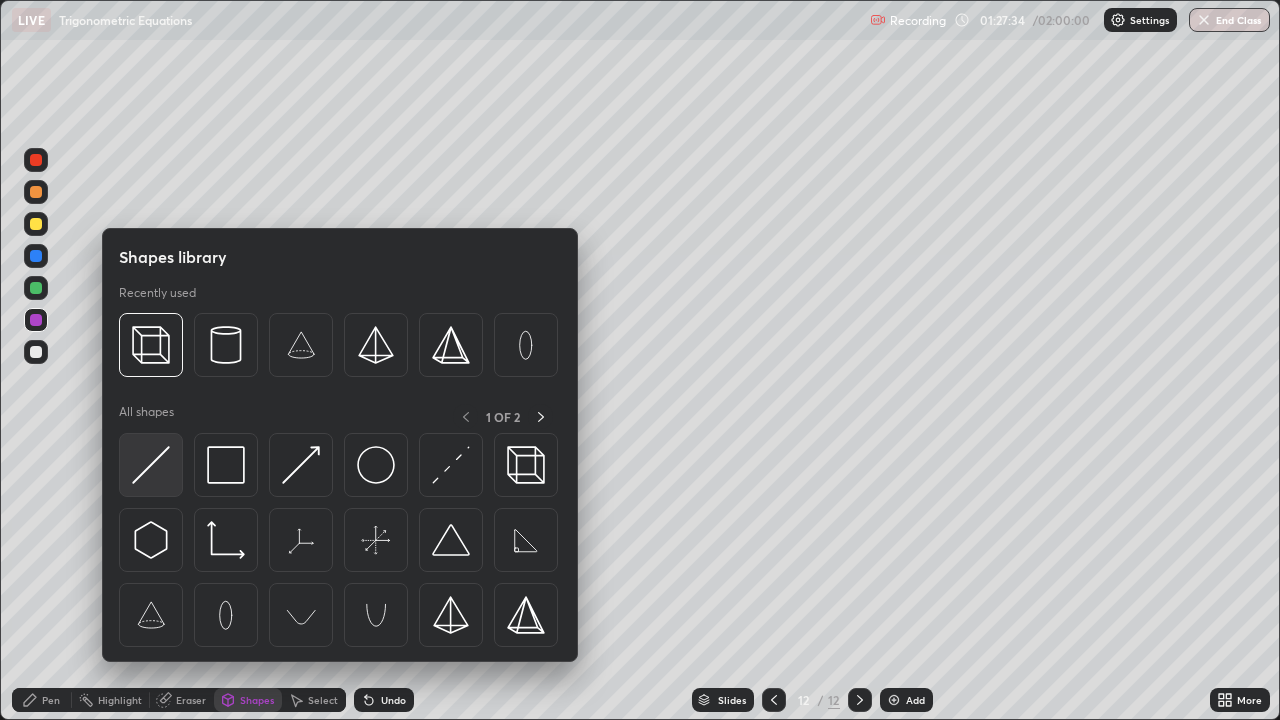 click at bounding box center (151, 465) 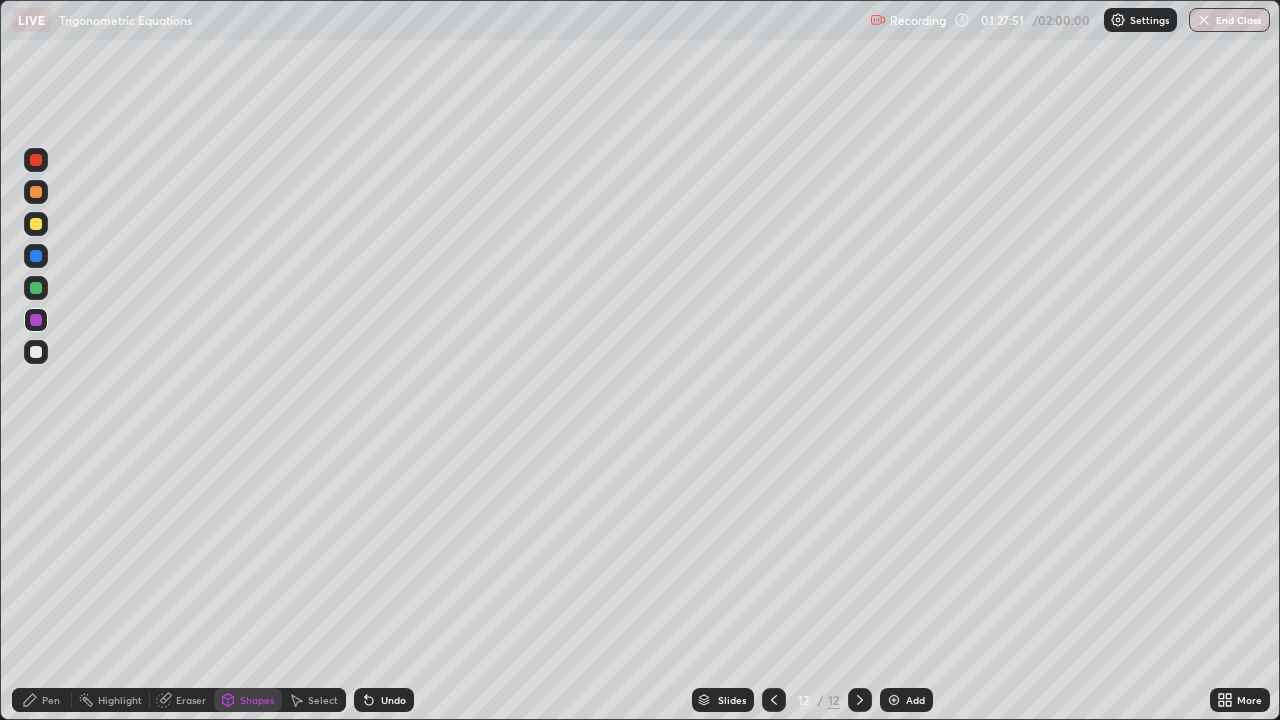 click at bounding box center (36, 352) 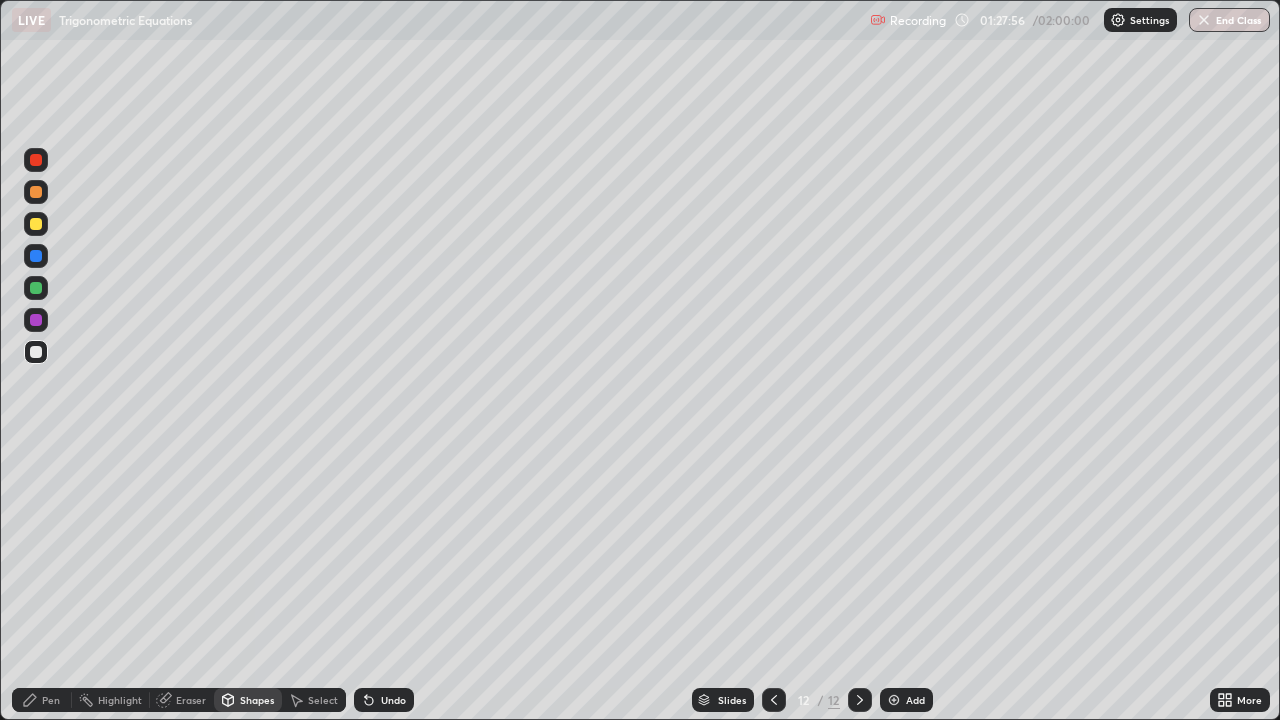 click on "Undo" at bounding box center [393, 700] 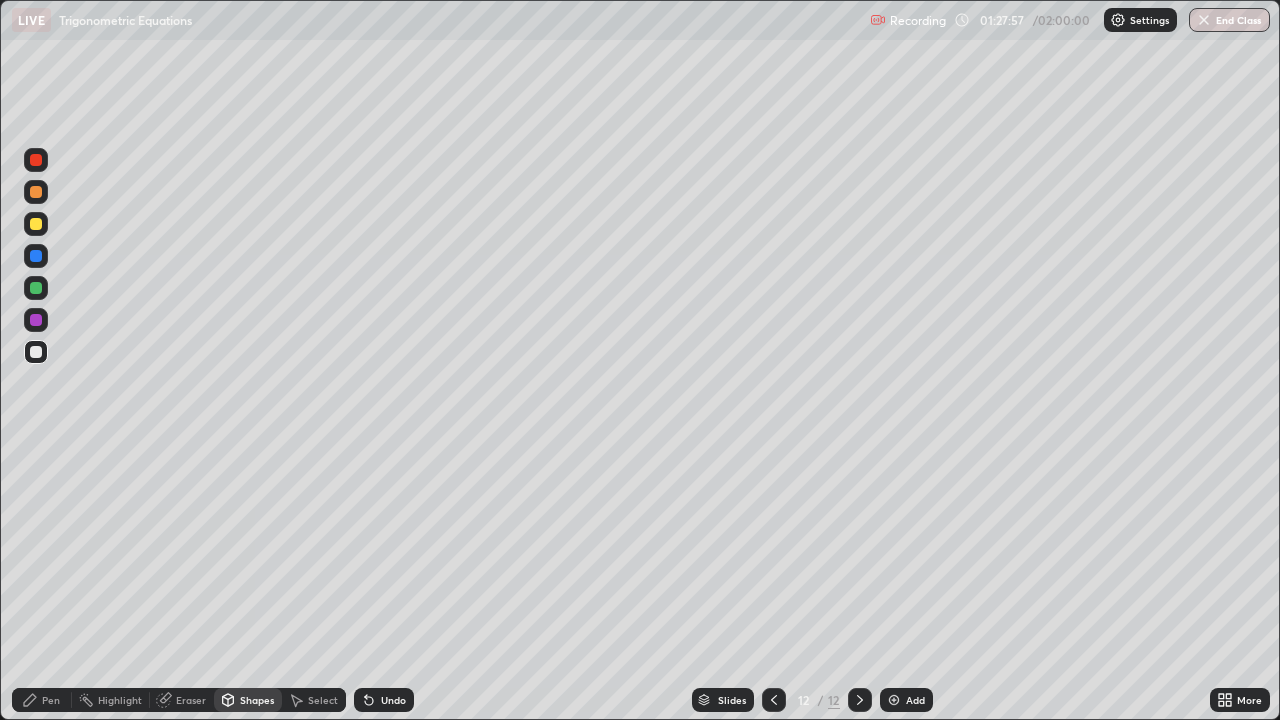 click on "Pen" at bounding box center (51, 700) 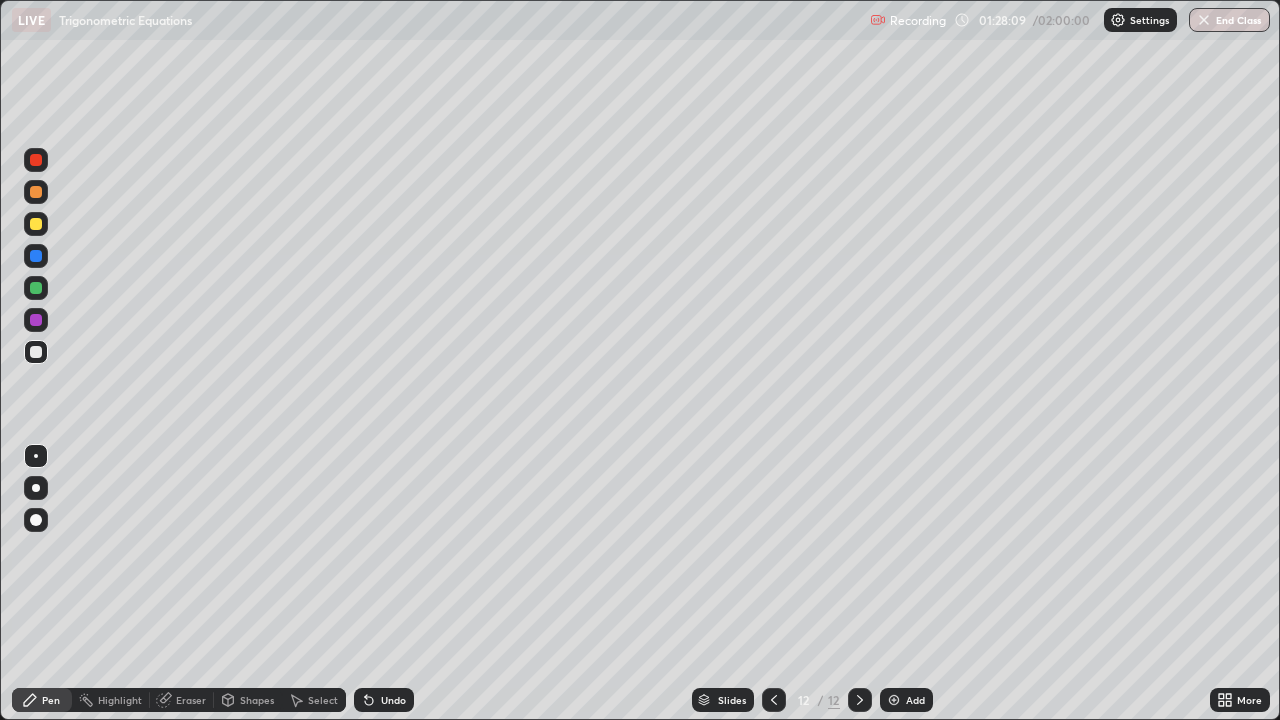 click on "Undo" at bounding box center [384, 700] 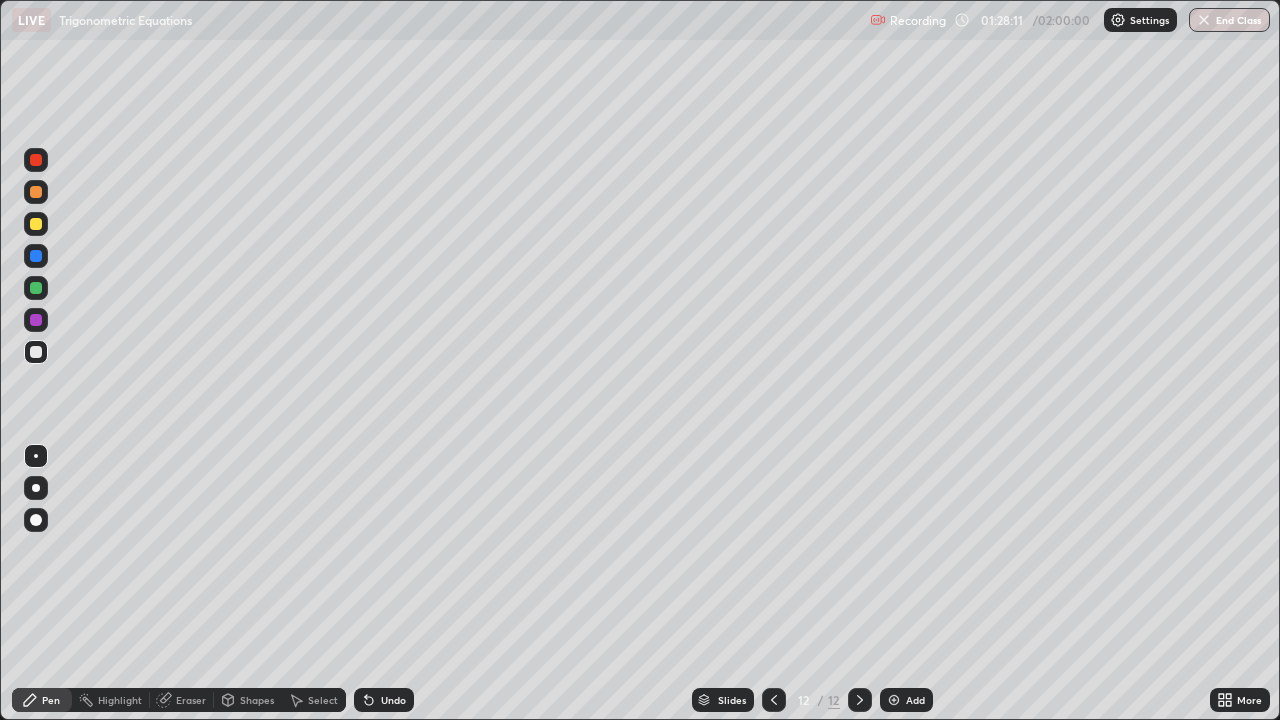 click on "Undo" at bounding box center [384, 700] 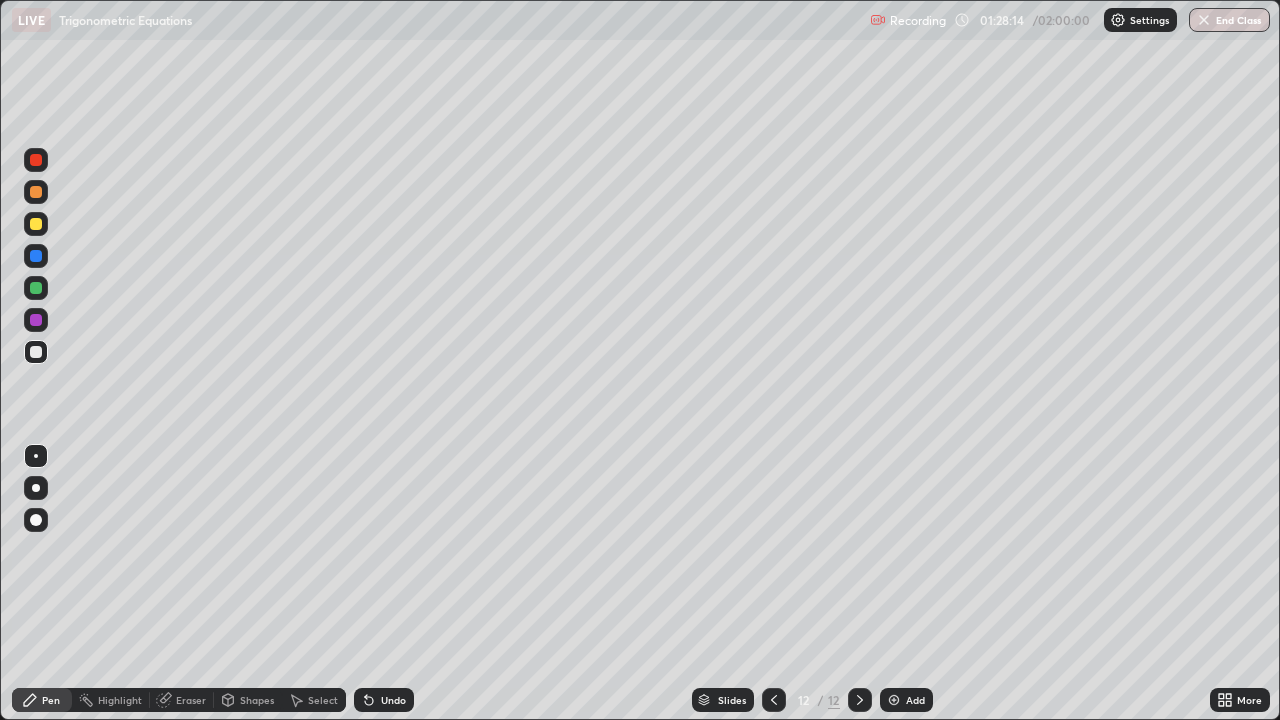 click at bounding box center [36, 320] 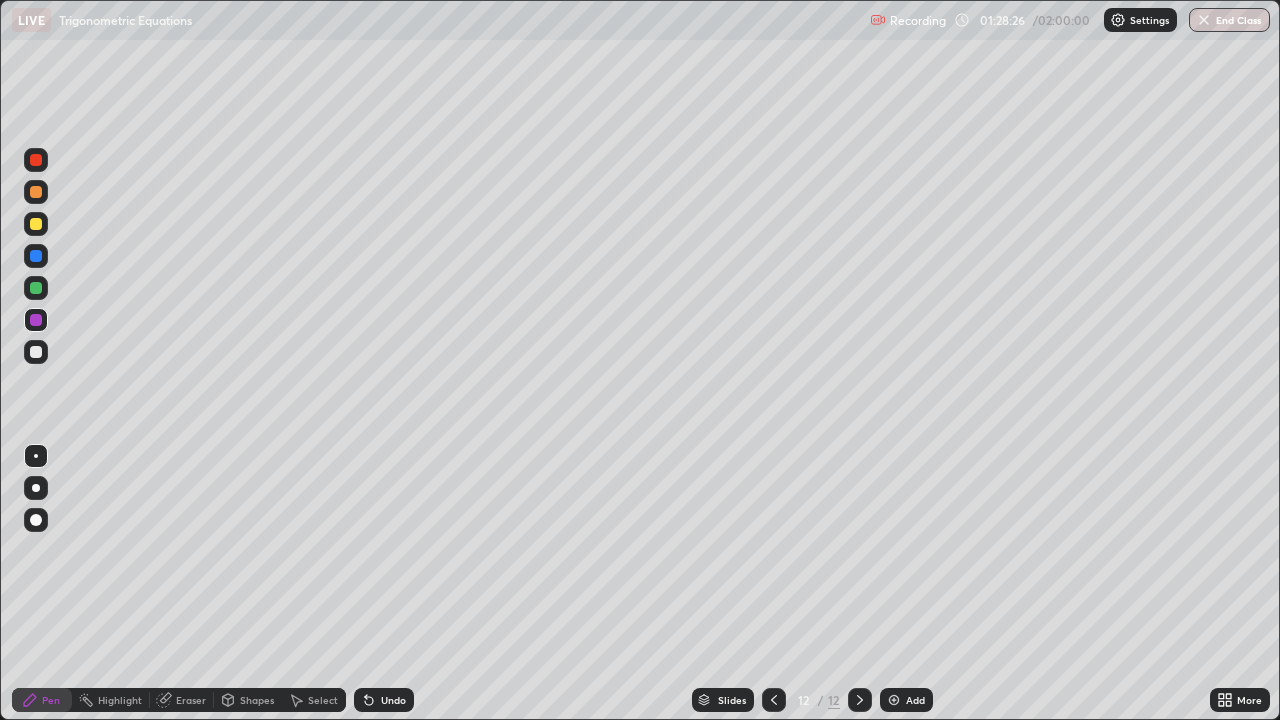 click on "Shapes" at bounding box center (248, 700) 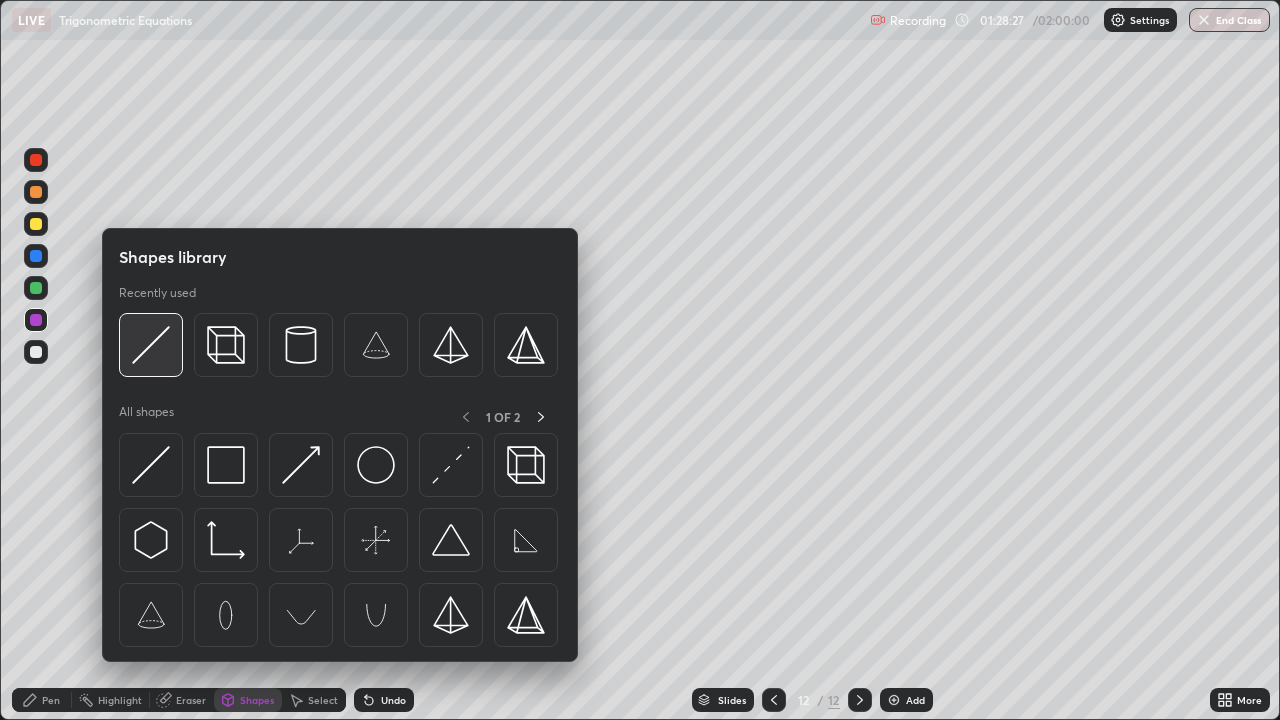 click at bounding box center [151, 345] 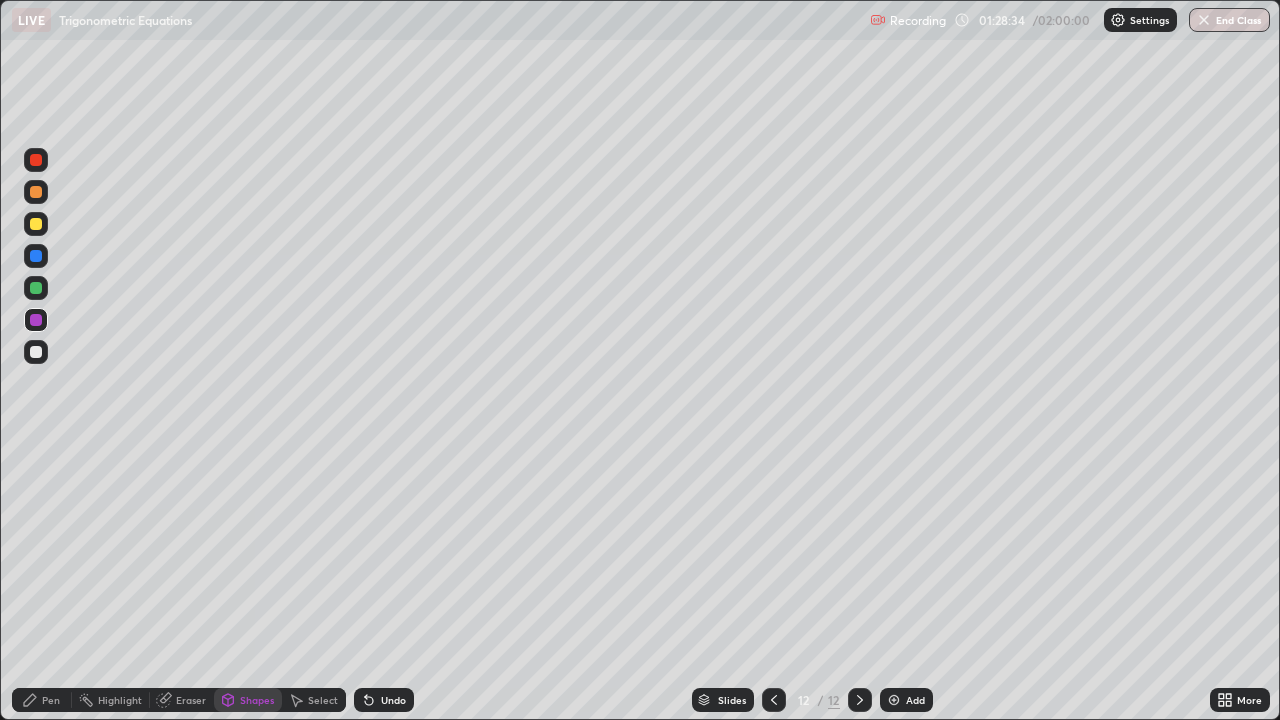 click at bounding box center (36, 288) 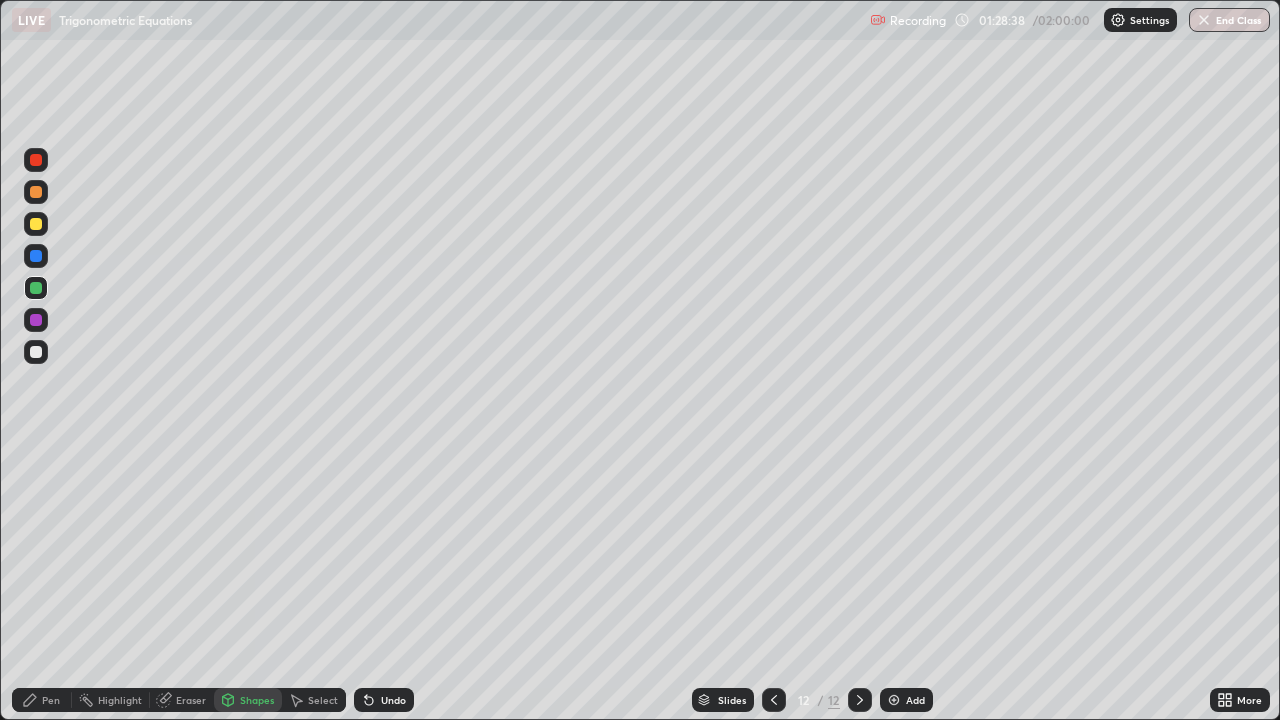 click on "Undo" at bounding box center (393, 700) 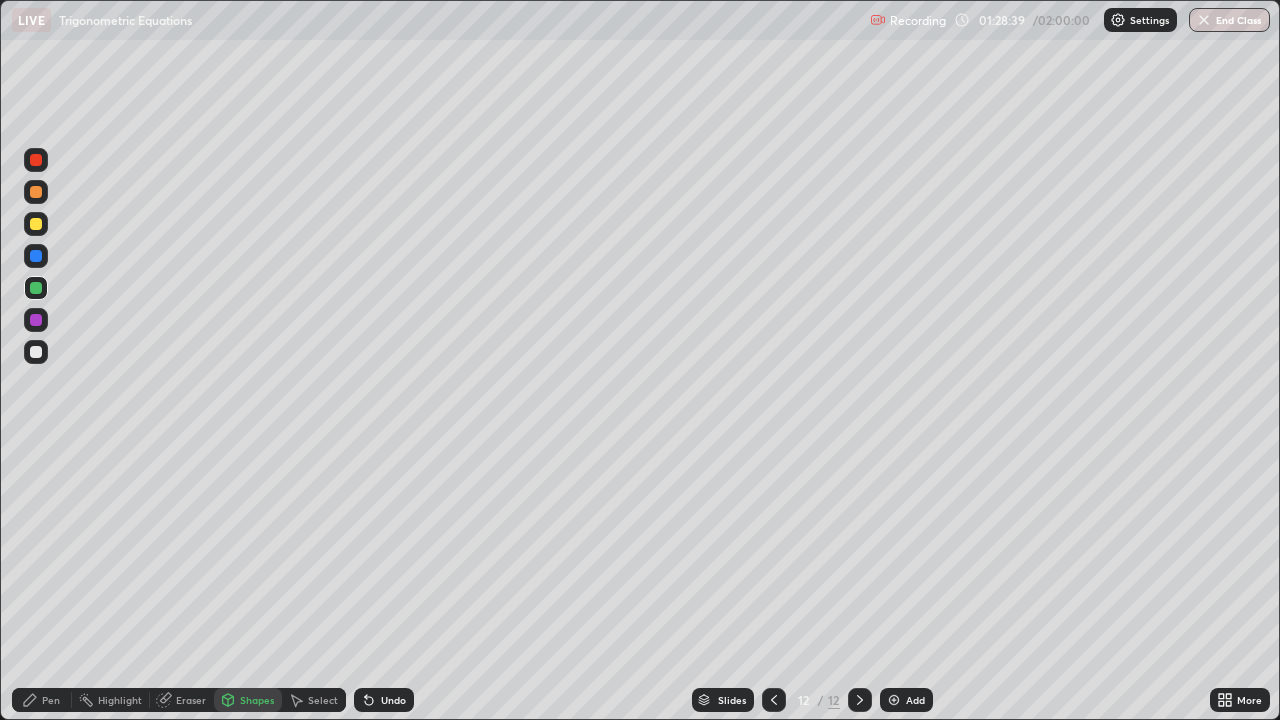 click on "Undo" at bounding box center (384, 700) 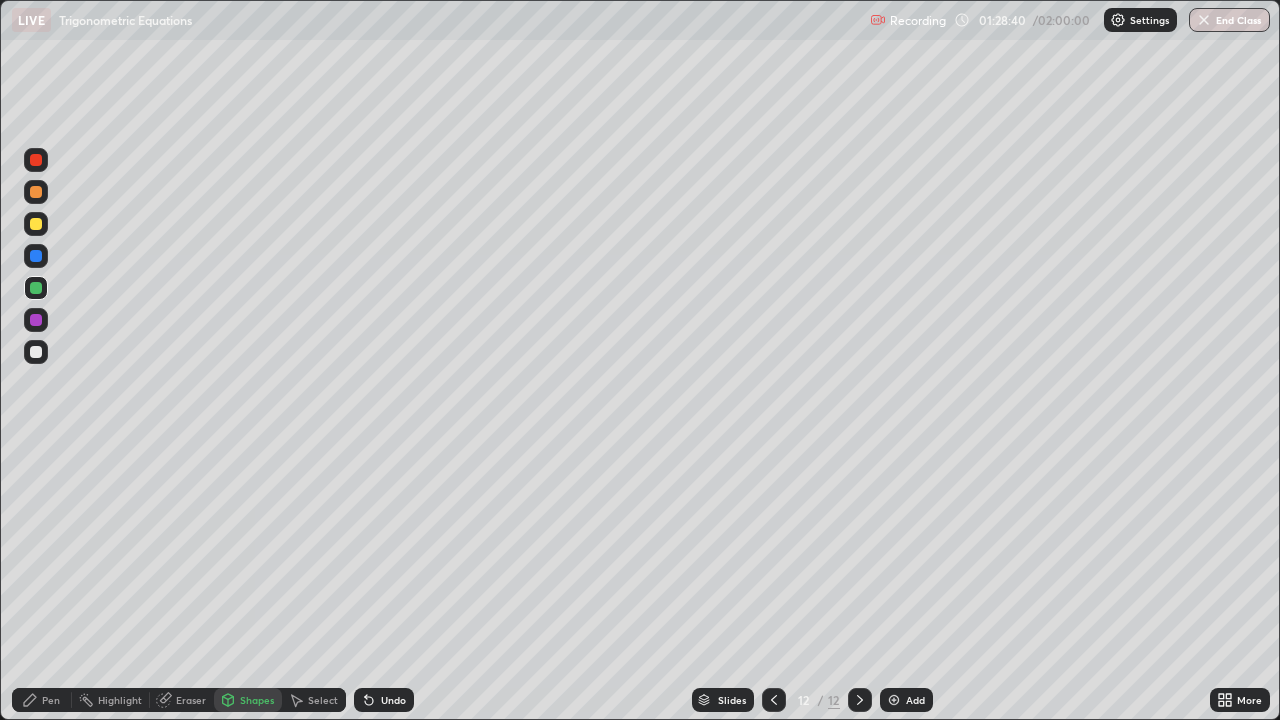 click on "Pen" at bounding box center [42, 700] 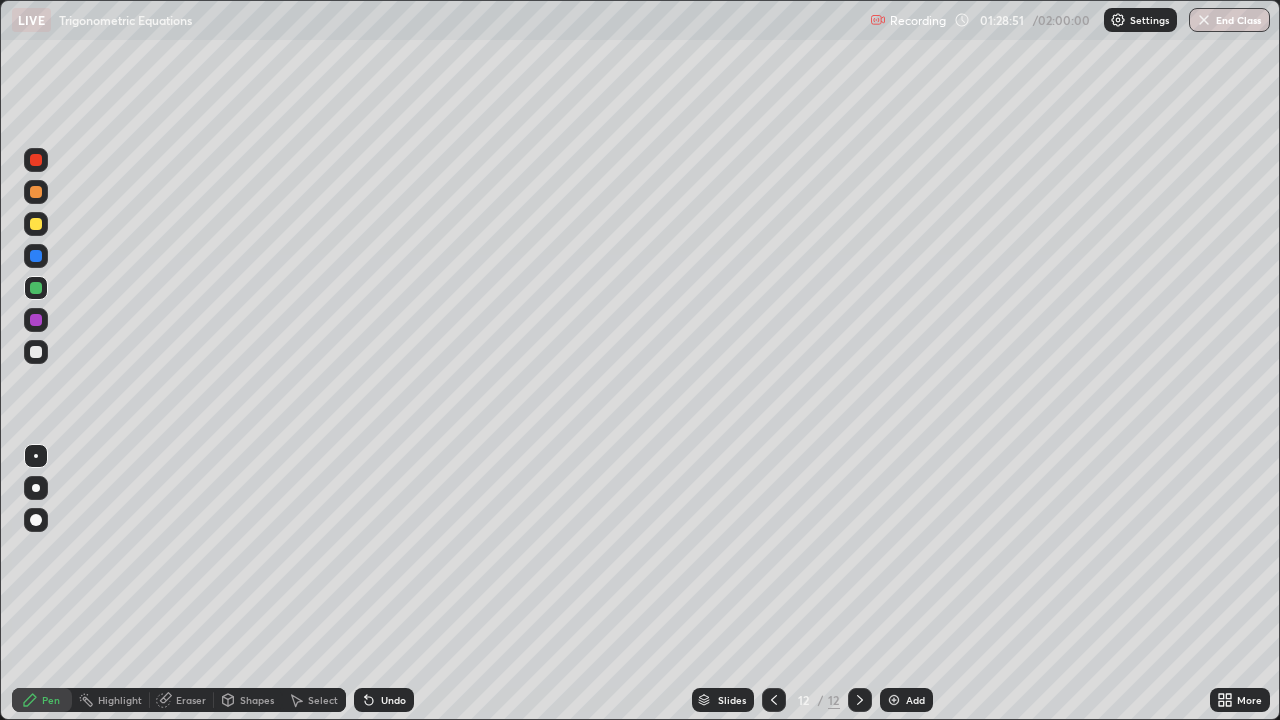 click at bounding box center [36, 352] 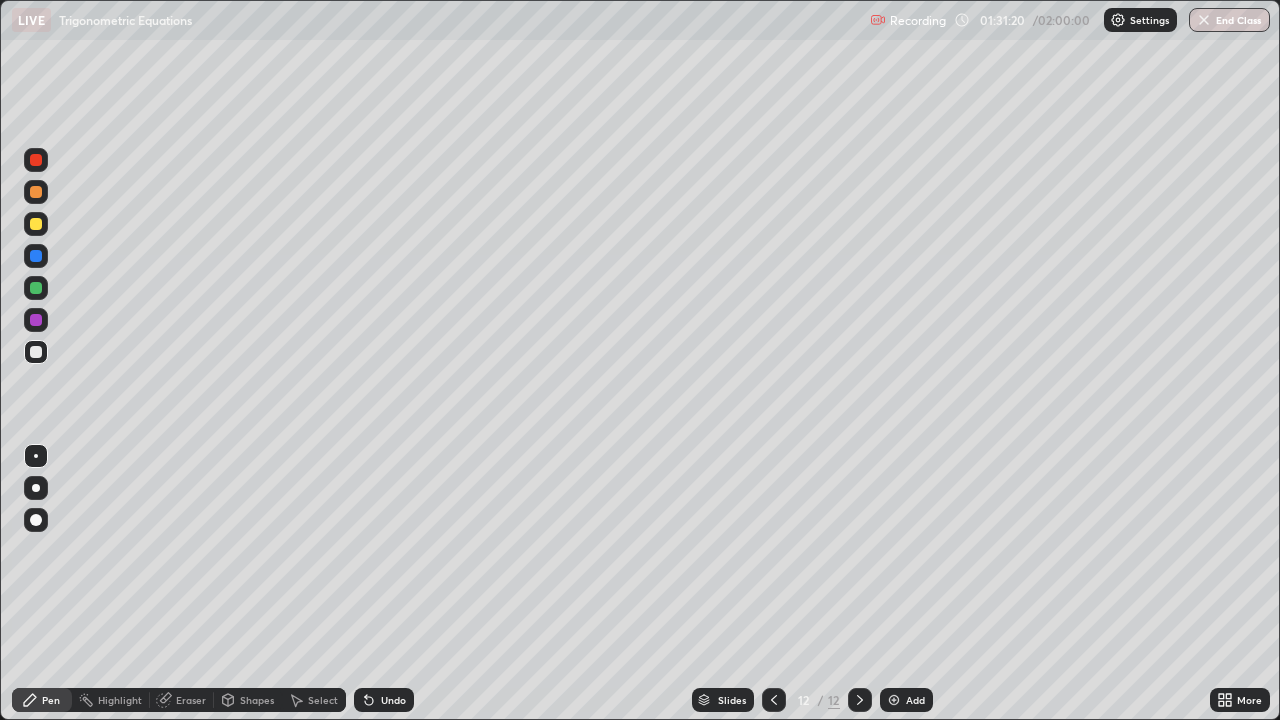 click on "Eraser" at bounding box center [191, 700] 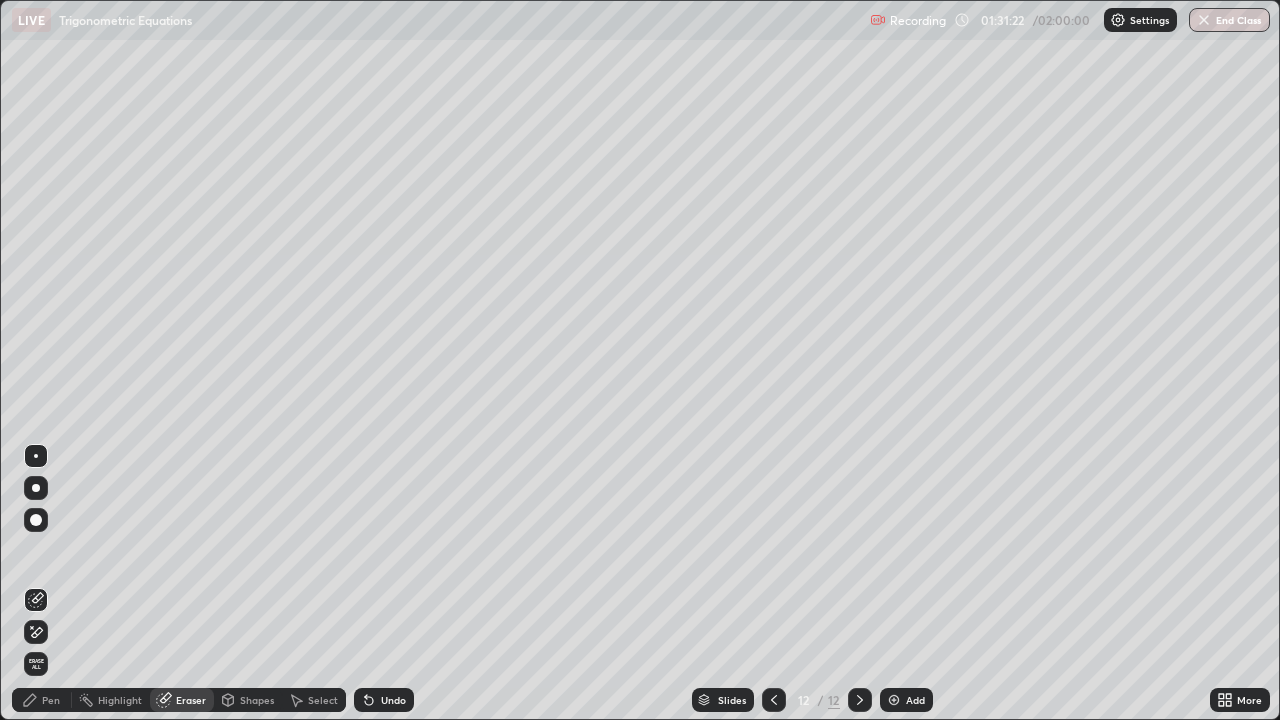 click on "Pen" at bounding box center (51, 700) 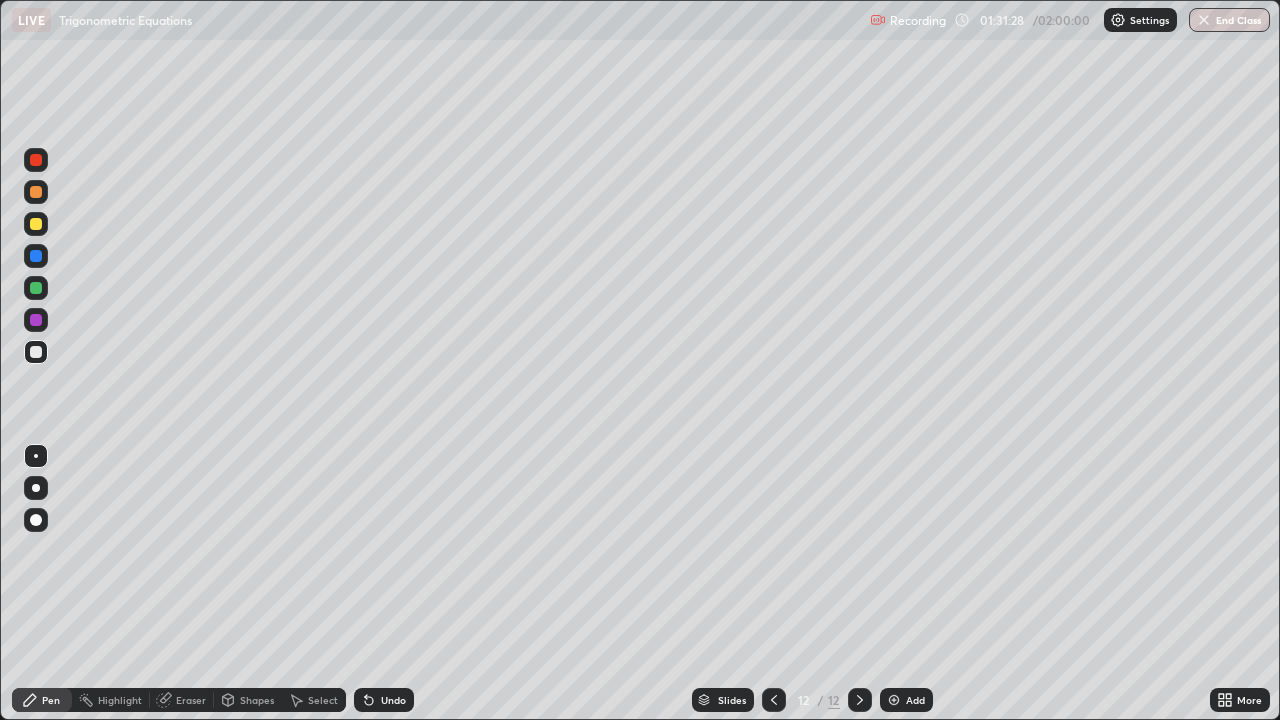 click on "Undo" at bounding box center (393, 700) 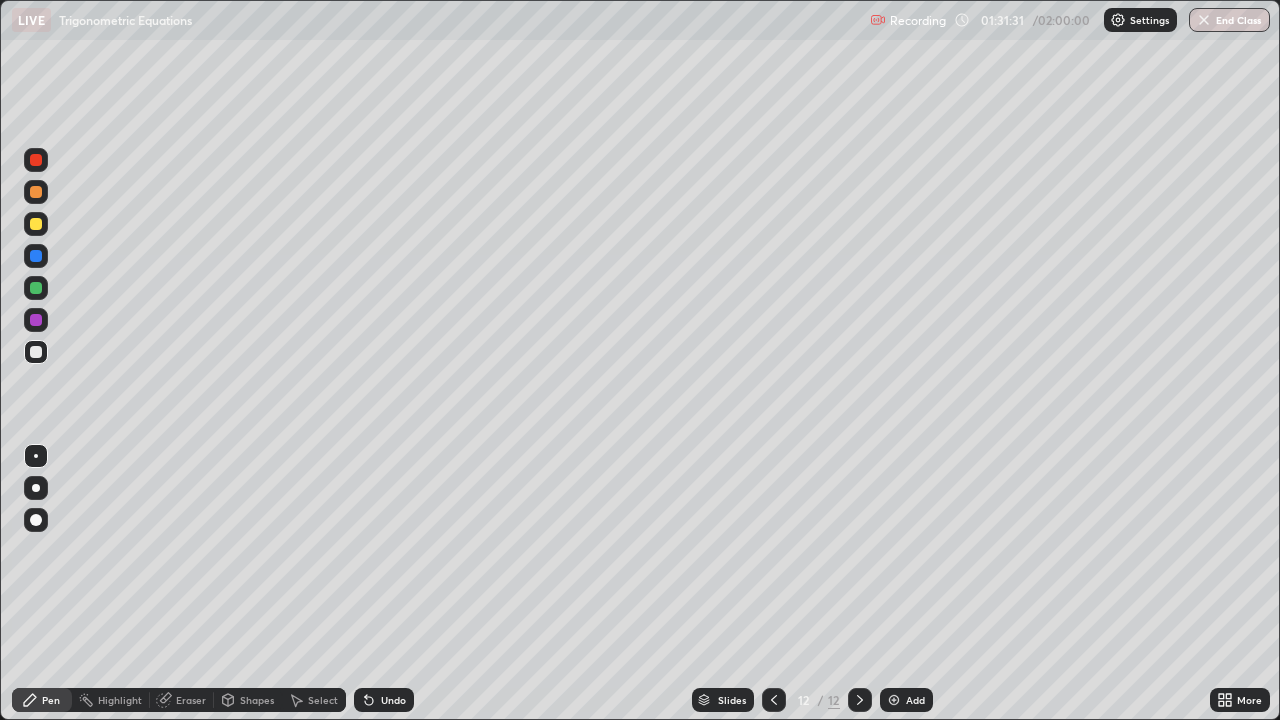 click on "Add" at bounding box center [906, 700] 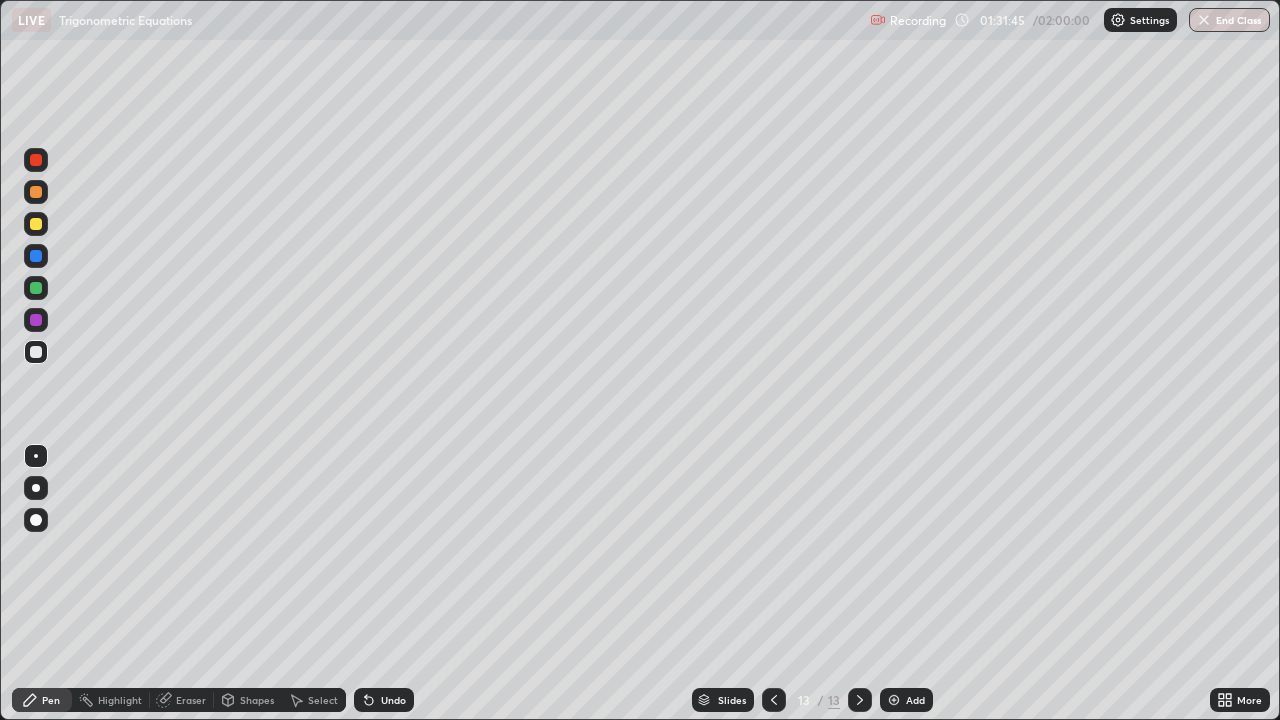 click at bounding box center (36, 224) 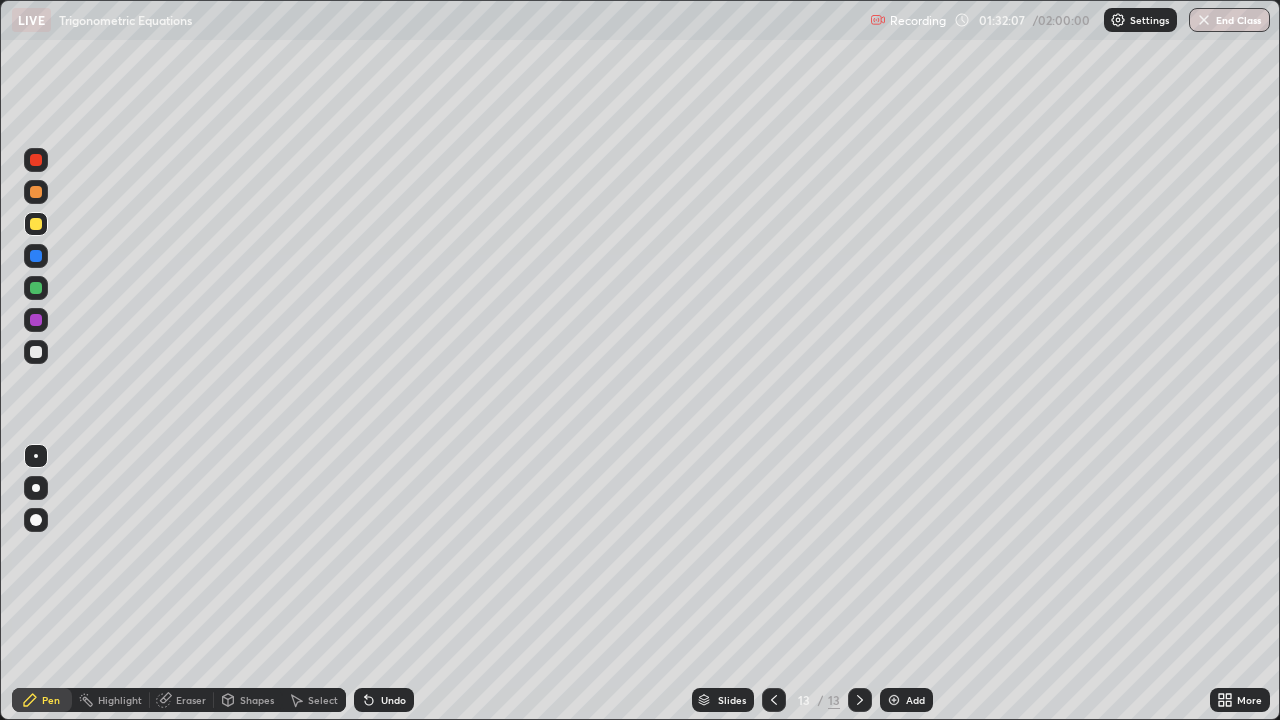 click 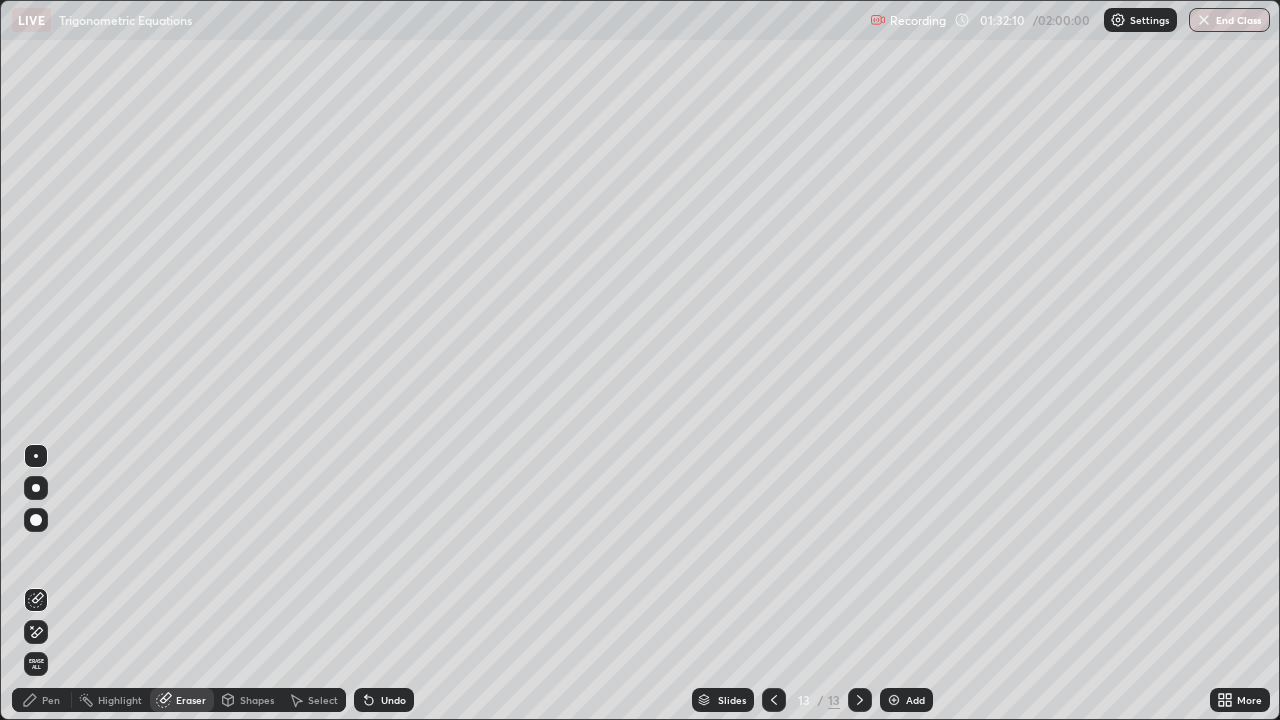 click on "Pen" at bounding box center (42, 700) 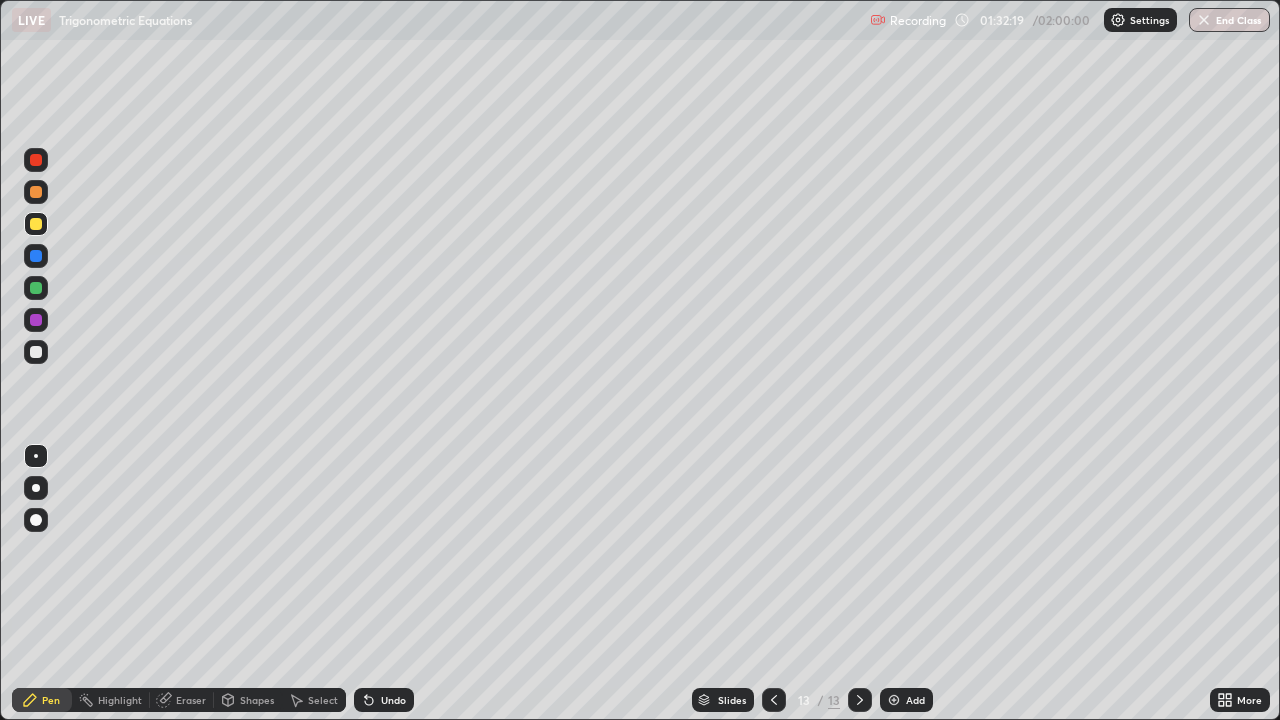 click on "Eraser" at bounding box center [182, 700] 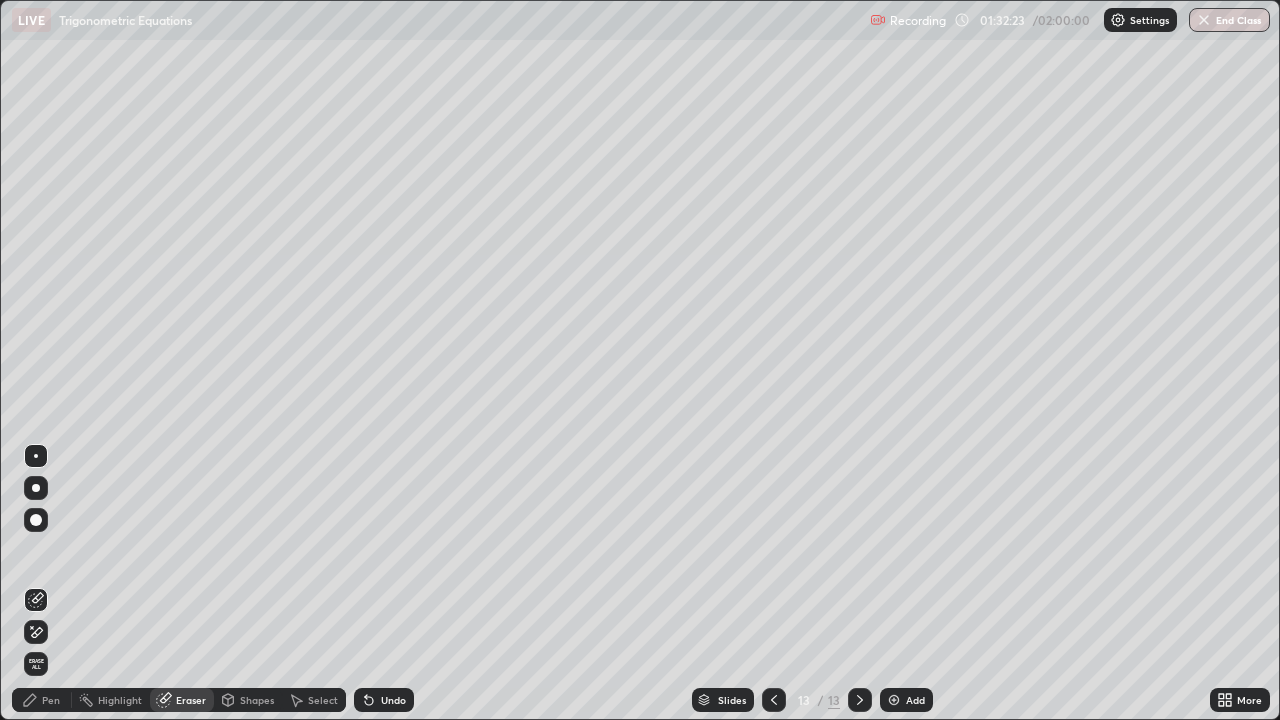 click on "Pen" at bounding box center (42, 700) 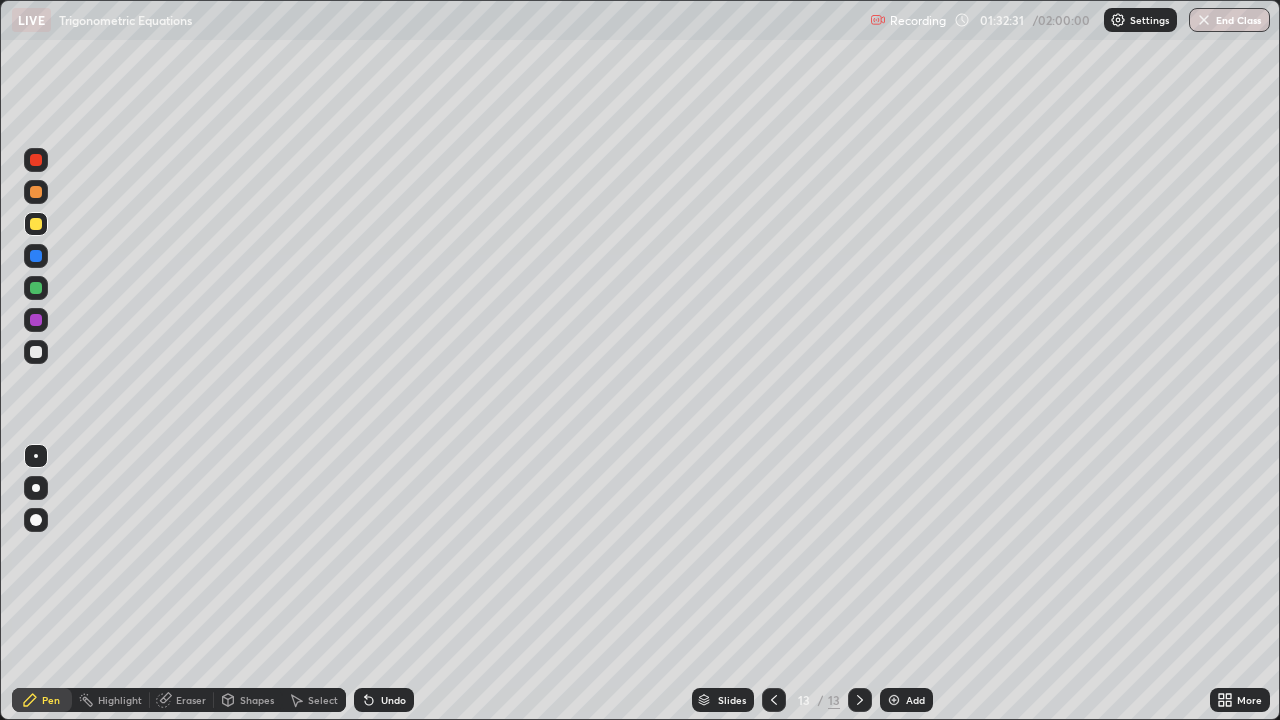 click at bounding box center (36, 352) 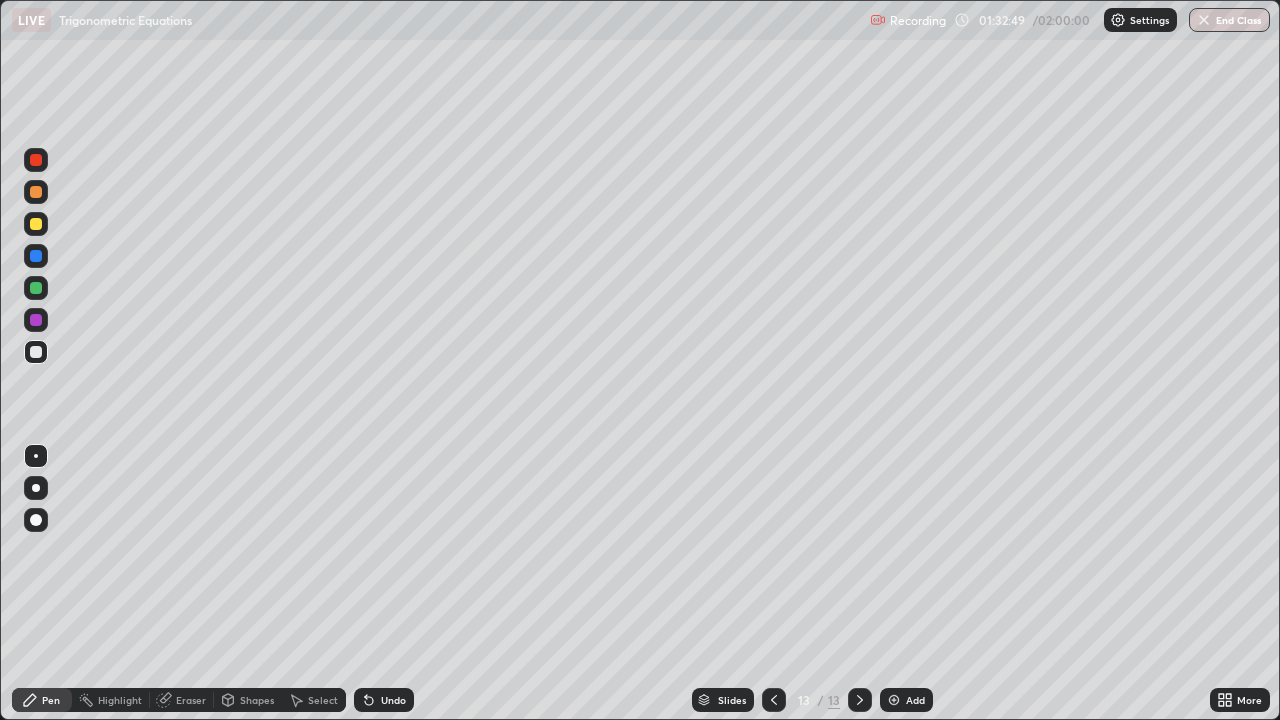click at bounding box center [36, 288] 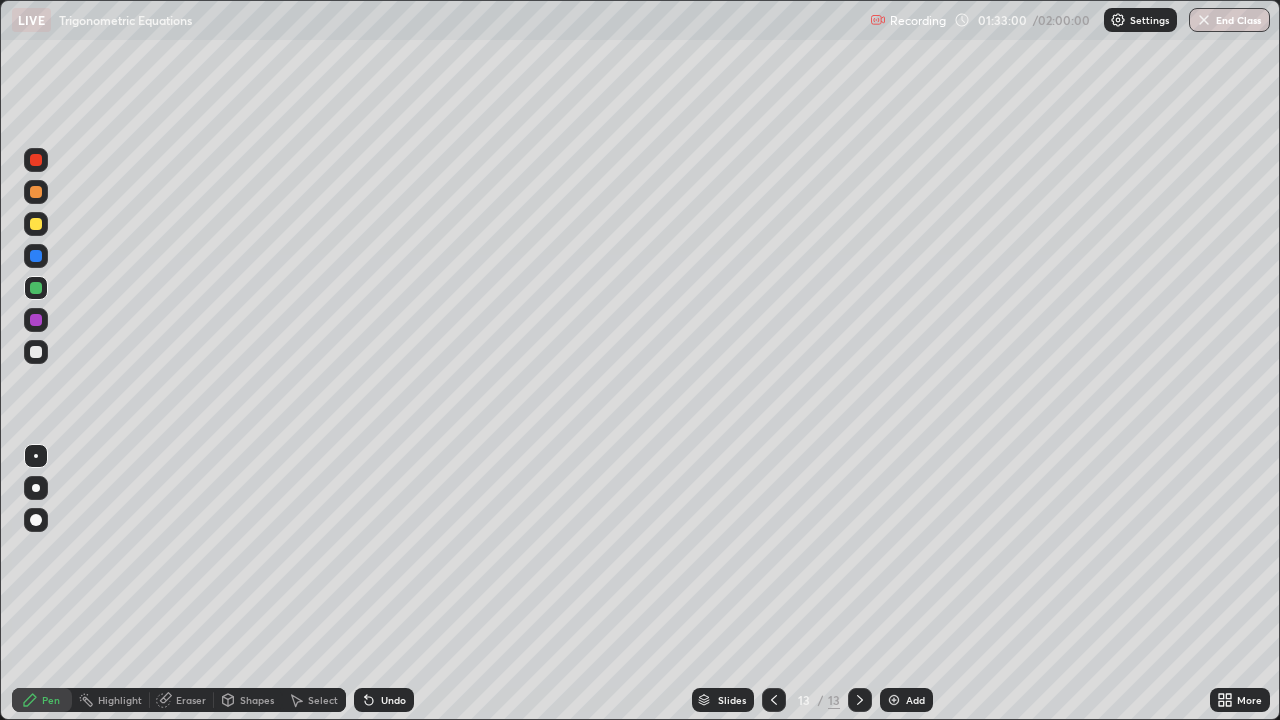 click at bounding box center [36, 352] 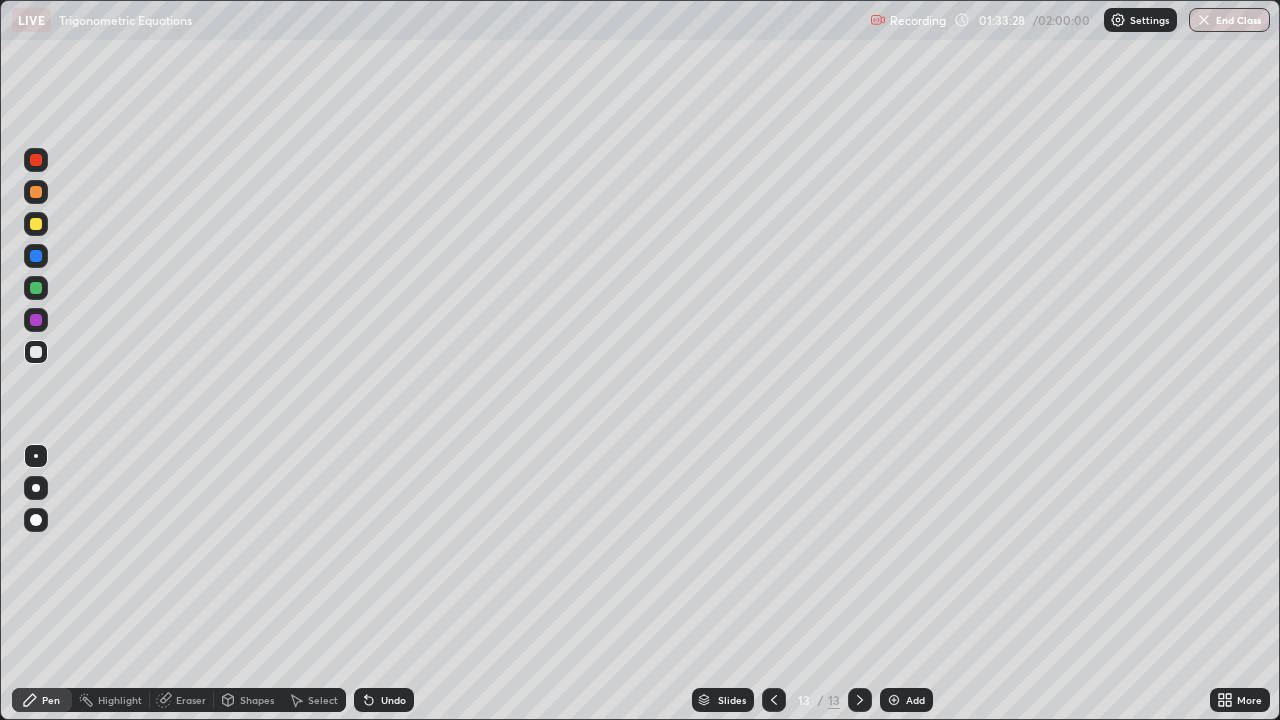 click at bounding box center [36, 352] 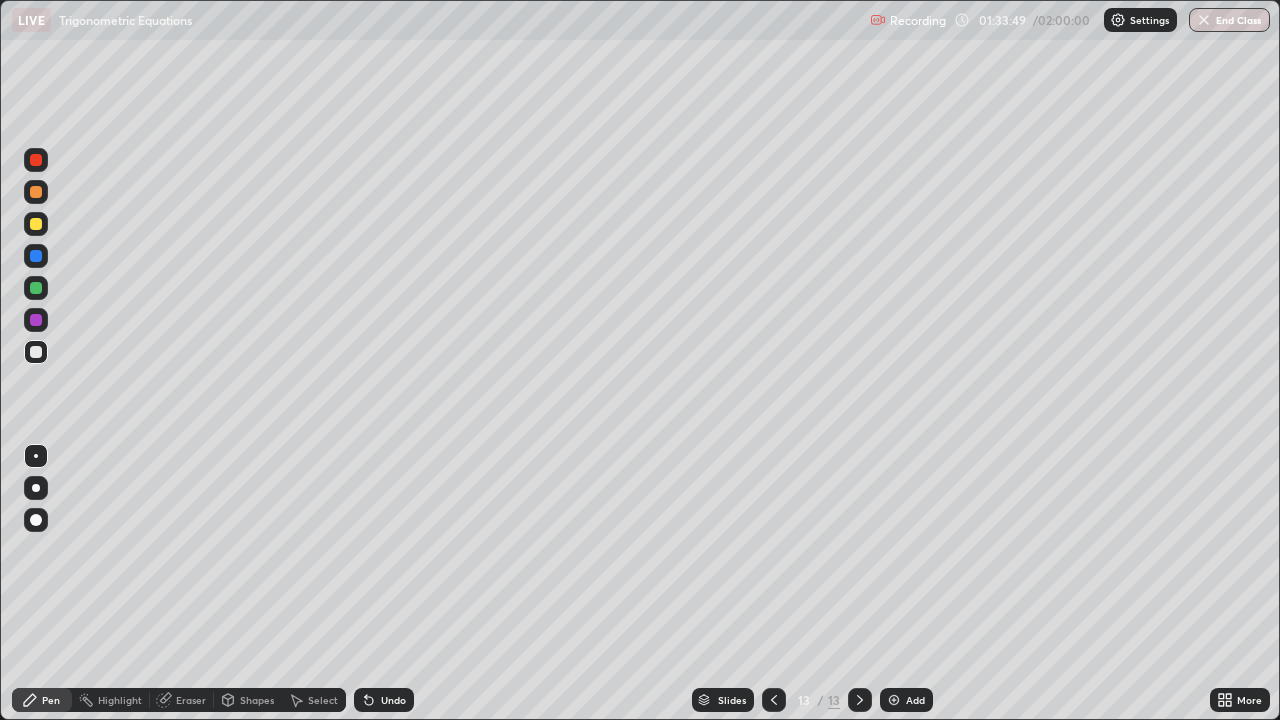 click 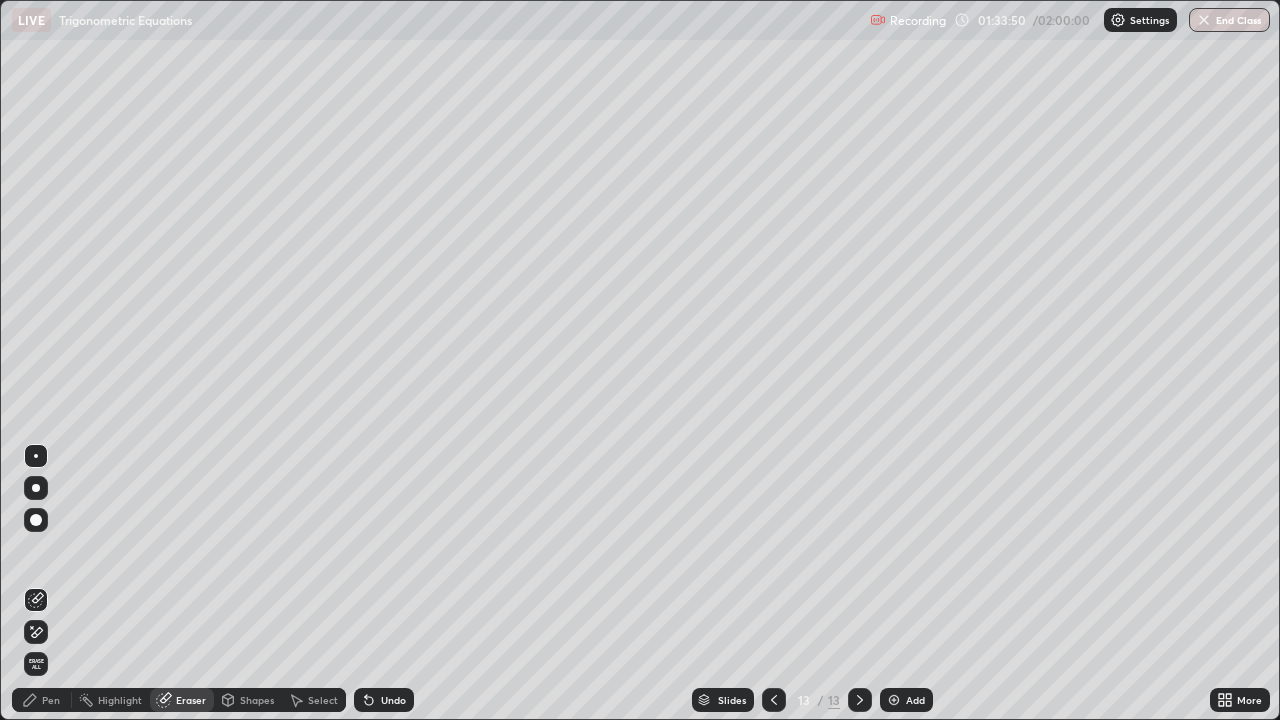 click on "Pen" at bounding box center [51, 700] 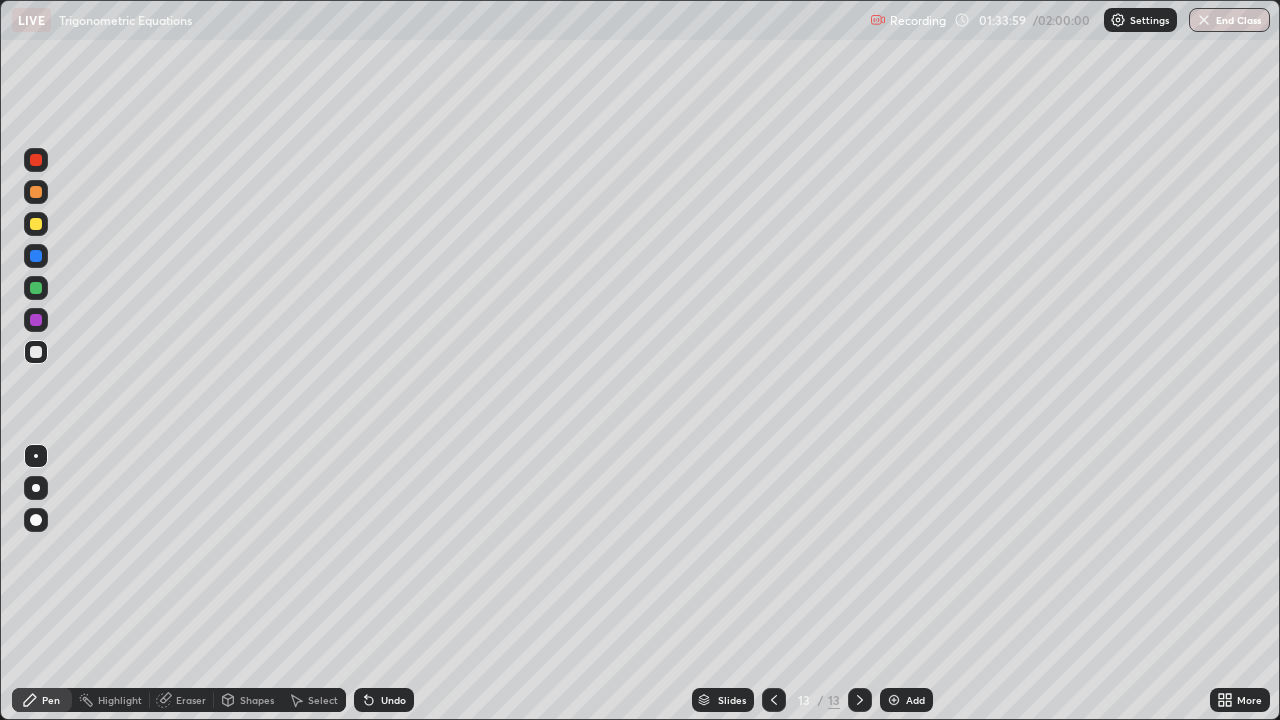 click at bounding box center [36, 320] 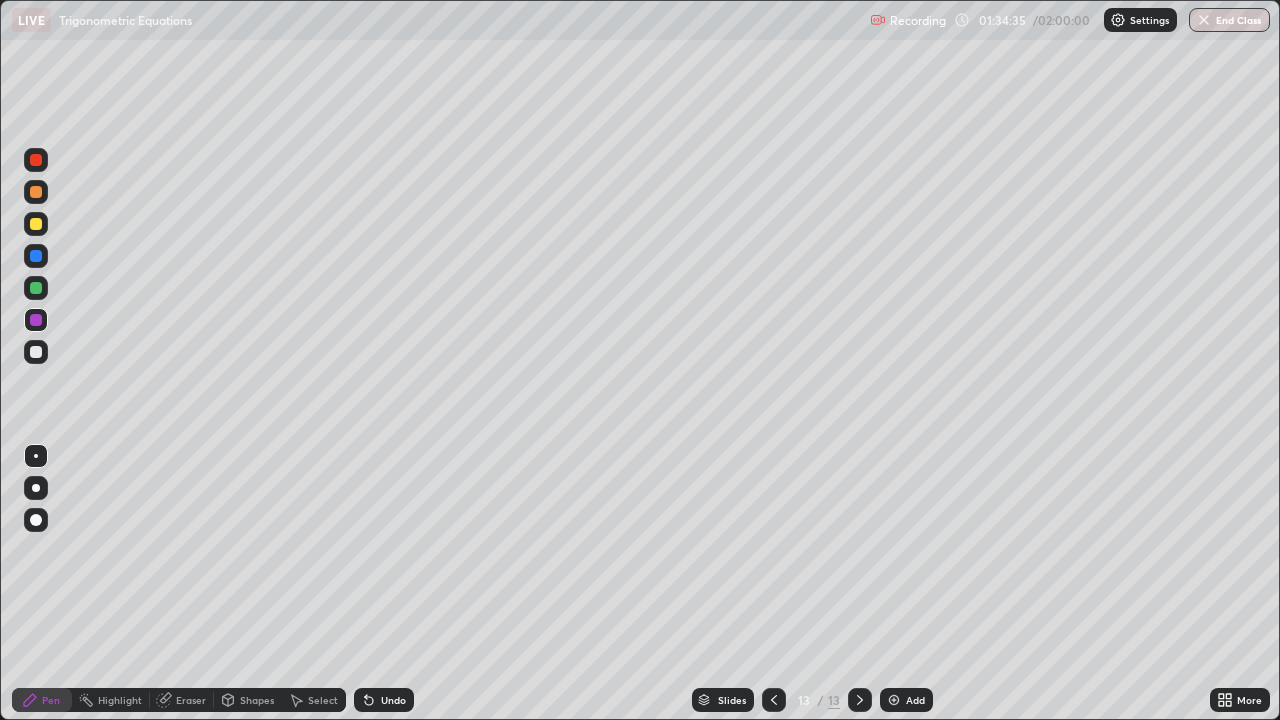 click at bounding box center [36, 352] 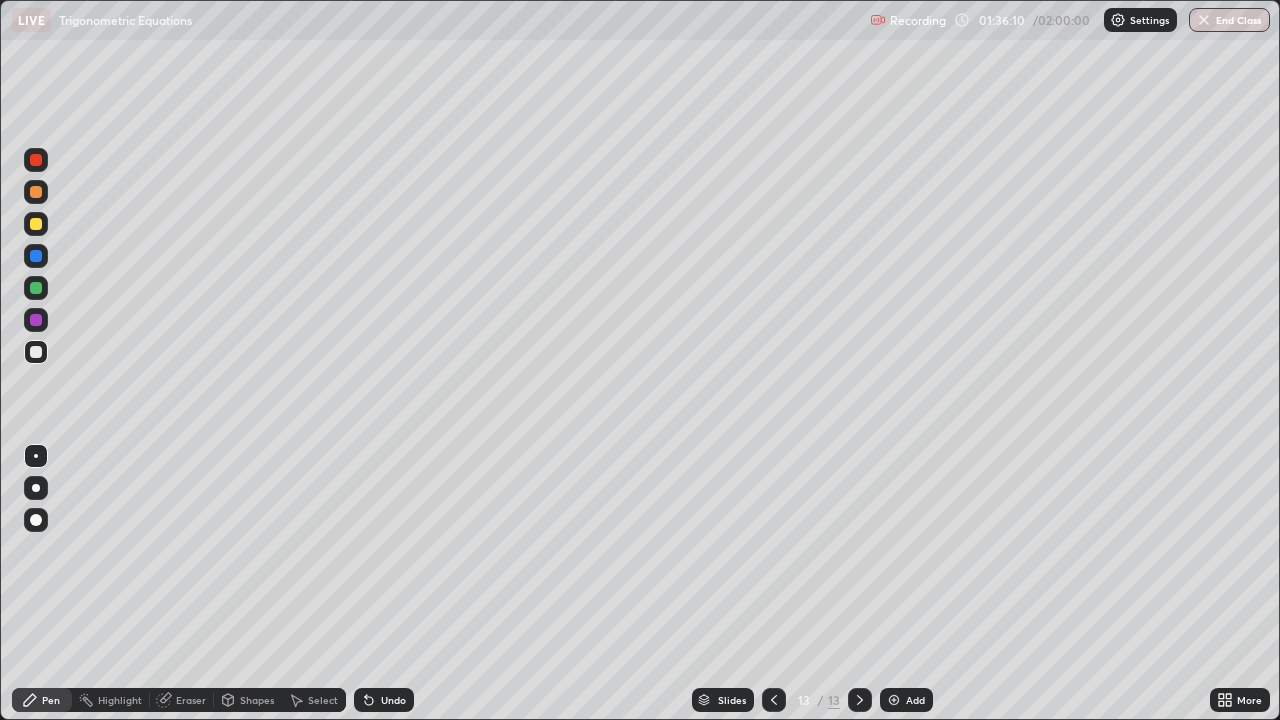 click on "Undo" at bounding box center (393, 700) 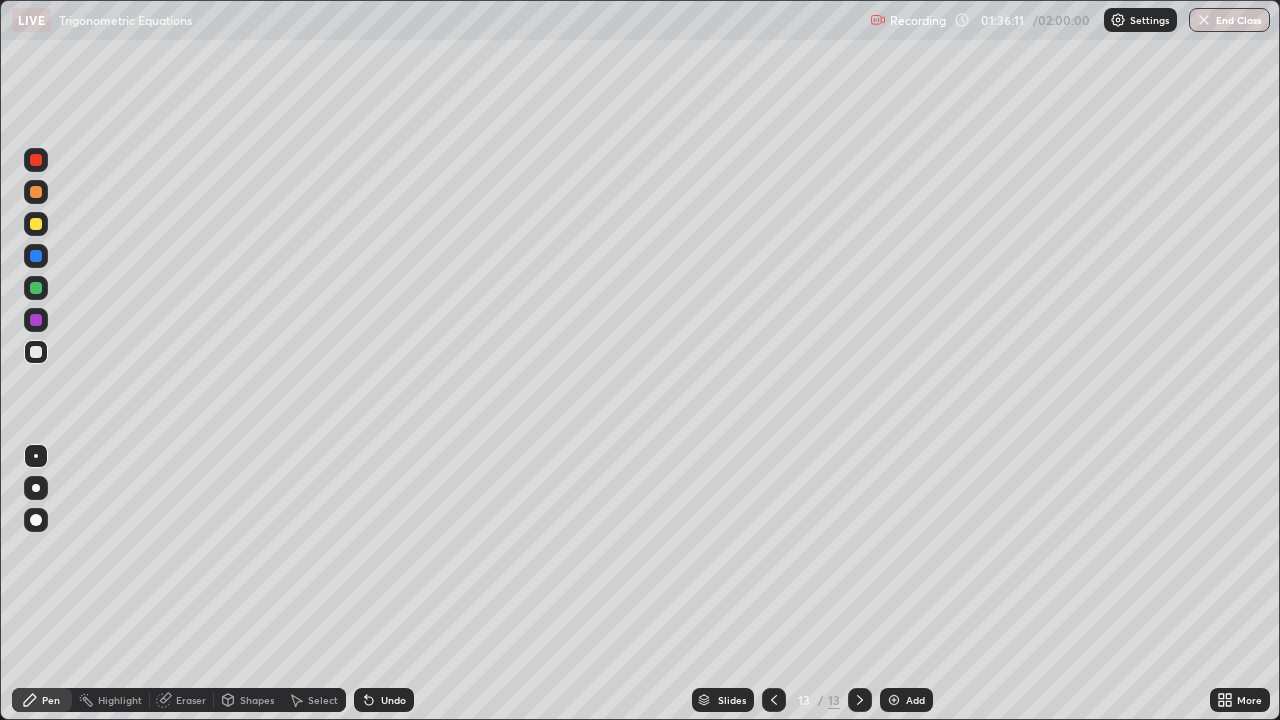 click on "Undo" at bounding box center [393, 700] 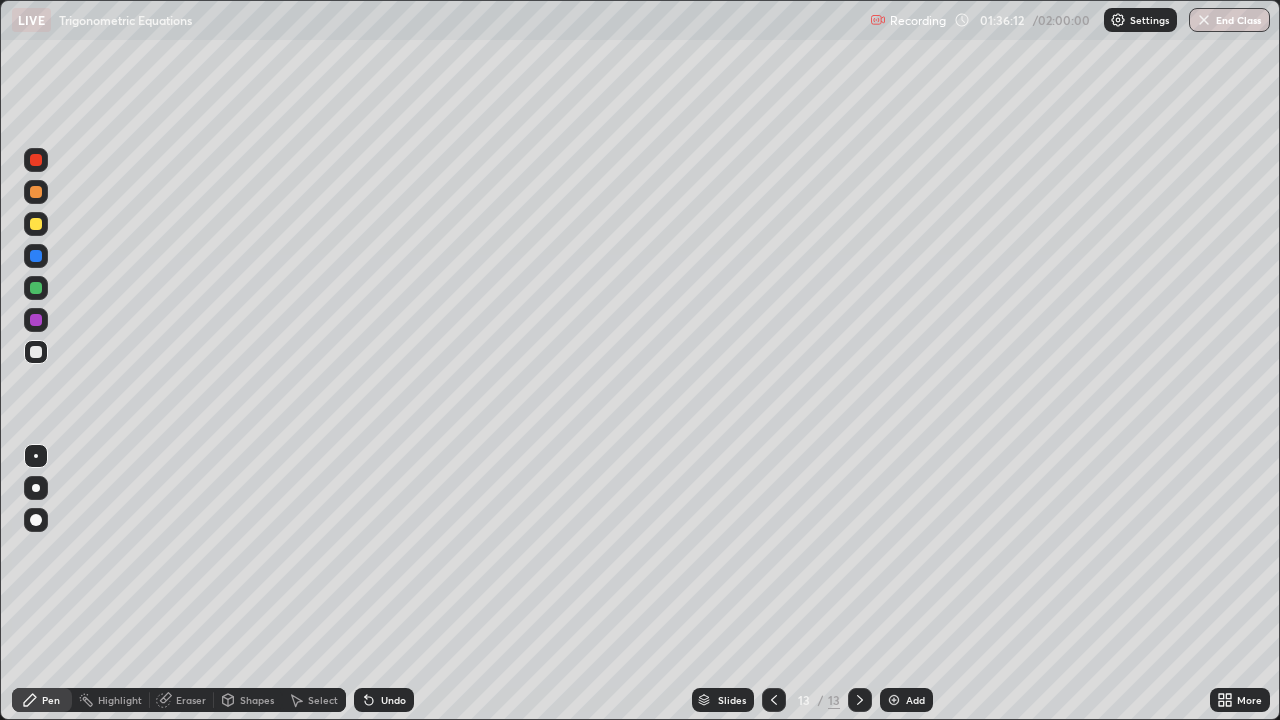 click on "Undo" at bounding box center [384, 700] 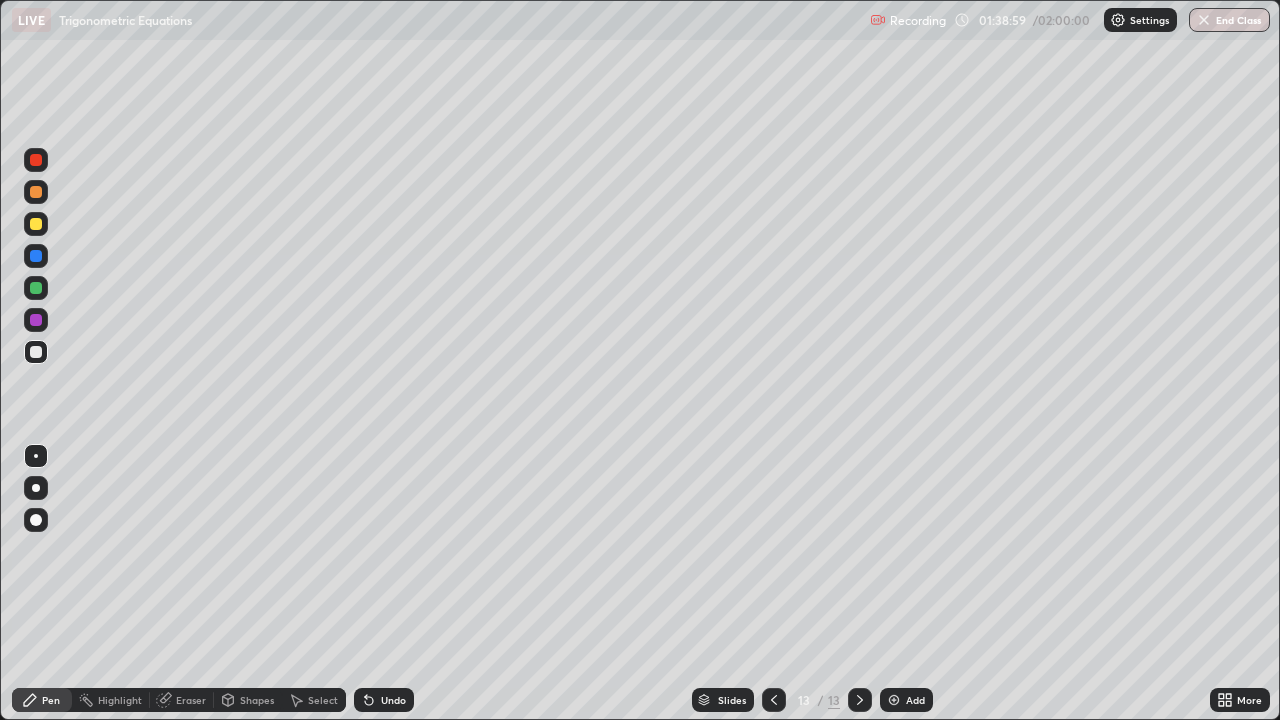 click at bounding box center [894, 700] 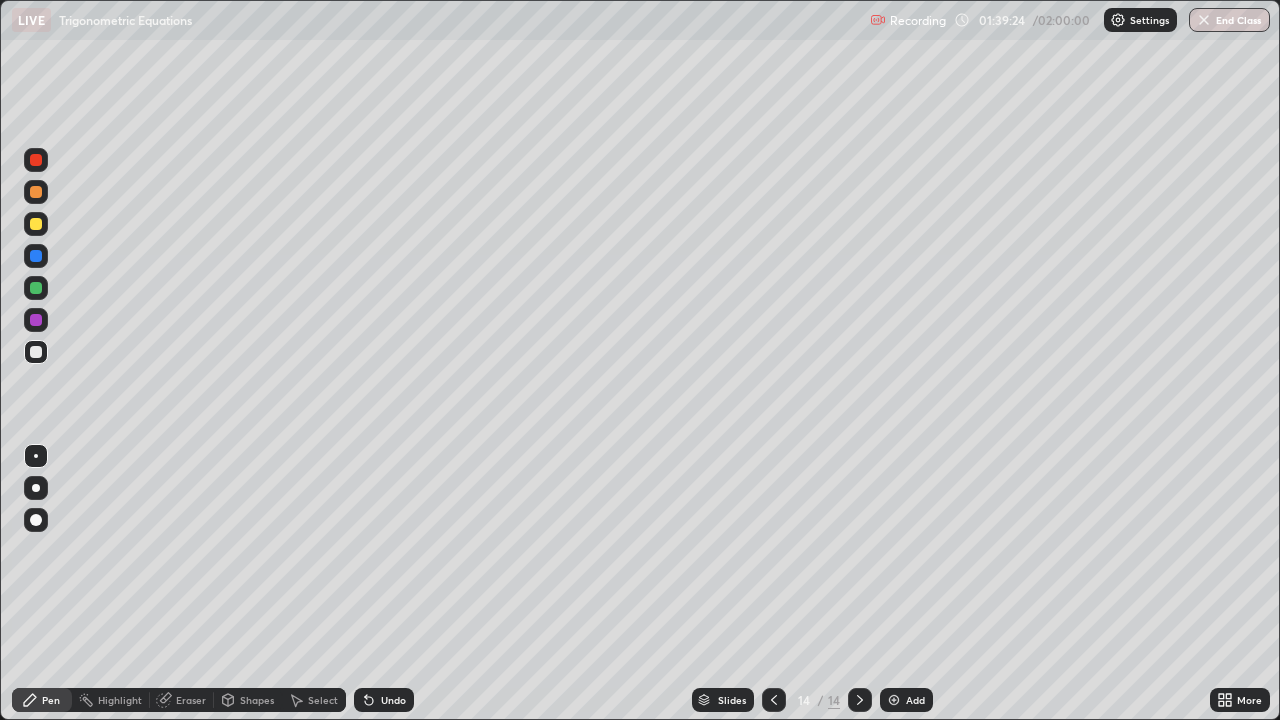 click at bounding box center (36, 224) 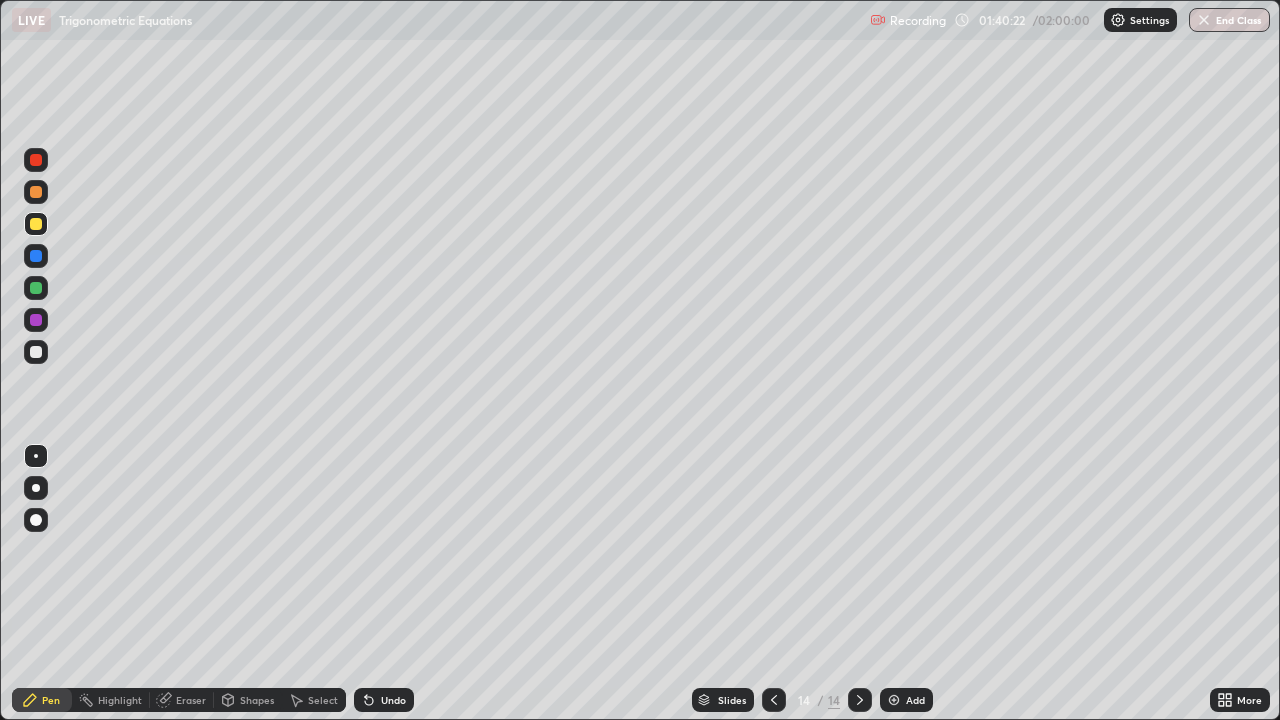 click on "Undo" at bounding box center [393, 700] 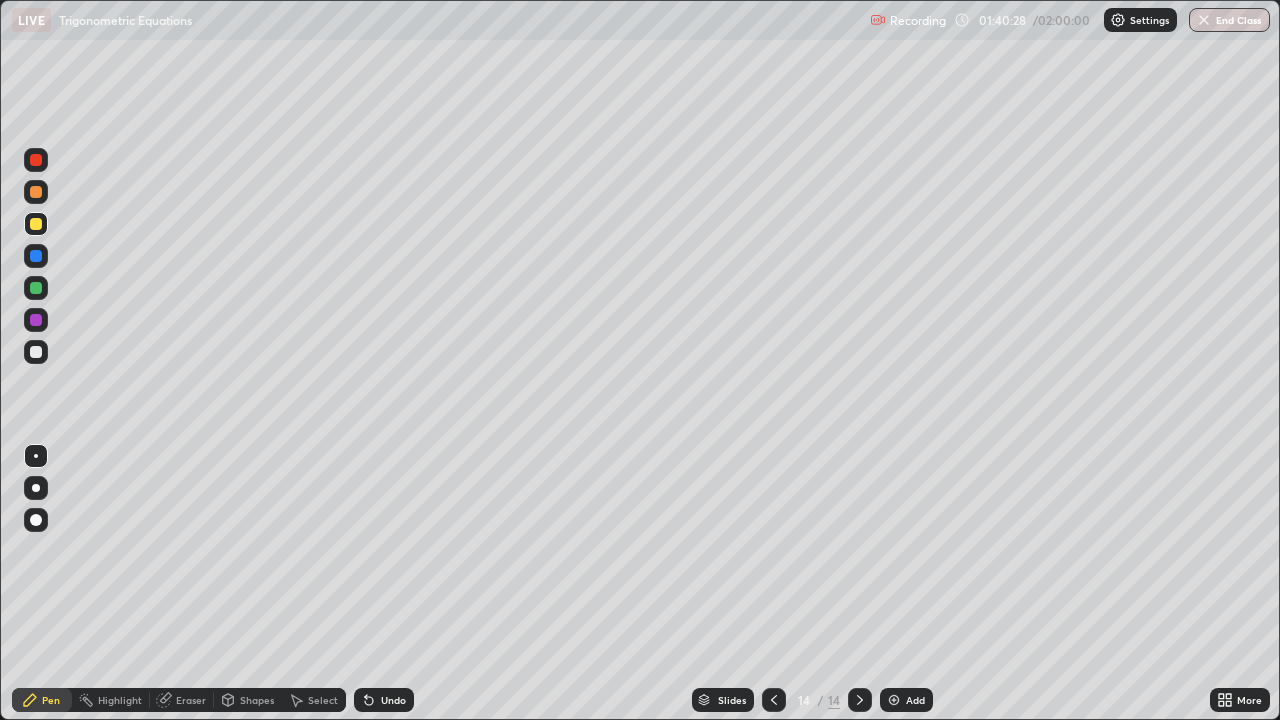 click on "Undo" at bounding box center [384, 700] 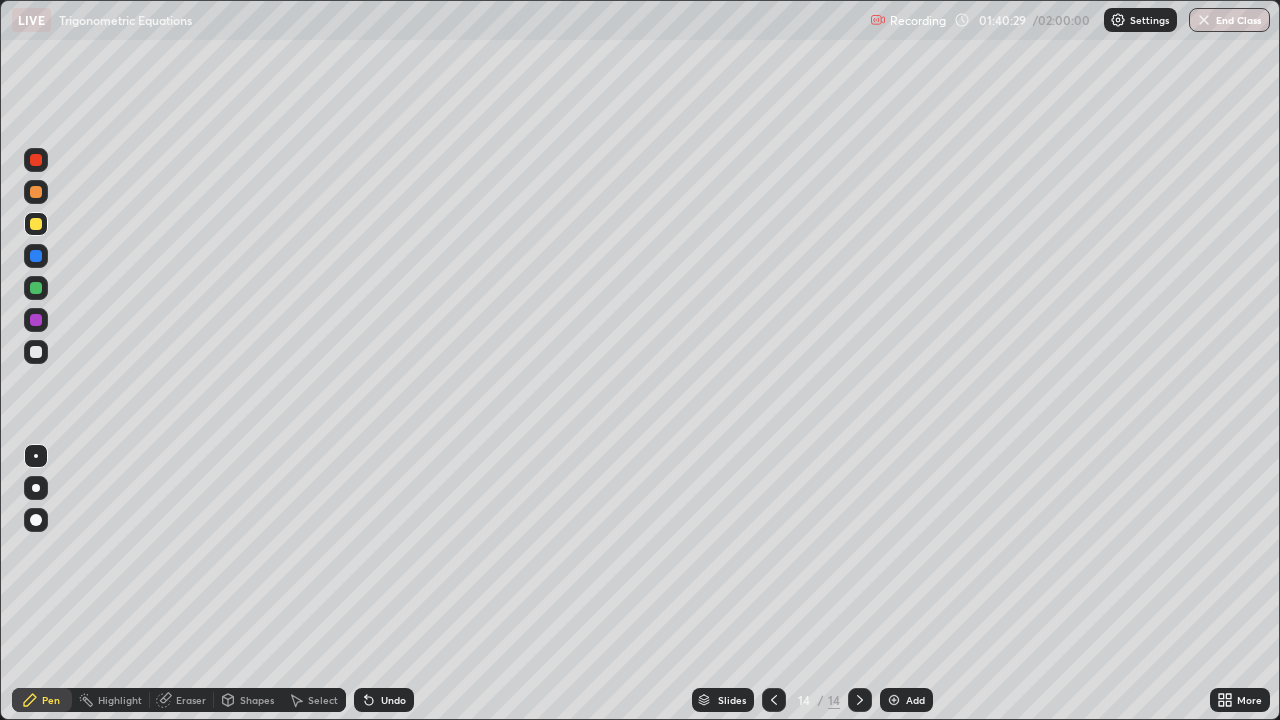 click on "Undo" at bounding box center [384, 700] 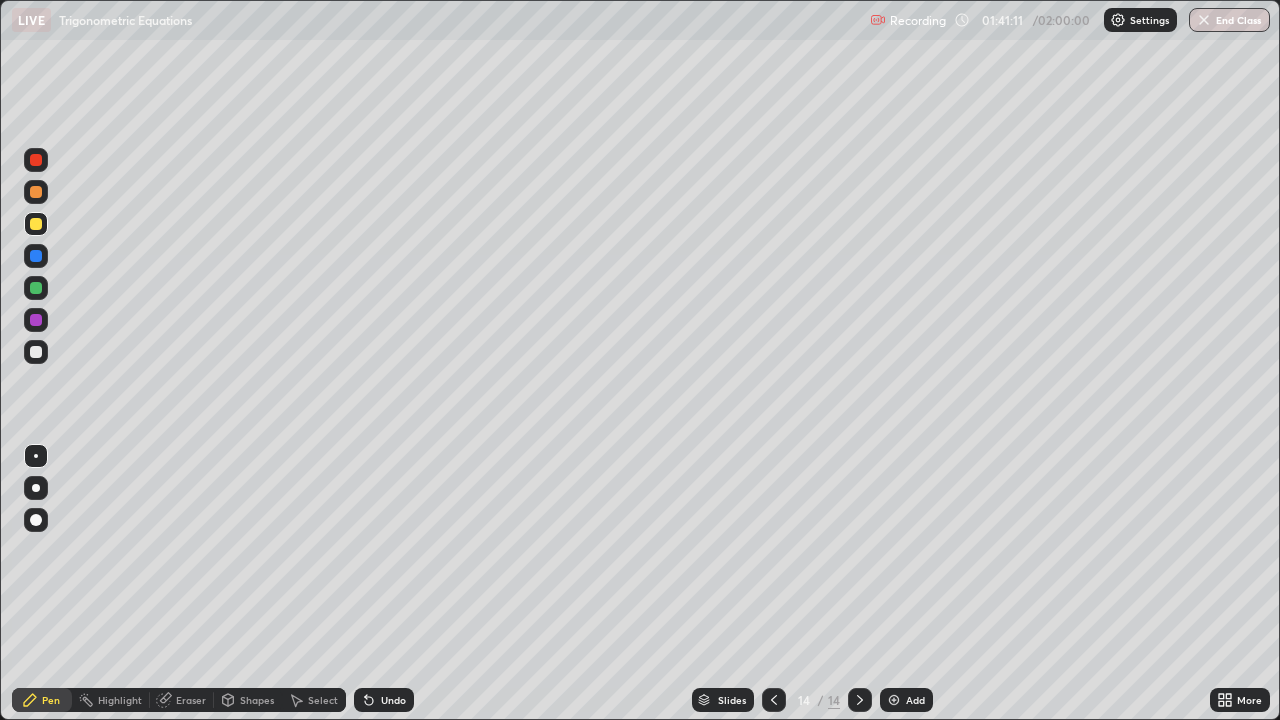 click at bounding box center [36, 288] 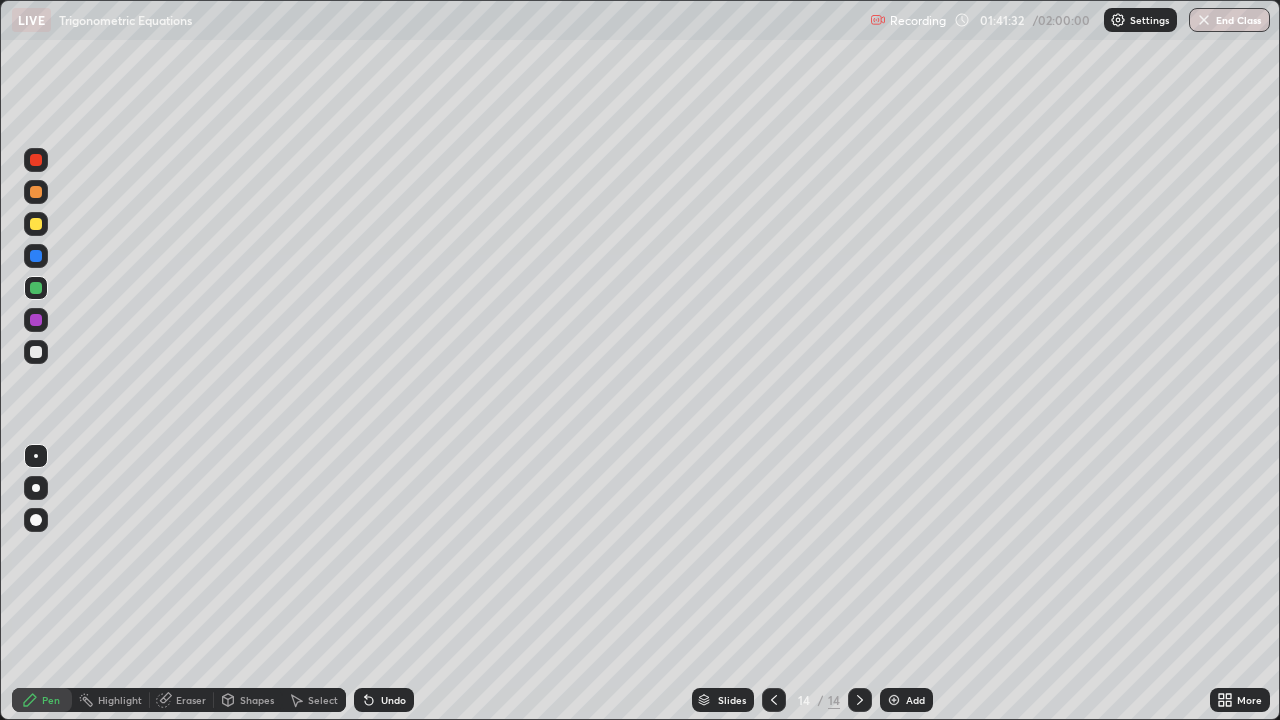 click at bounding box center (36, 352) 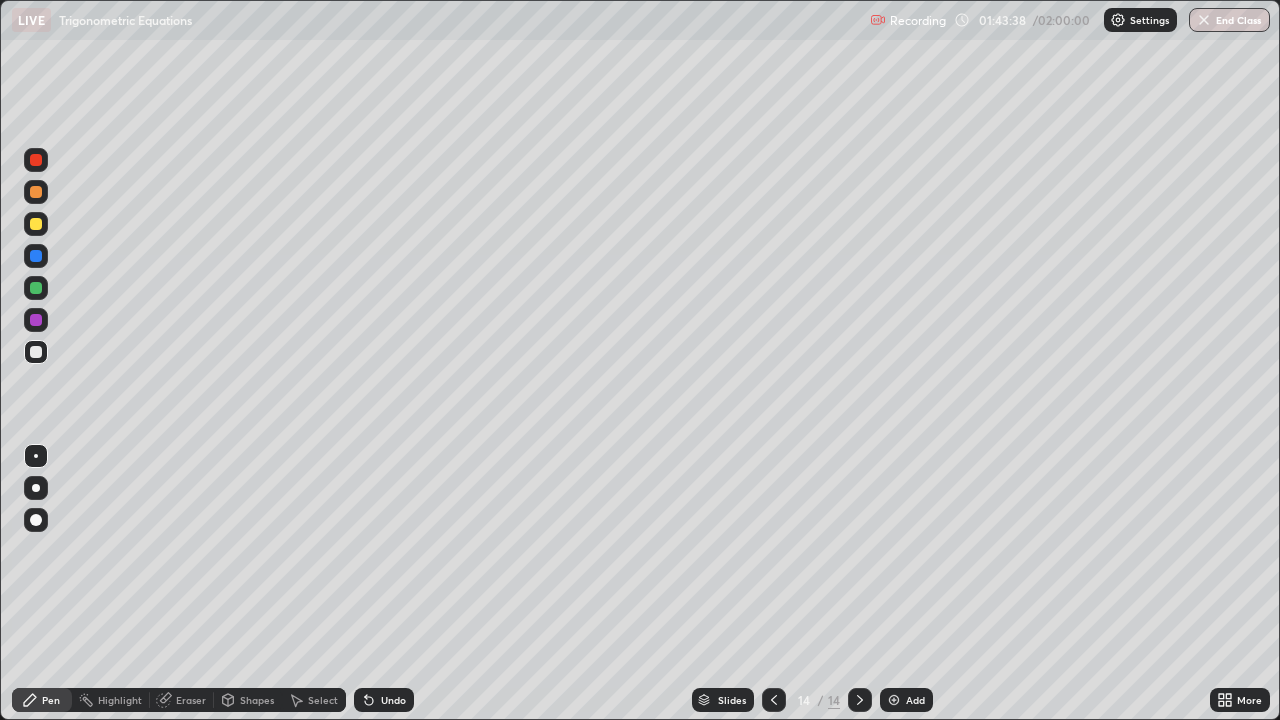 click on "Undo" at bounding box center (384, 700) 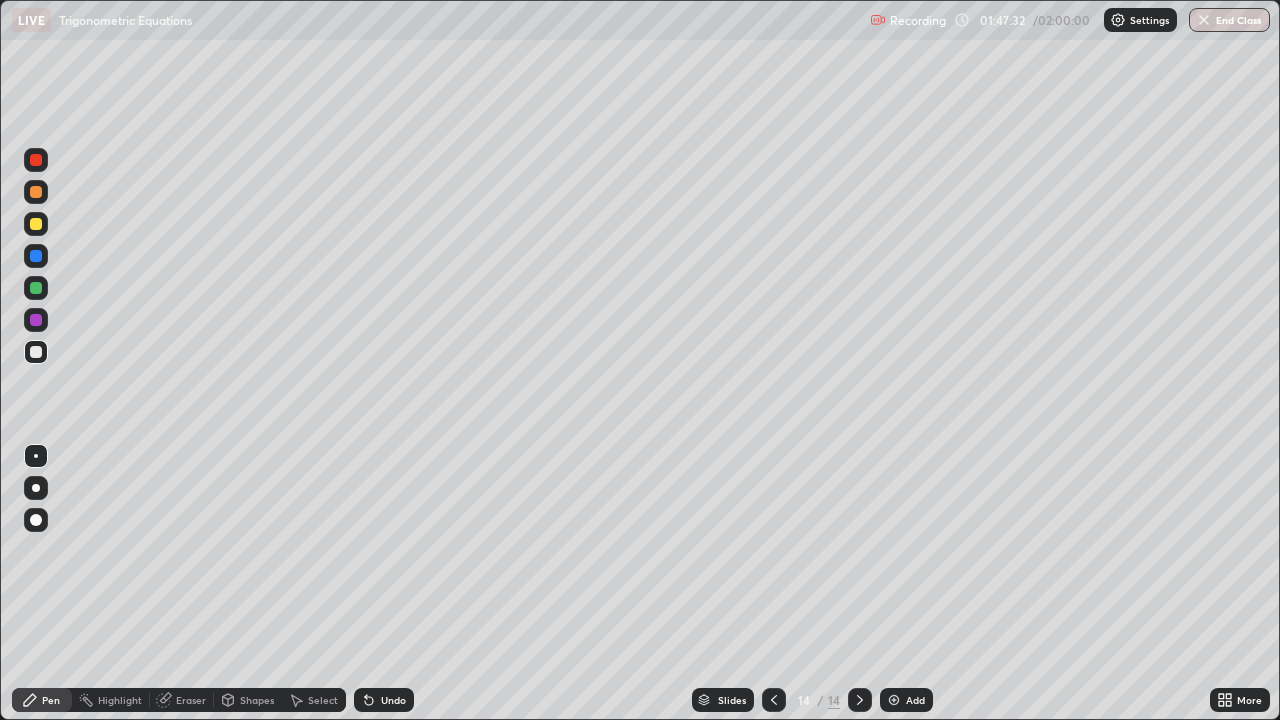 click 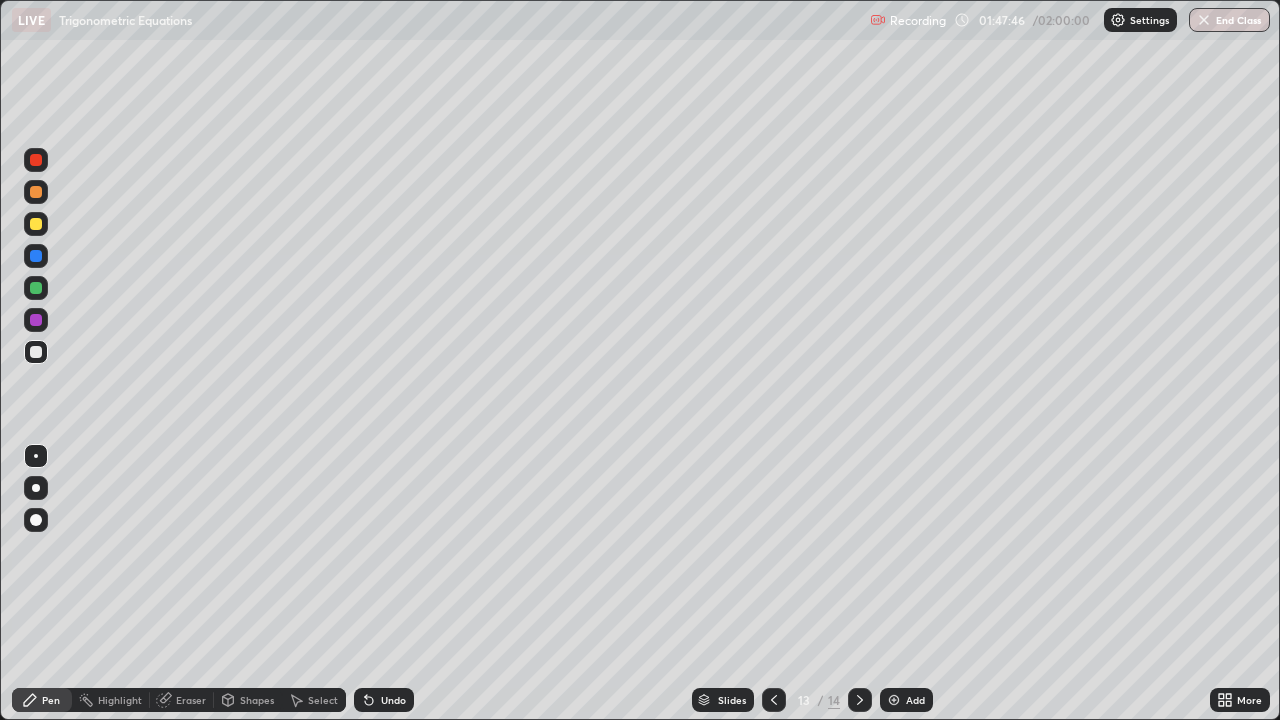 click at bounding box center (860, 700) 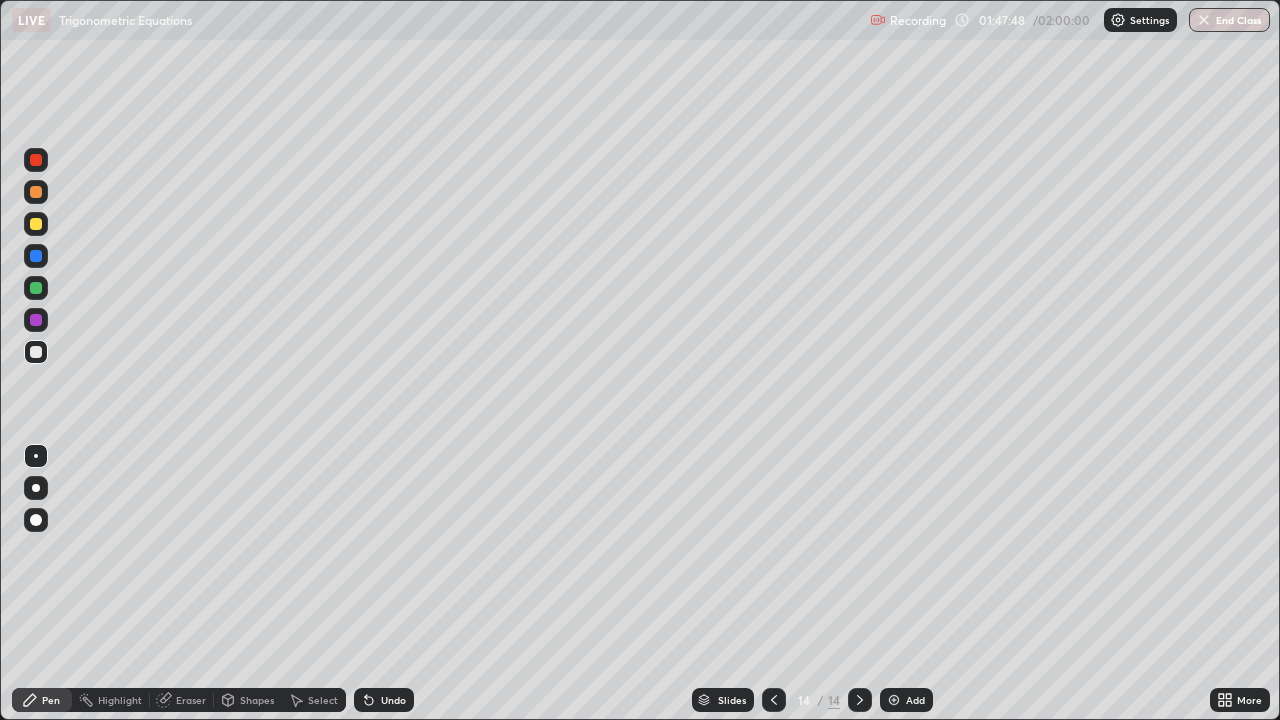 click at bounding box center [894, 700] 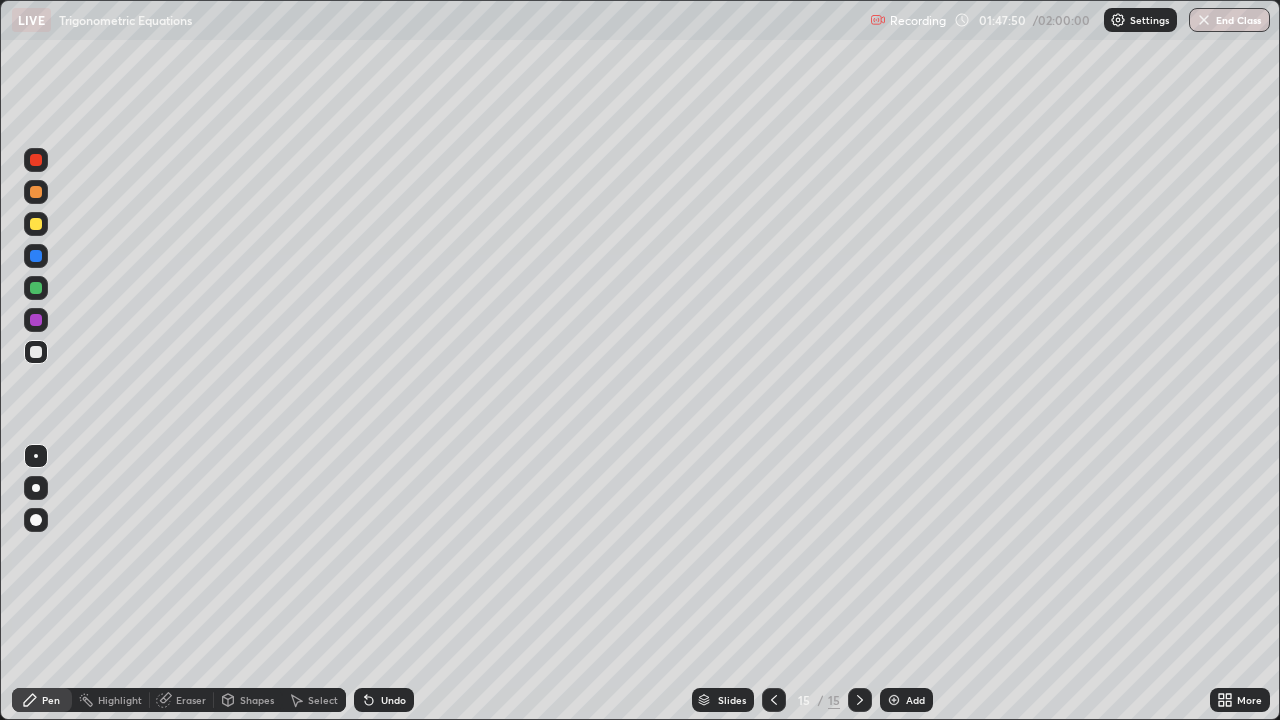click at bounding box center [36, 224] 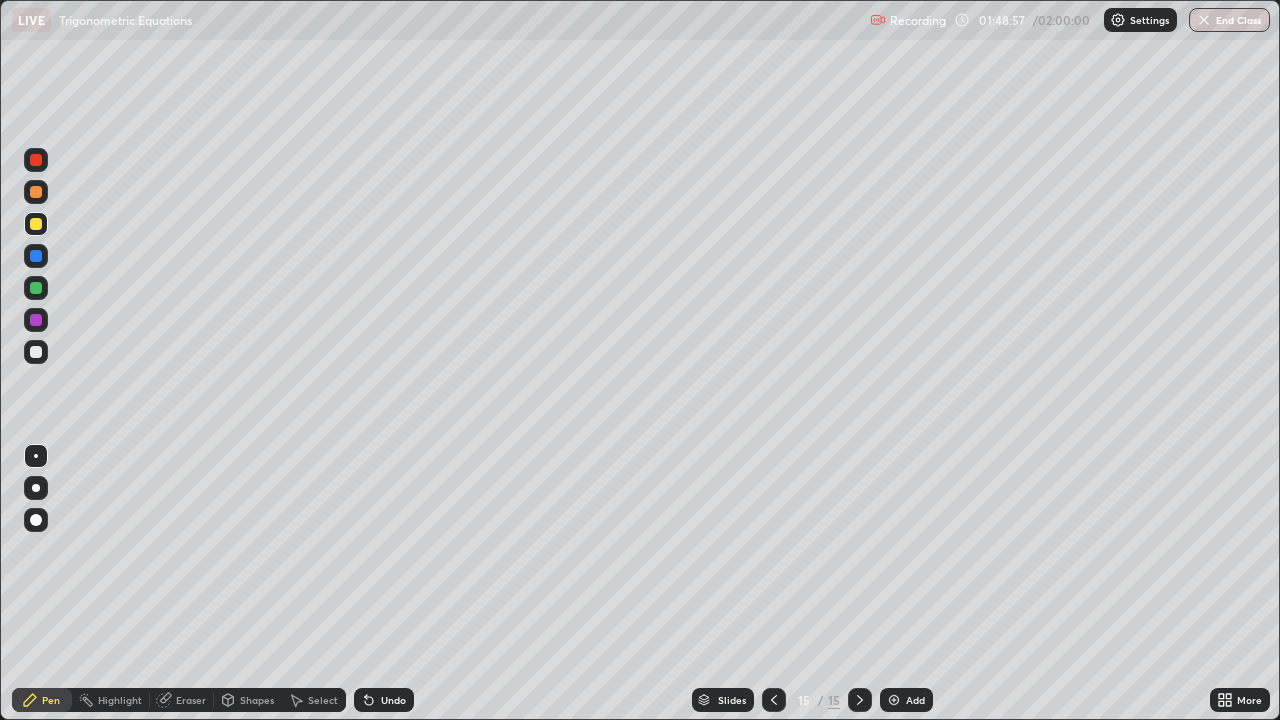 click at bounding box center [36, 288] 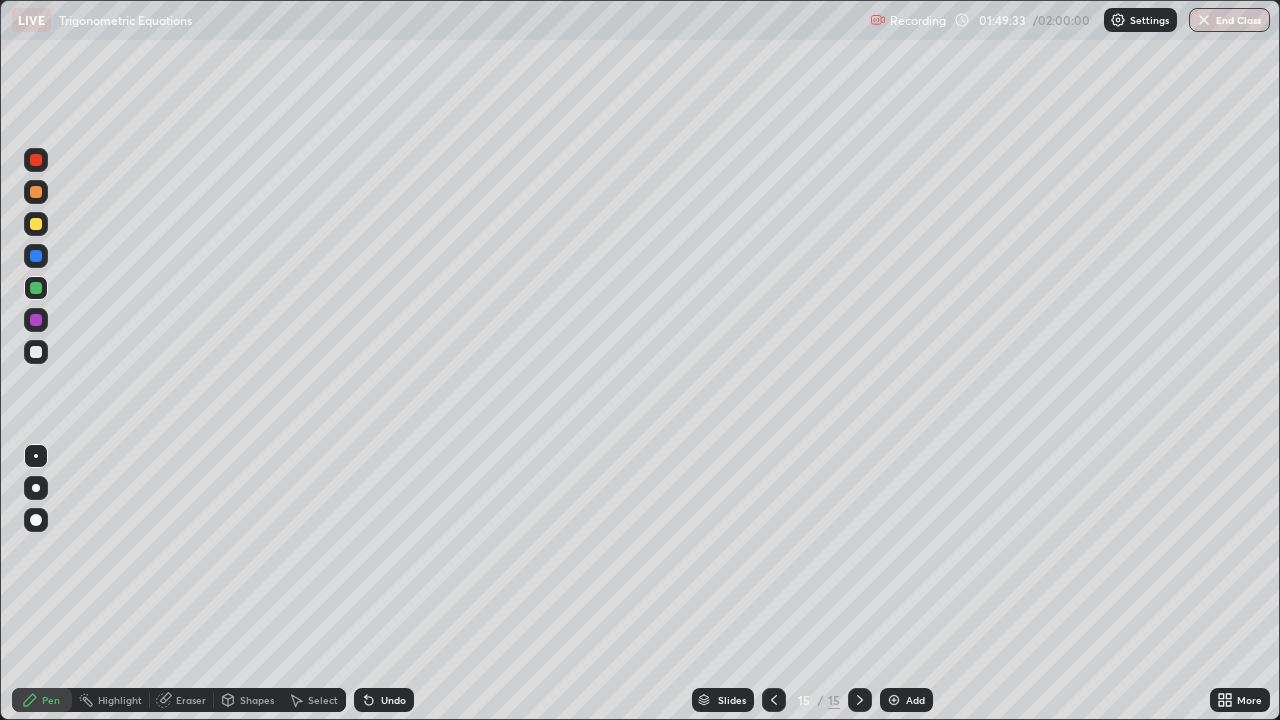 click at bounding box center (36, 352) 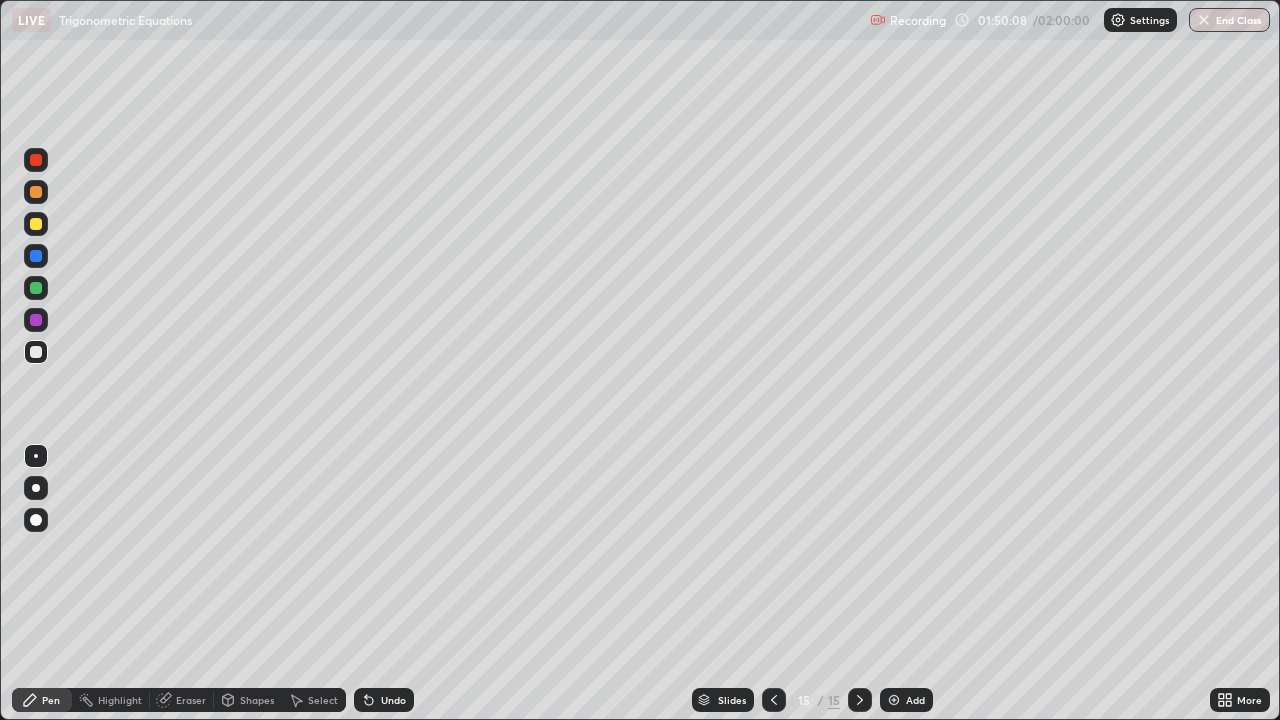 click on "Eraser" at bounding box center [182, 700] 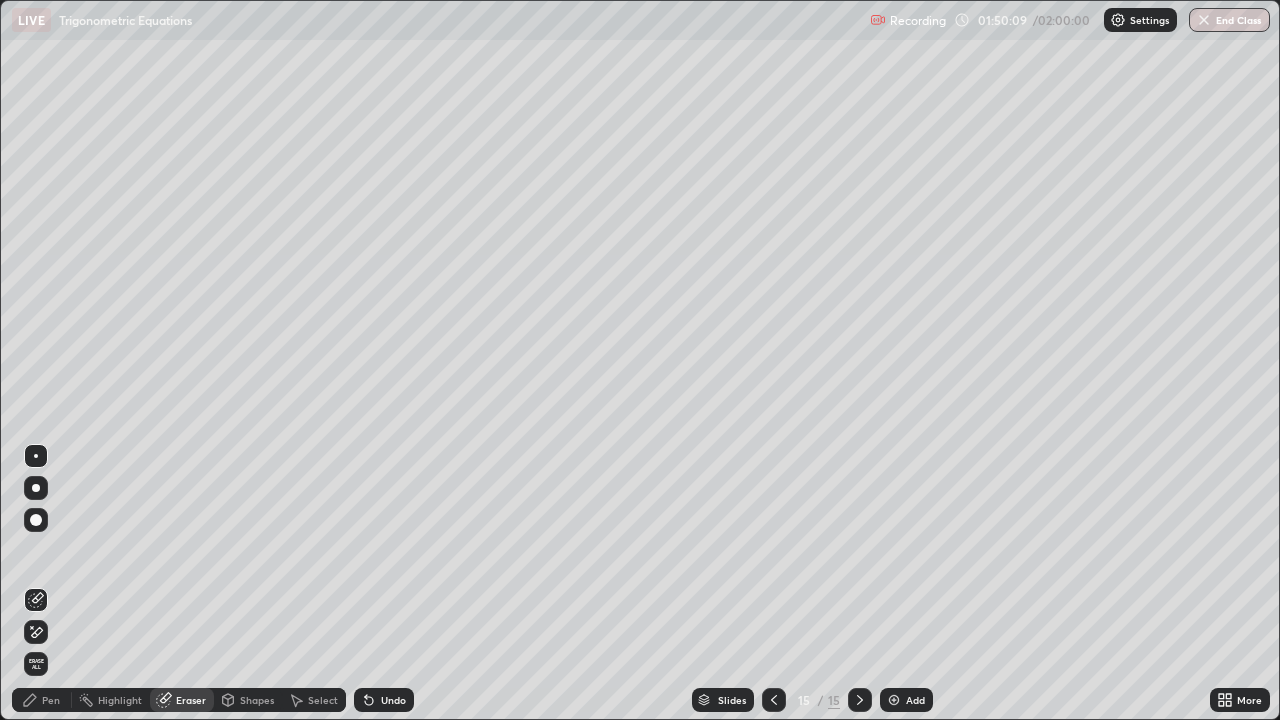 click on "Pen" at bounding box center (42, 700) 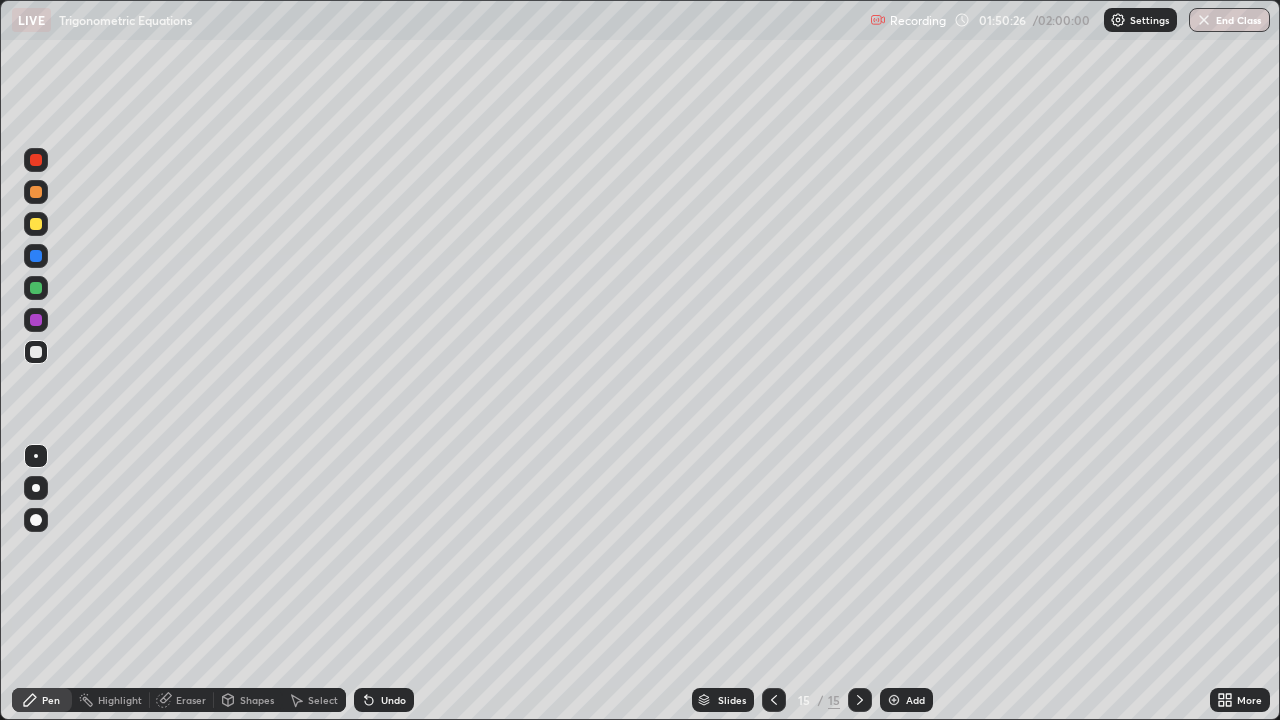click on "Eraser" at bounding box center [182, 700] 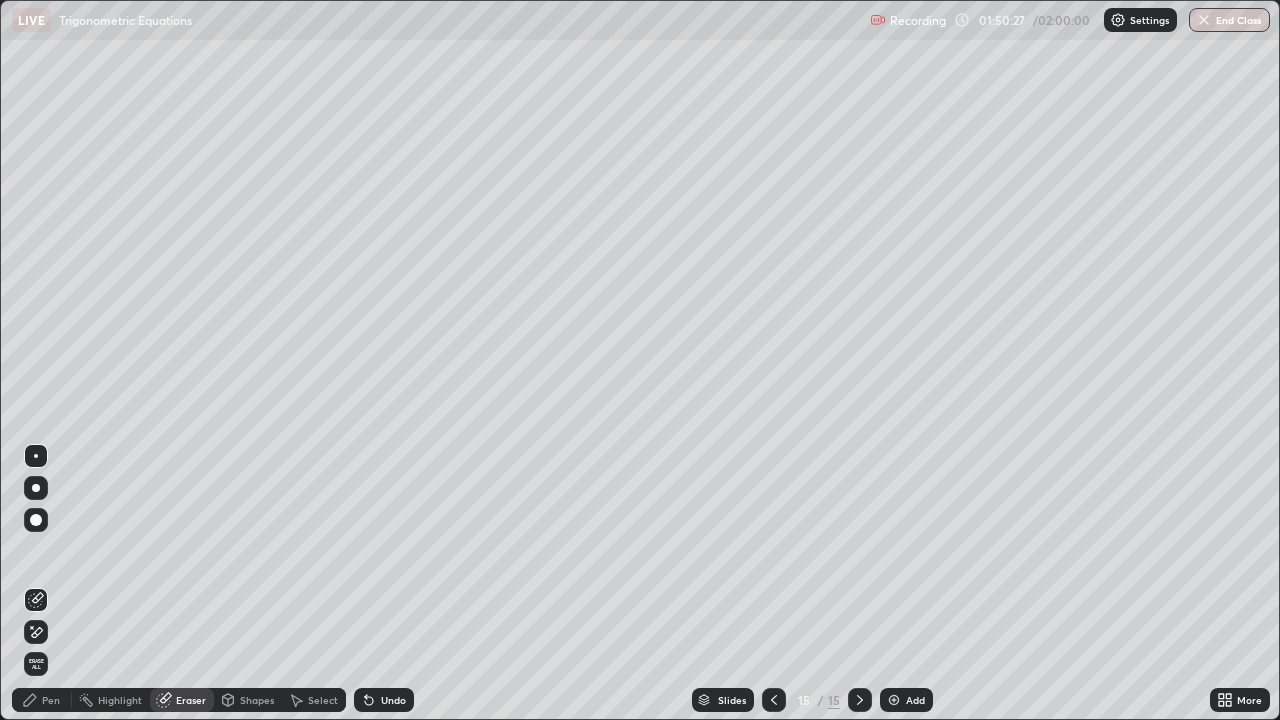 click at bounding box center (36, 520) 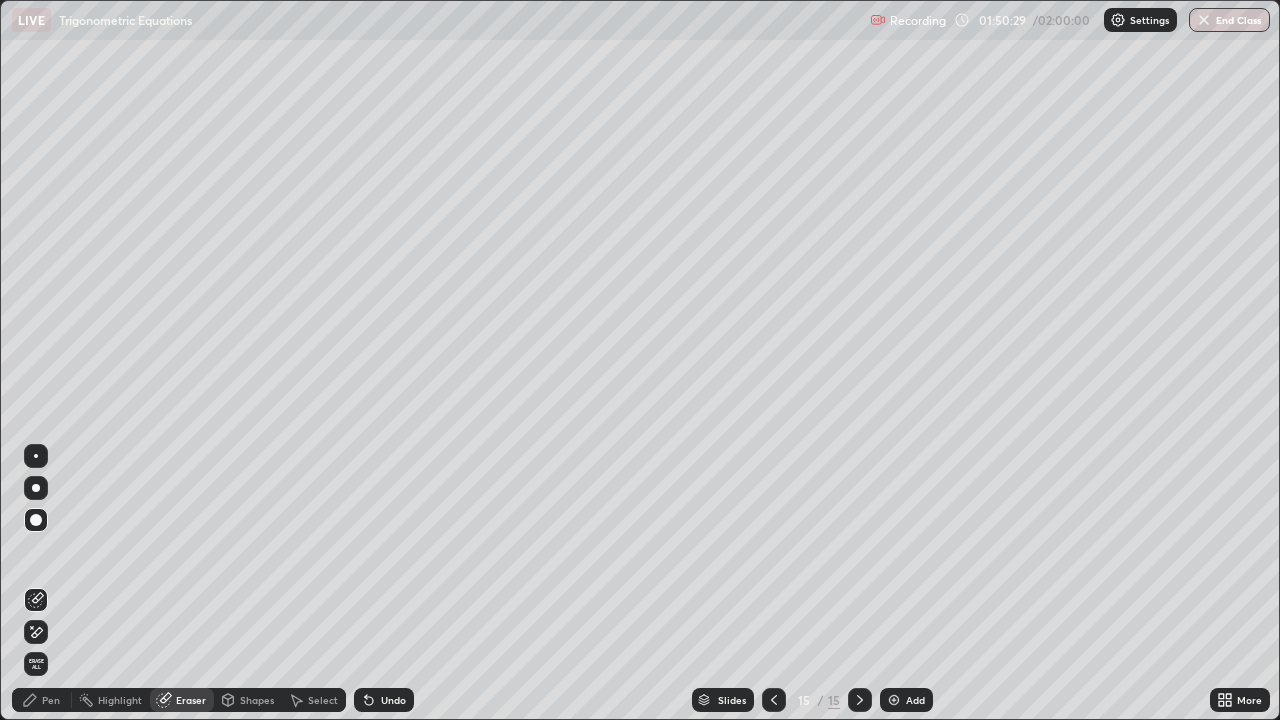 click on "Pen" at bounding box center (51, 700) 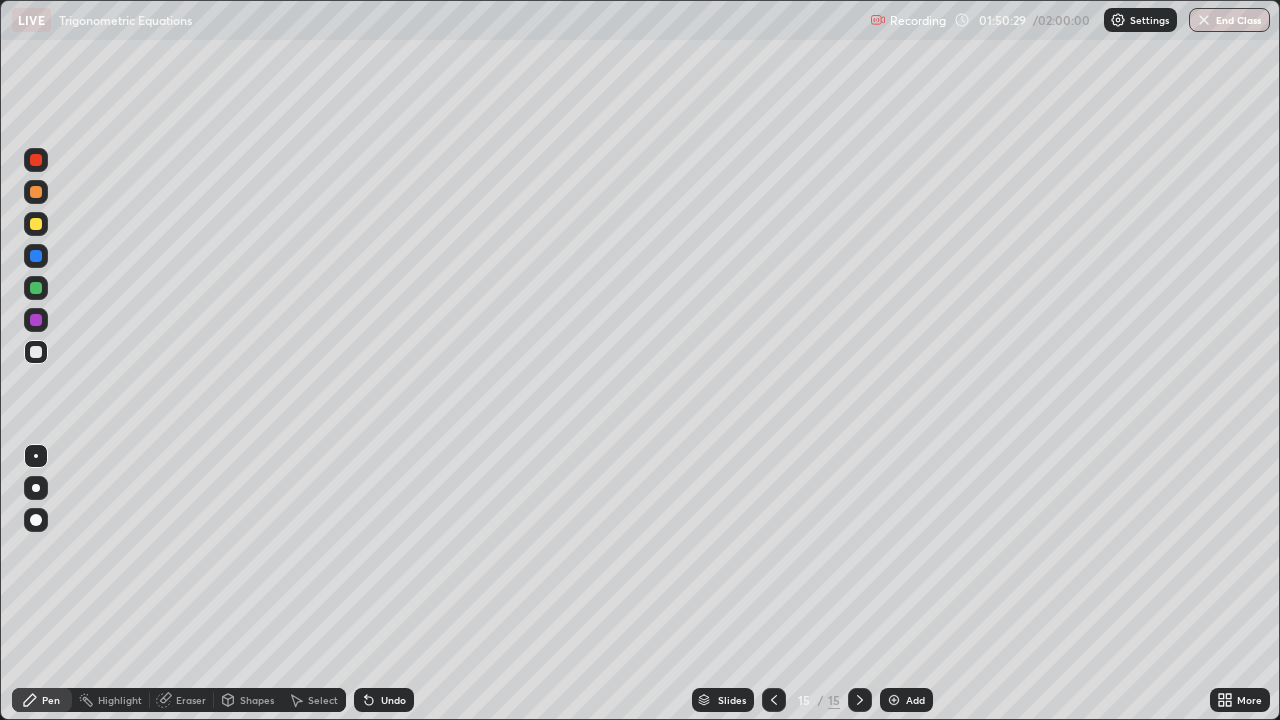 click on "Pen" at bounding box center [51, 700] 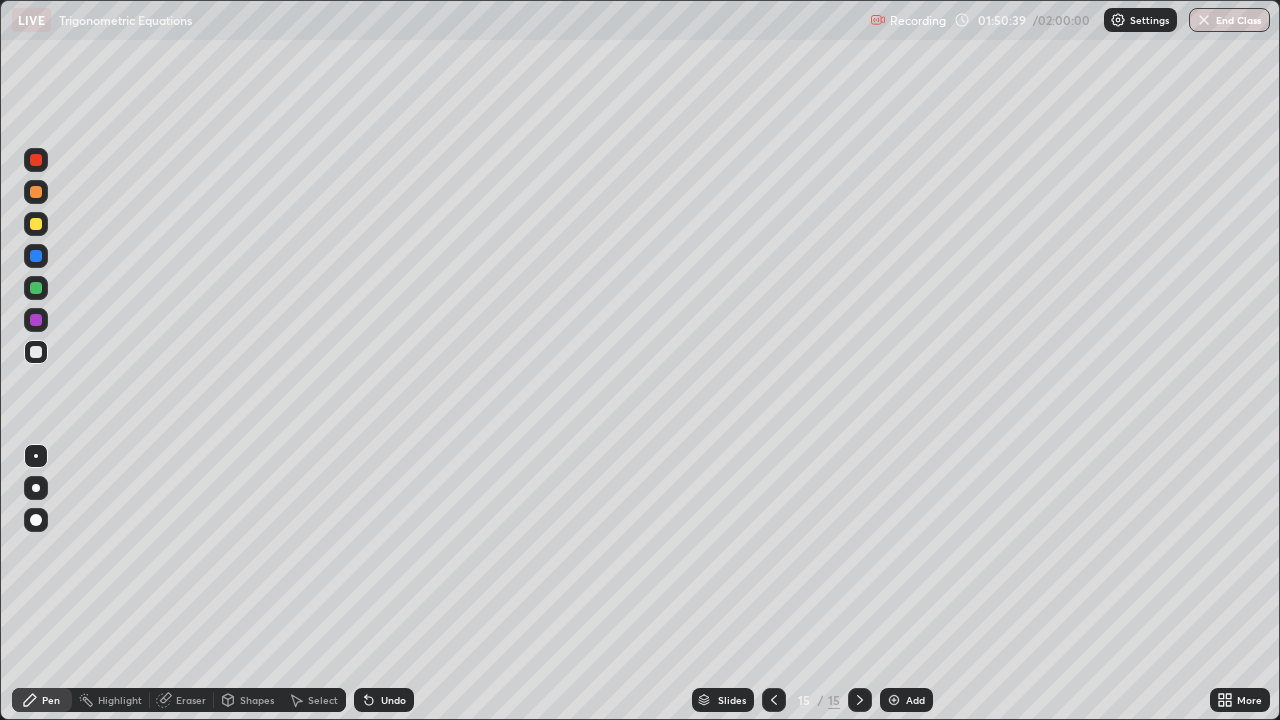 click on "Undo" at bounding box center (384, 700) 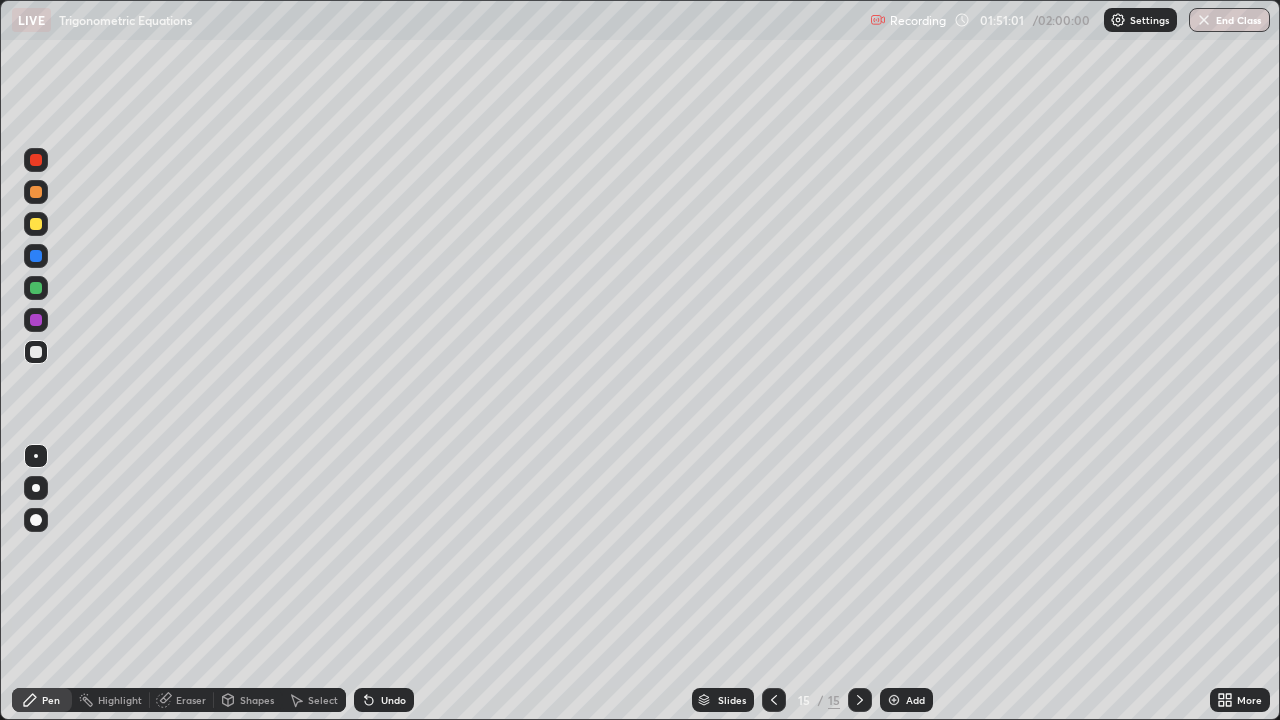 click at bounding box center (36, 288) 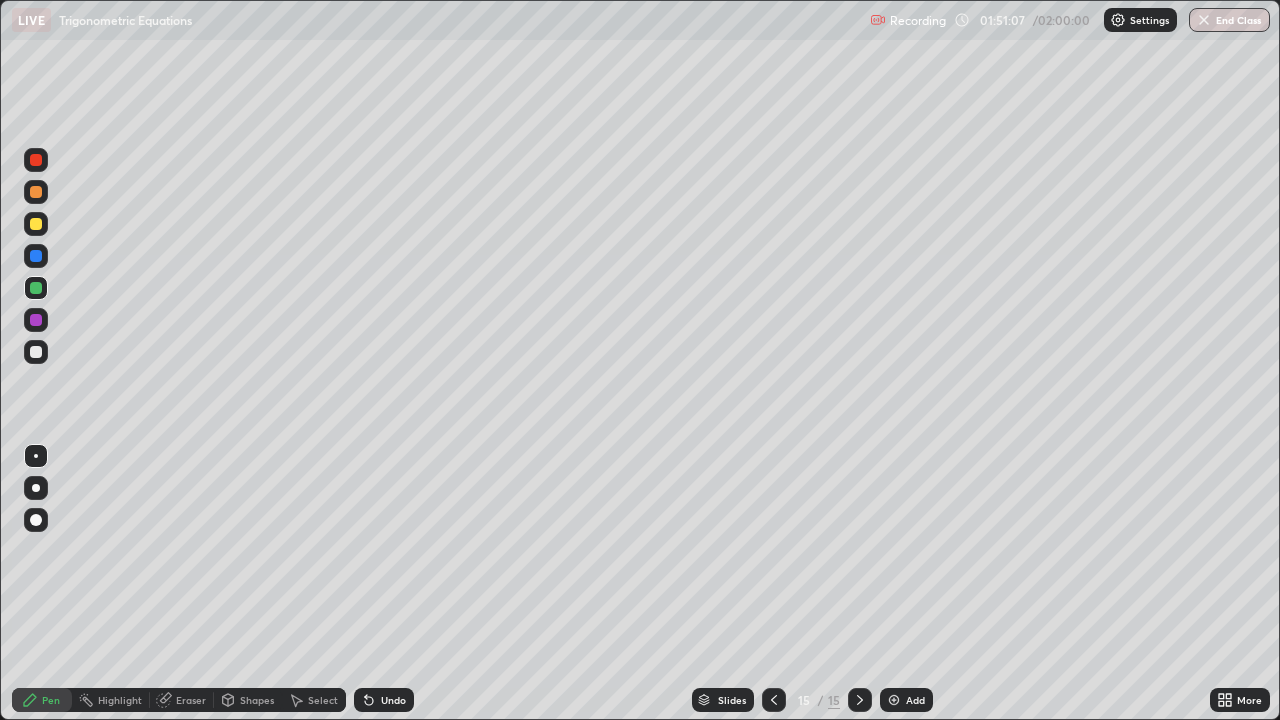 click at bounding box center [36, 352] 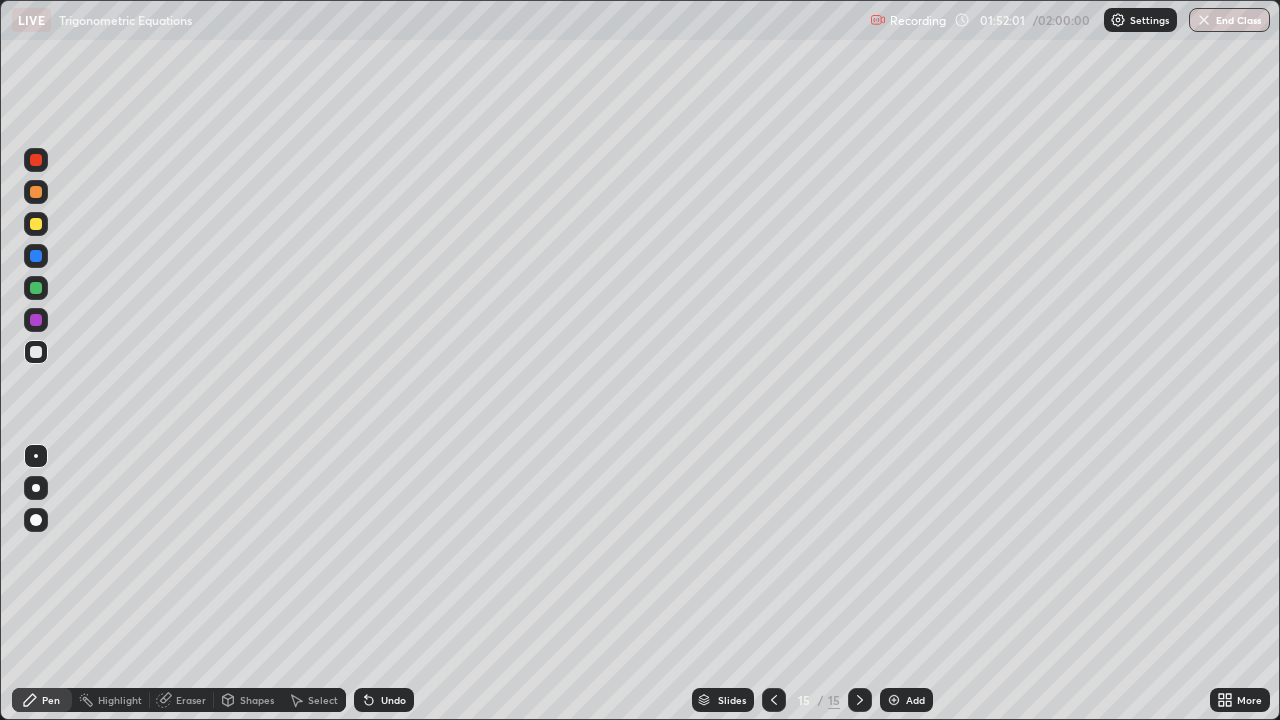 click on "Add" at bounding box center [906, 700] 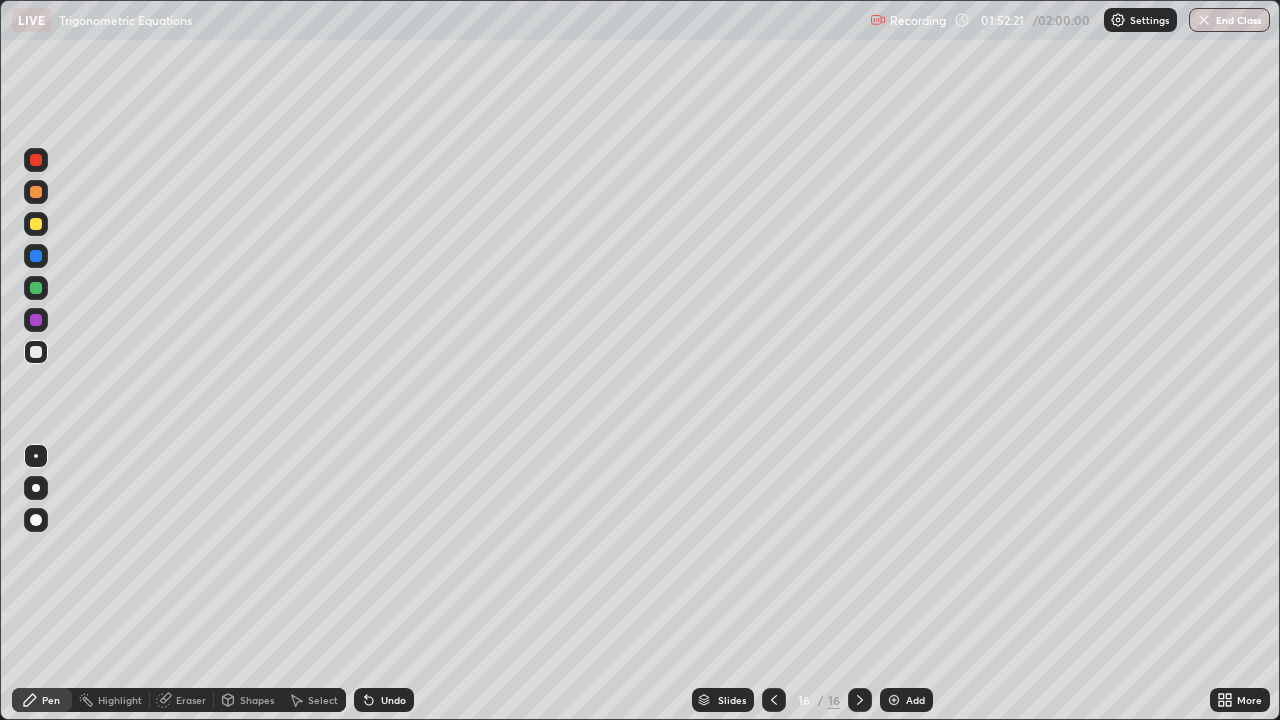 click at bounding box center (36, 224) 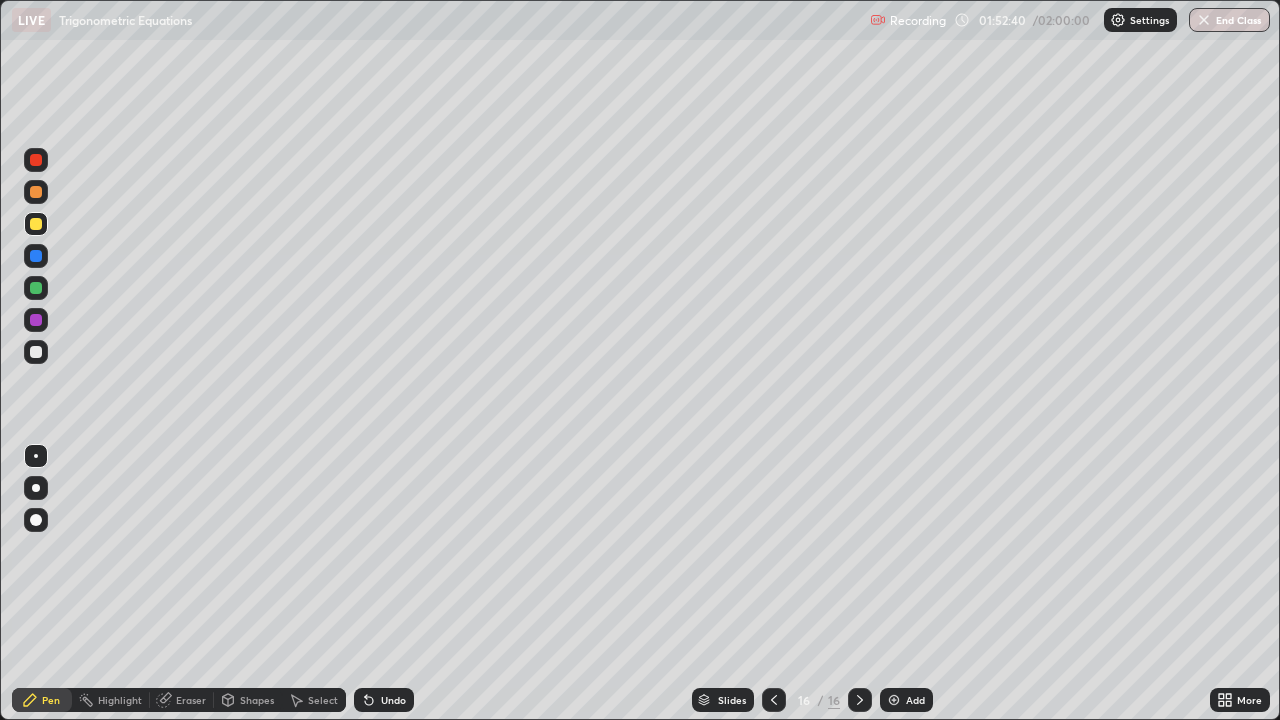 click at bounding box center (36, 352) 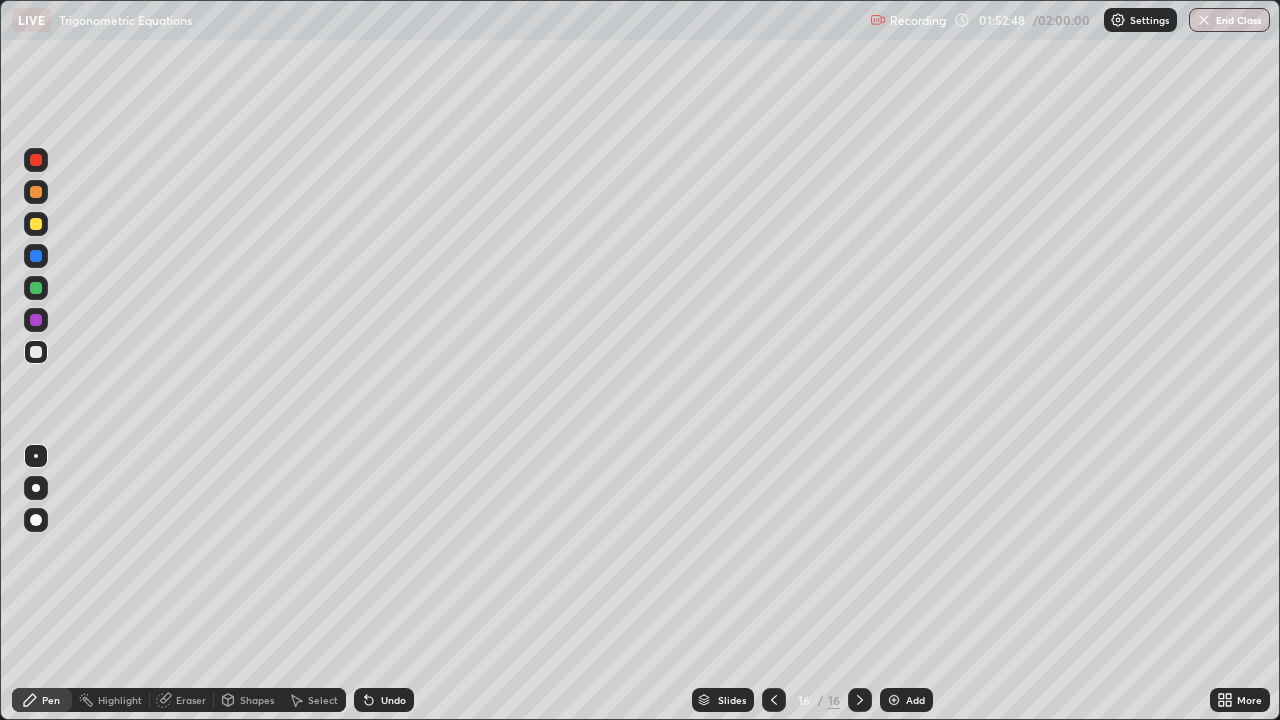 click on "Undo" at bounding box center [384, 700] 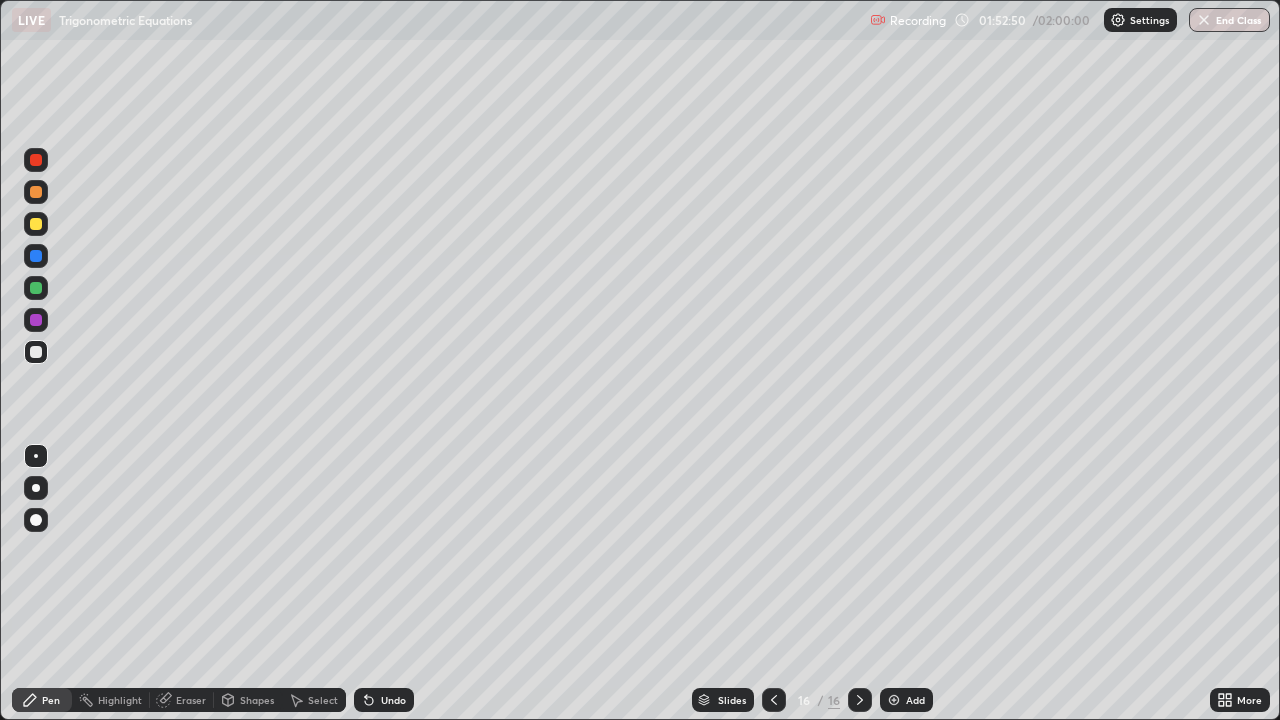 click on "Undo" at bounding box center (393, 700) 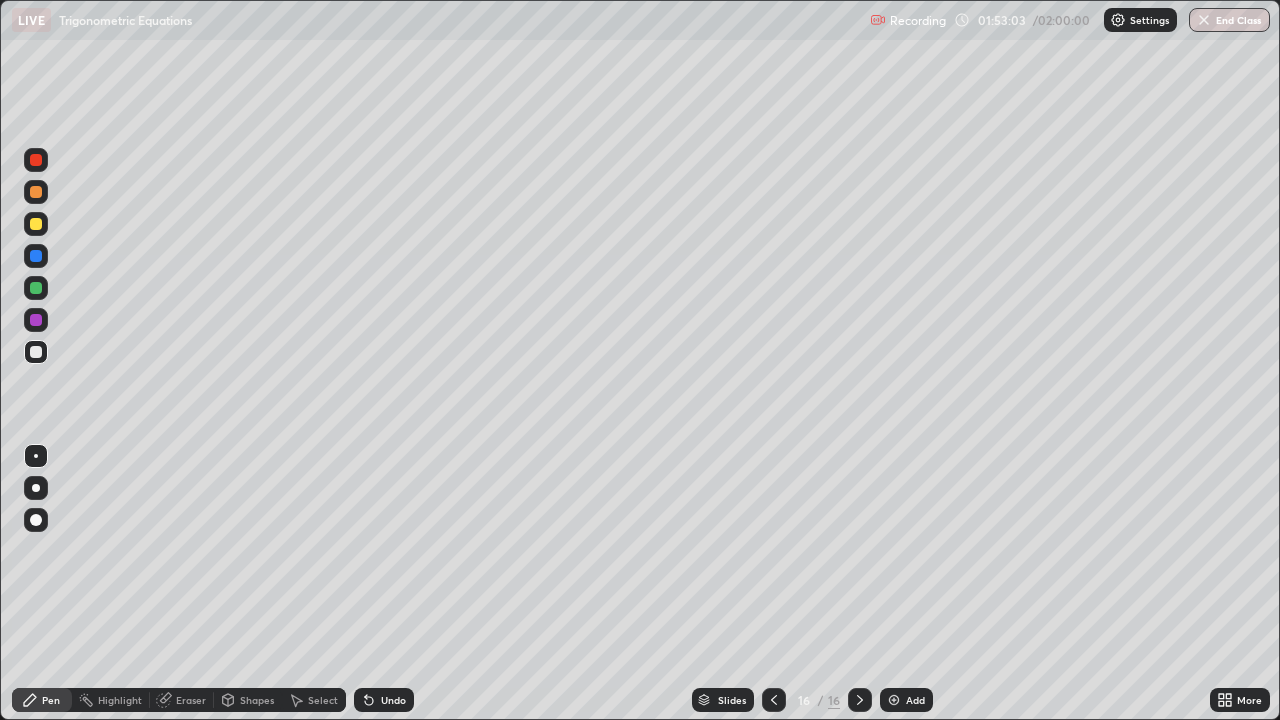 click 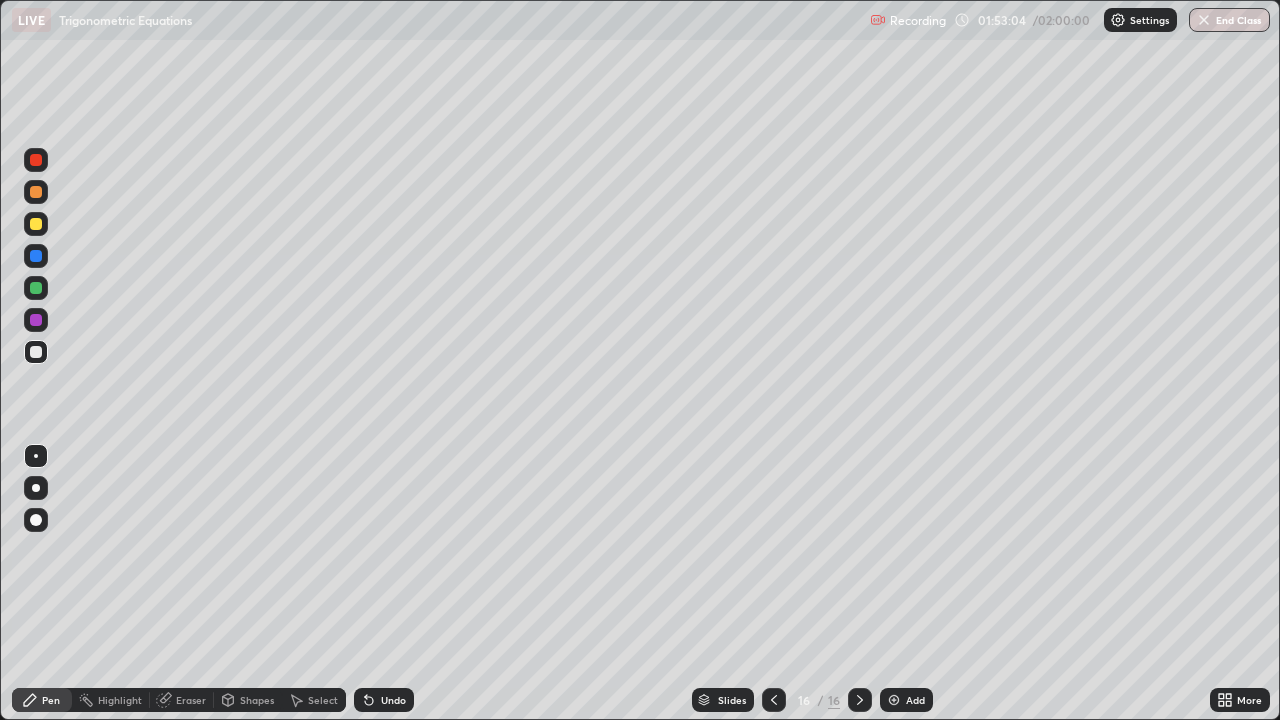 click on "Undo" at bounding box center (393, 700) 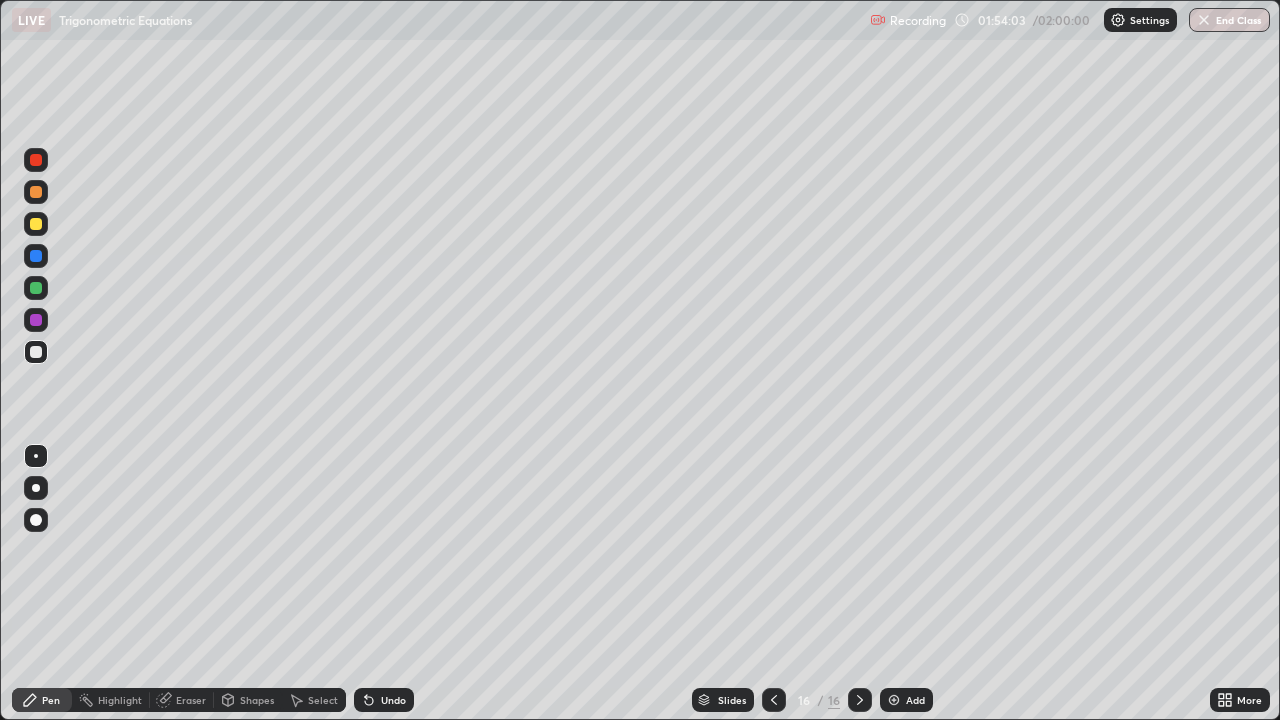 click at bounding box center (36, 224) 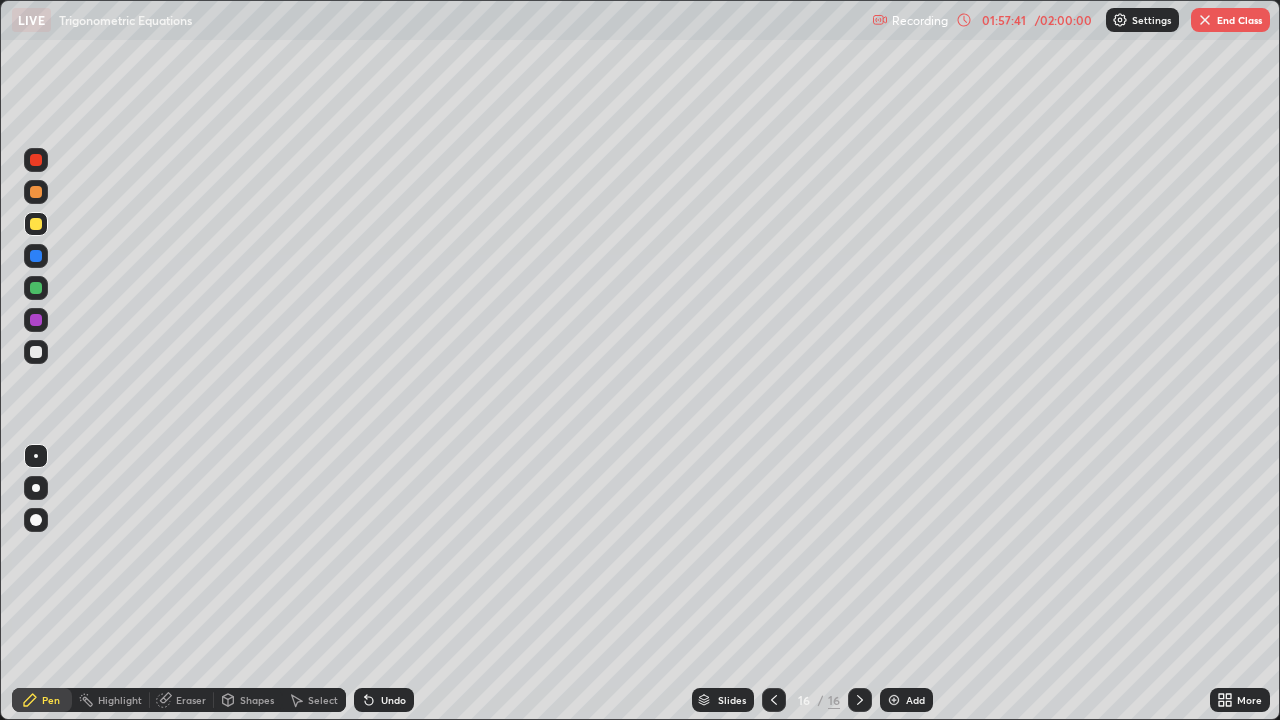 click on "End Class" at bounding box center (1230, 20) 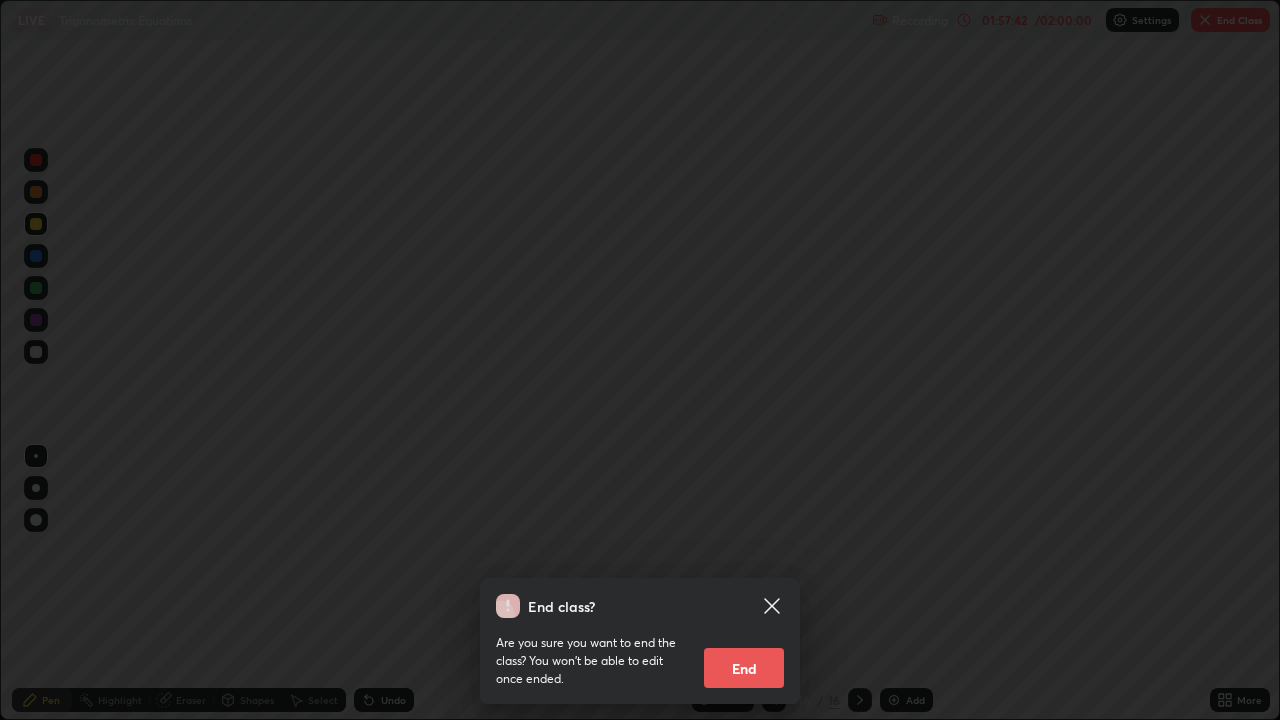 click on "End" at bounding box center [744, 668] 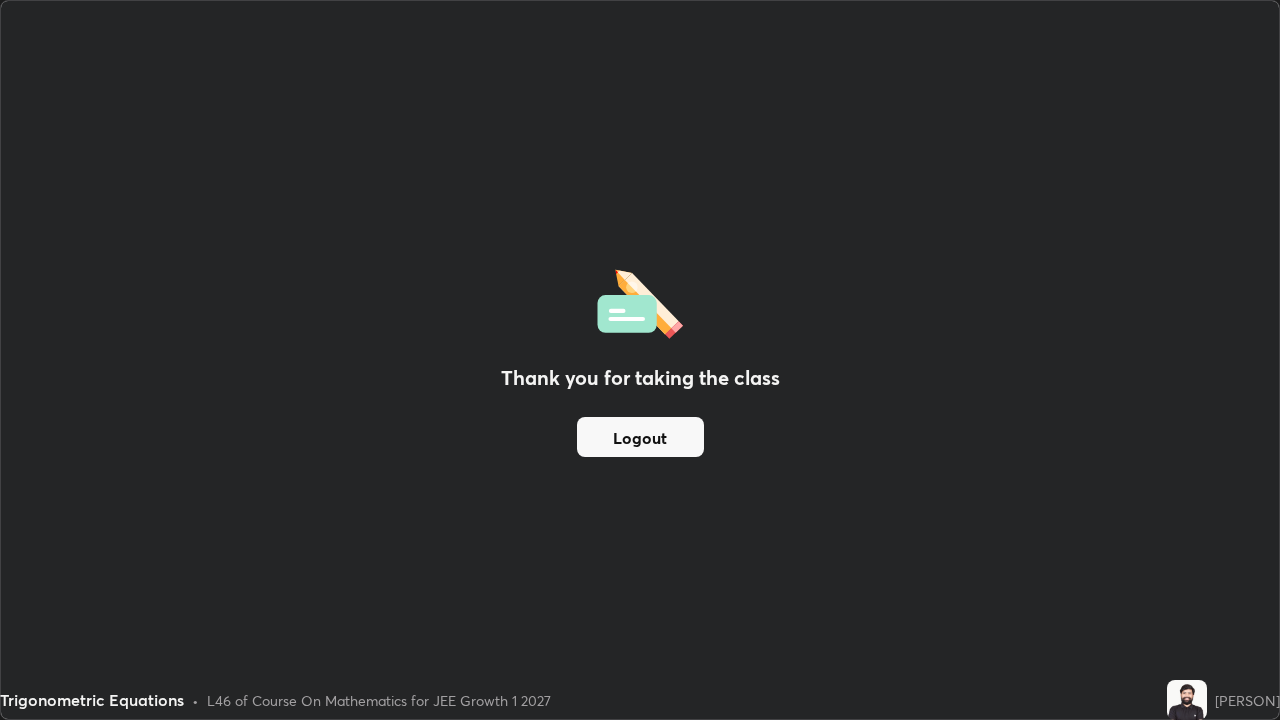 click on "Logout" at bounding box center (640, 437) 